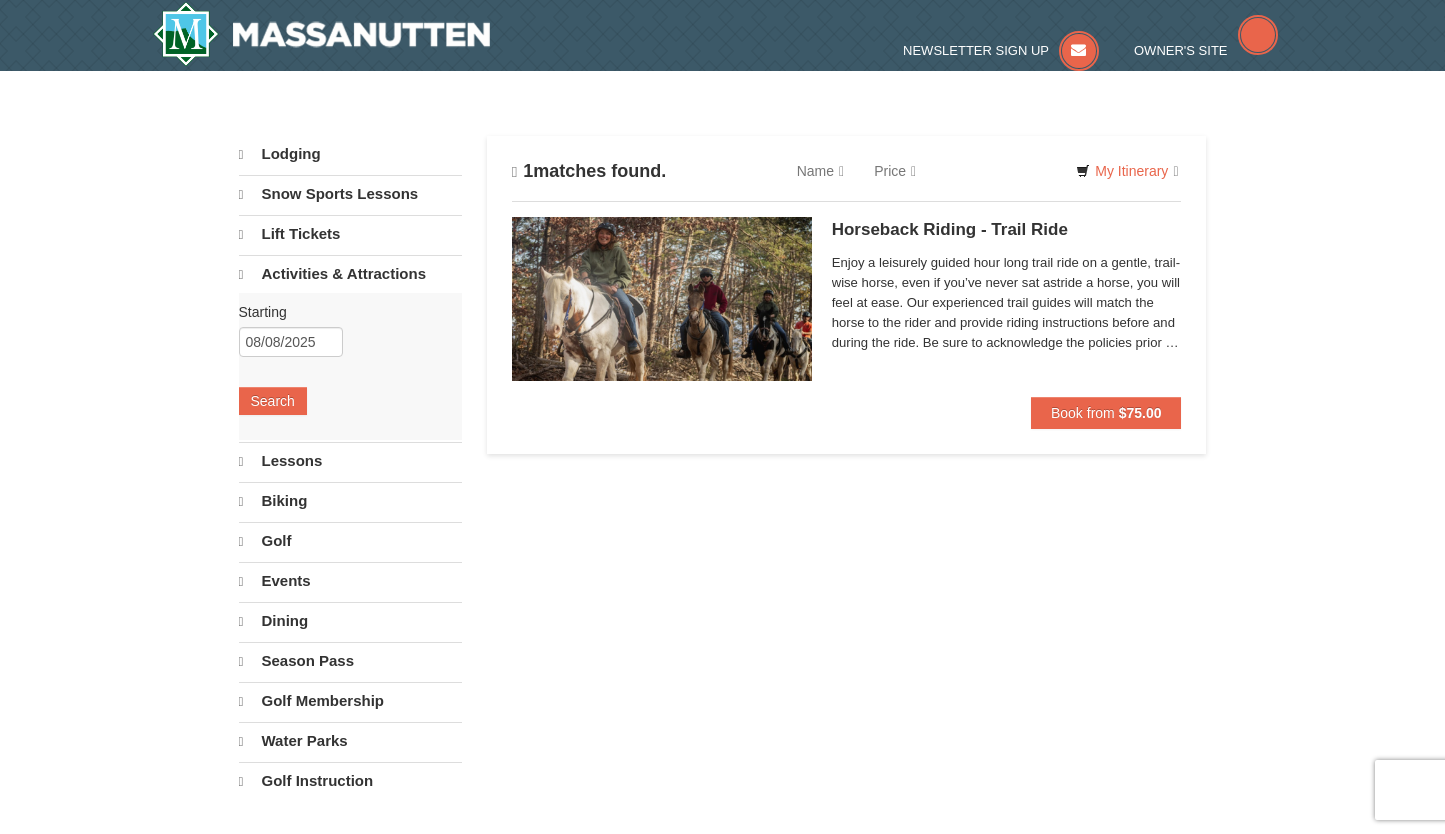 scroll, scrollTop: 0, scrollLeft: 0, axis: both 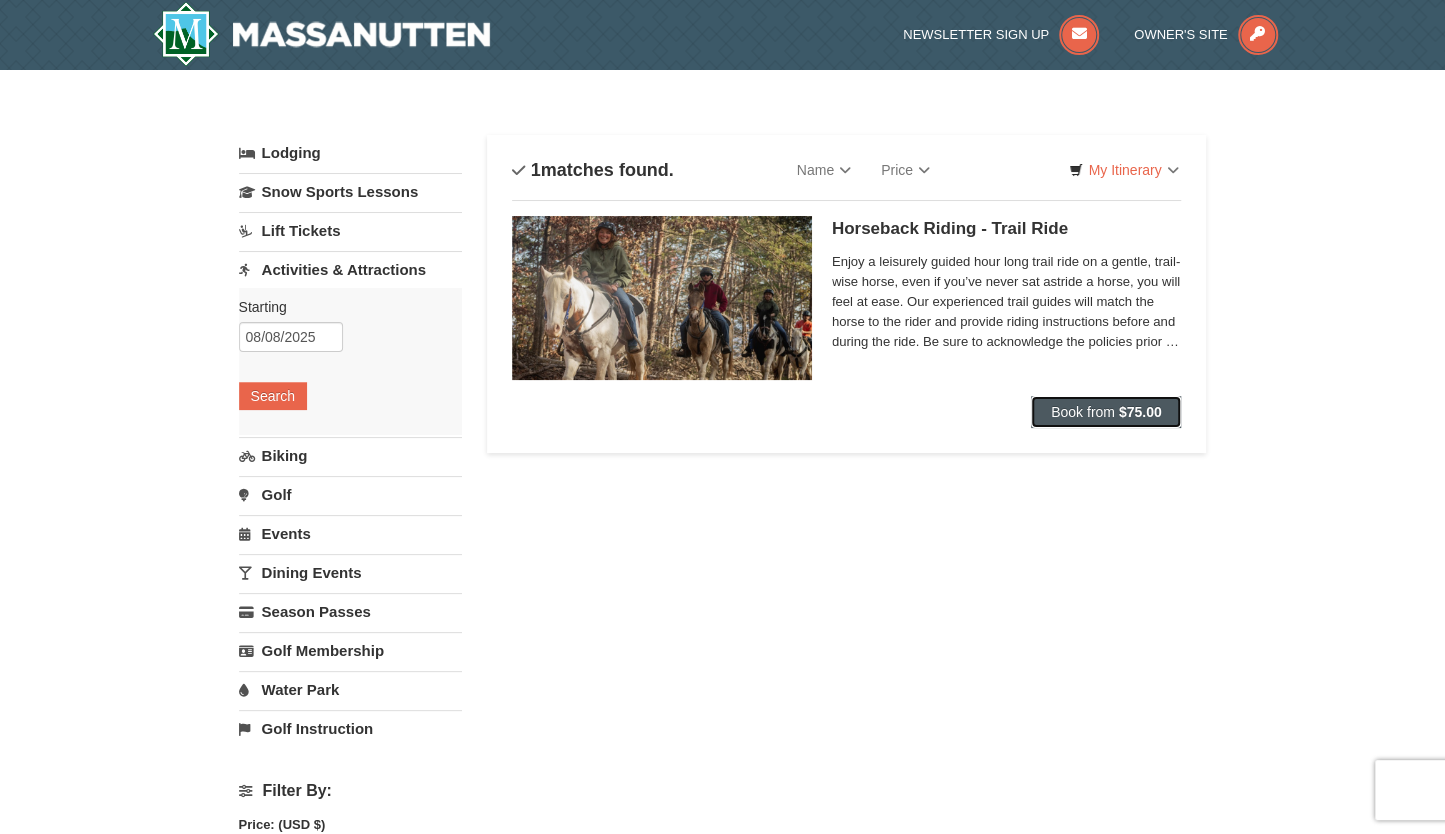 click on "Book from   $75.00" at bounding box center (1106, 412) 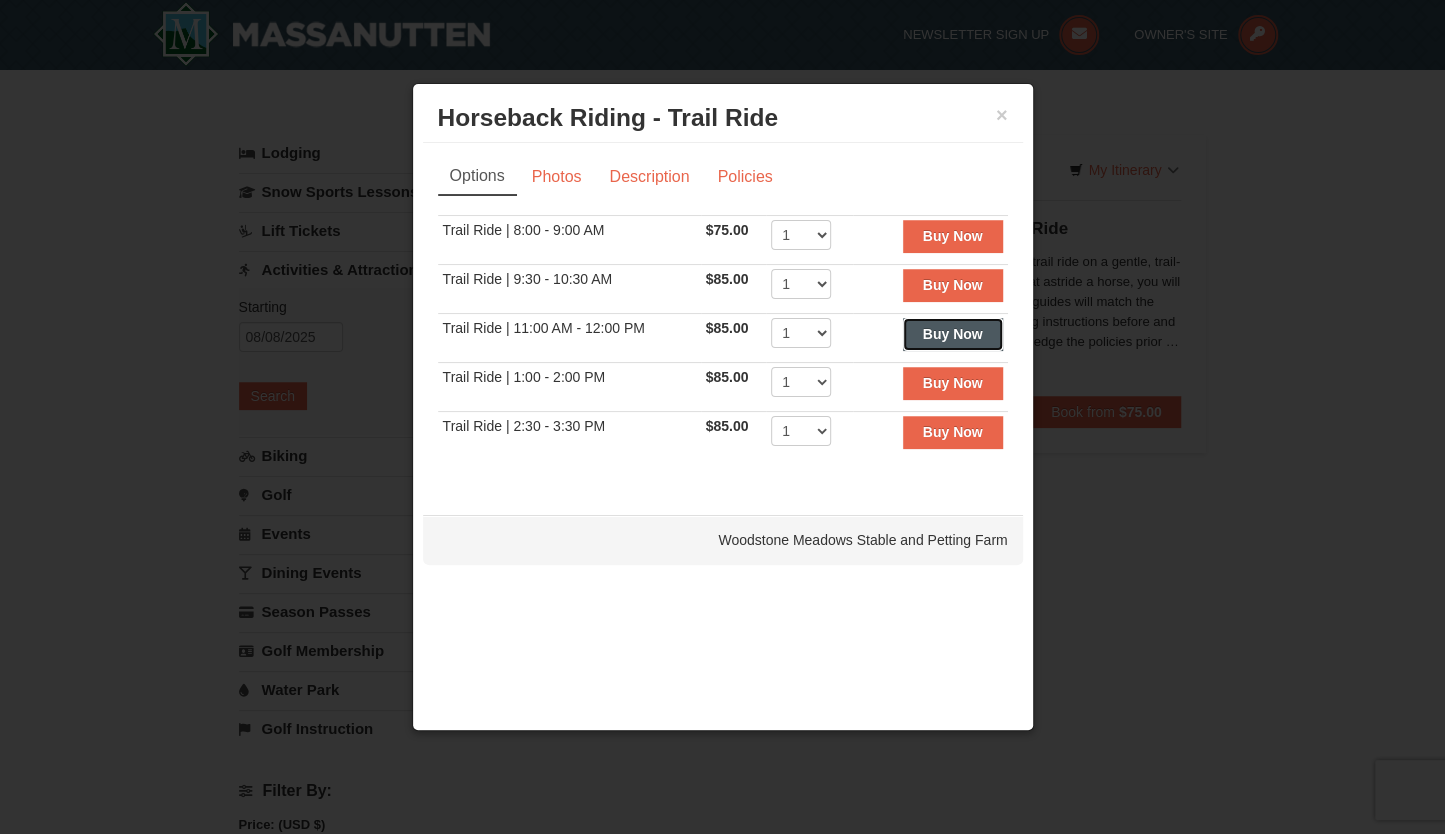 click on "Buy Now" at bounding box center [953, 334] 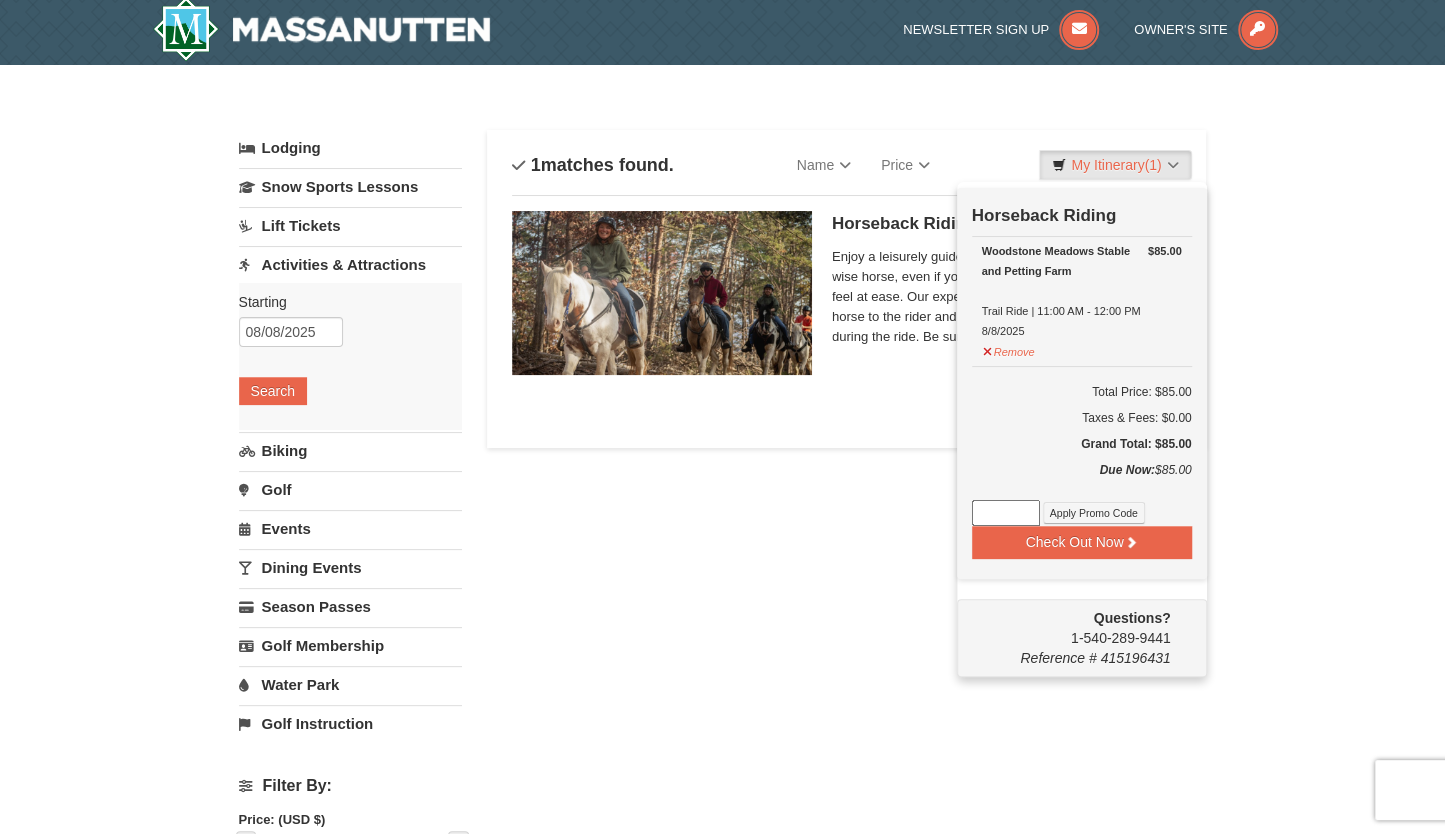 scroll, scrollTop: 6, scrollLeft: 0, axis: vertical 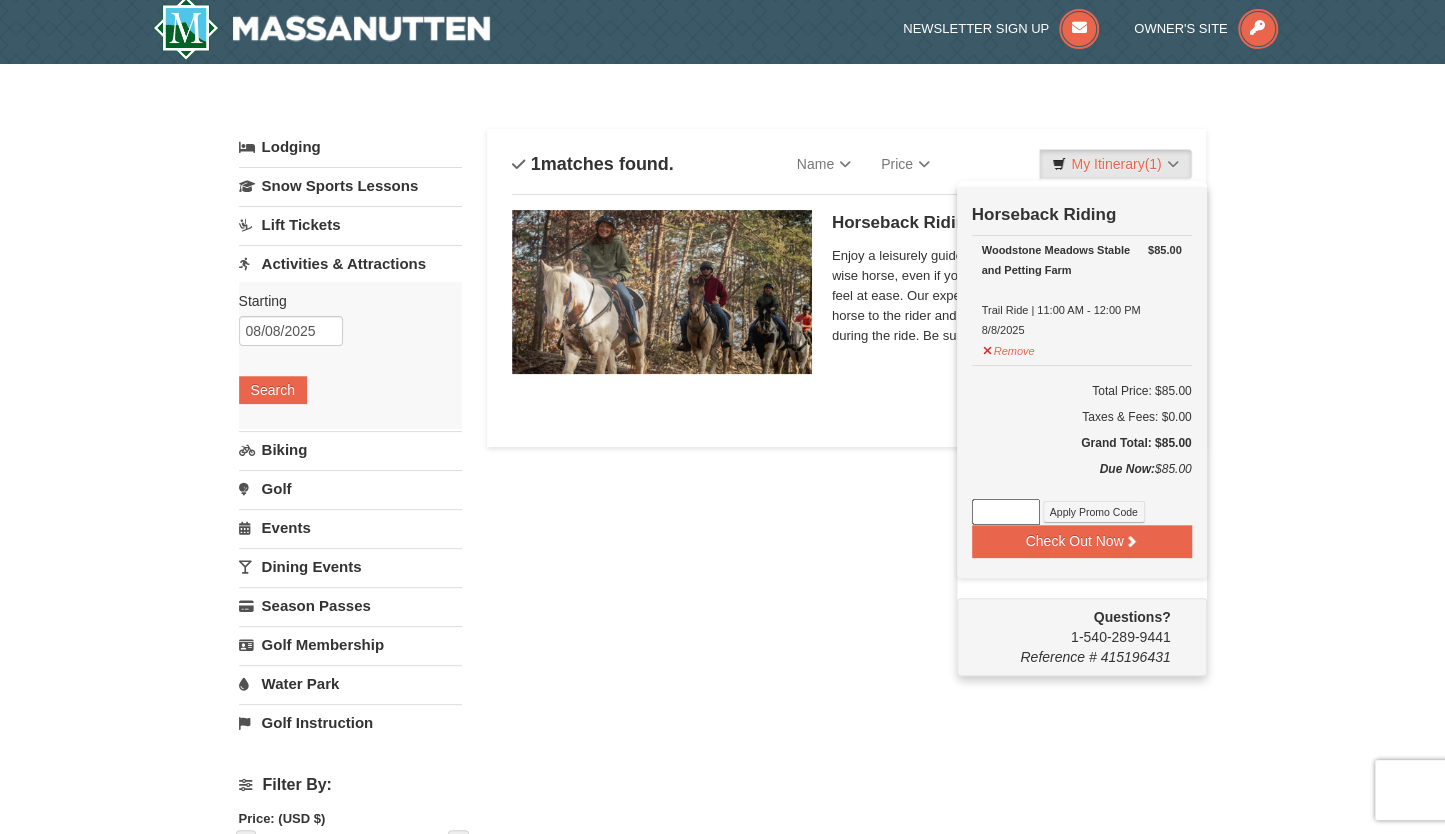 click on "×
Categories
List
Filter
My Itinerary (1)
Check Out Now
Horseback Riding
$85.00
Woodstone Meadows Stable and Petting Farm
Trail Ride | 11:00 AM - 12:00 PM
8/8/2025" at bounding box center [722, 774] 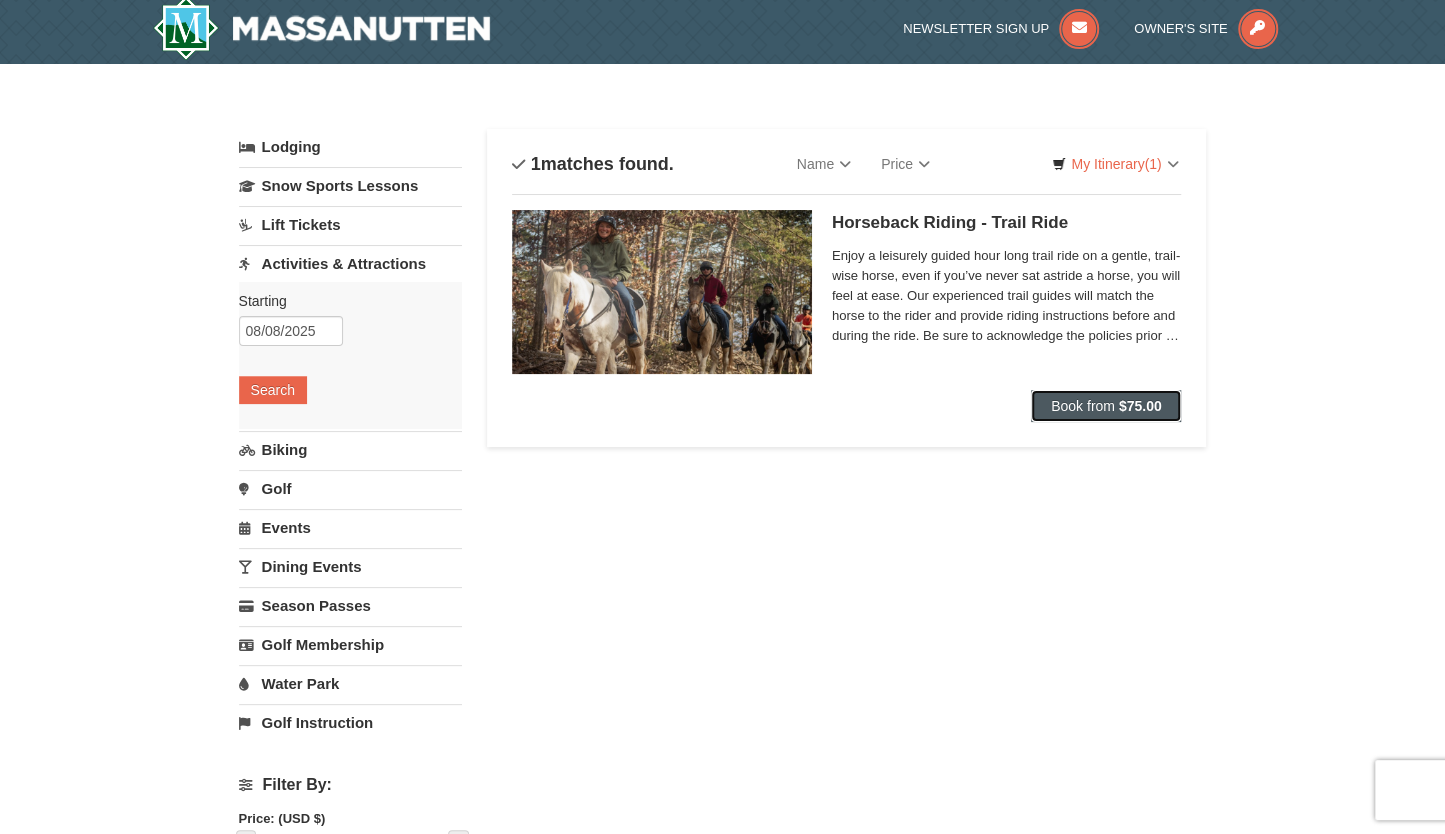 click on "Book from" at bounding box center [1083, 406] 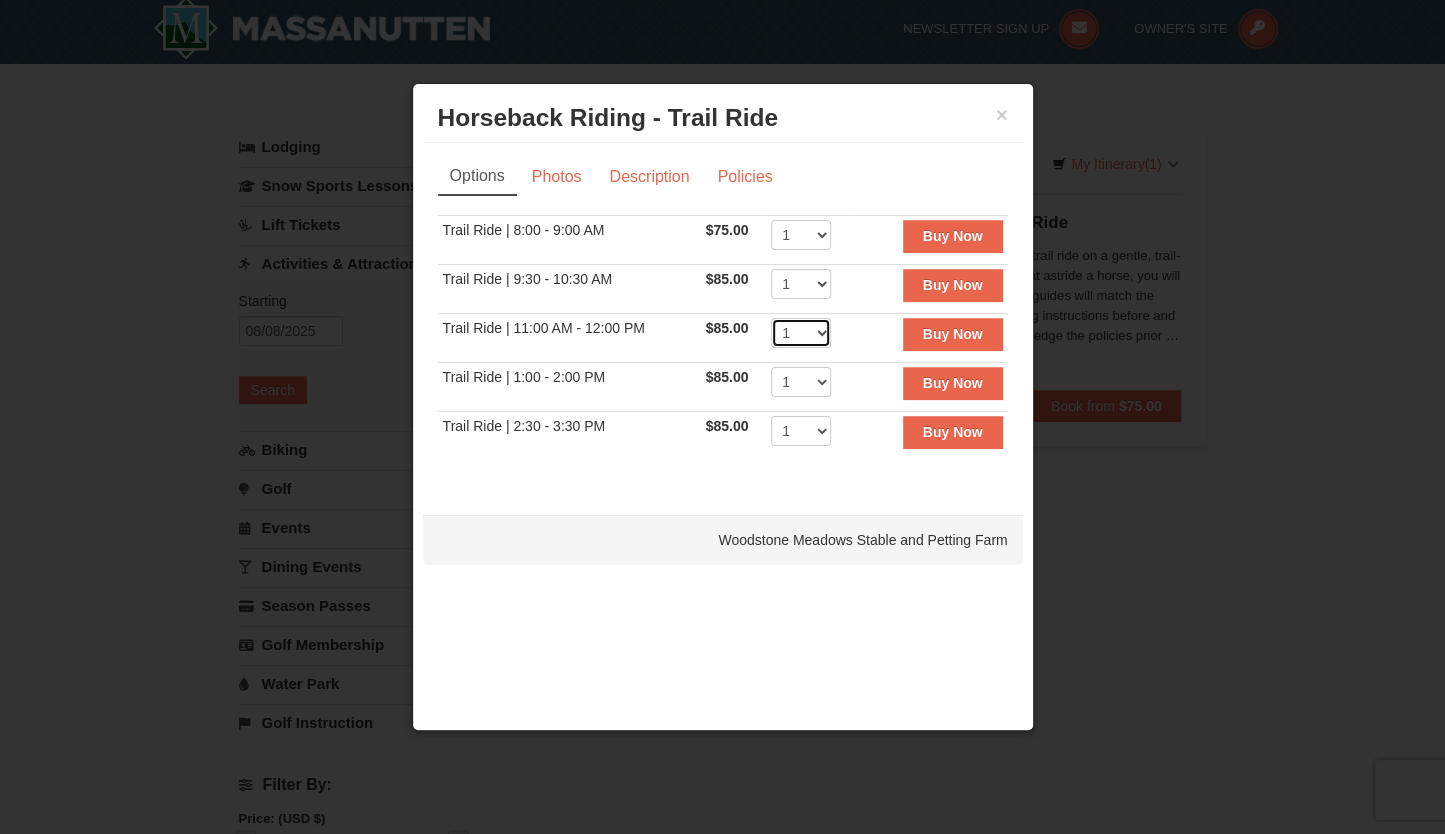 click on "1
2
3
4
5
6
7
8
9
10
11
12" at bounding box center (801, 333) 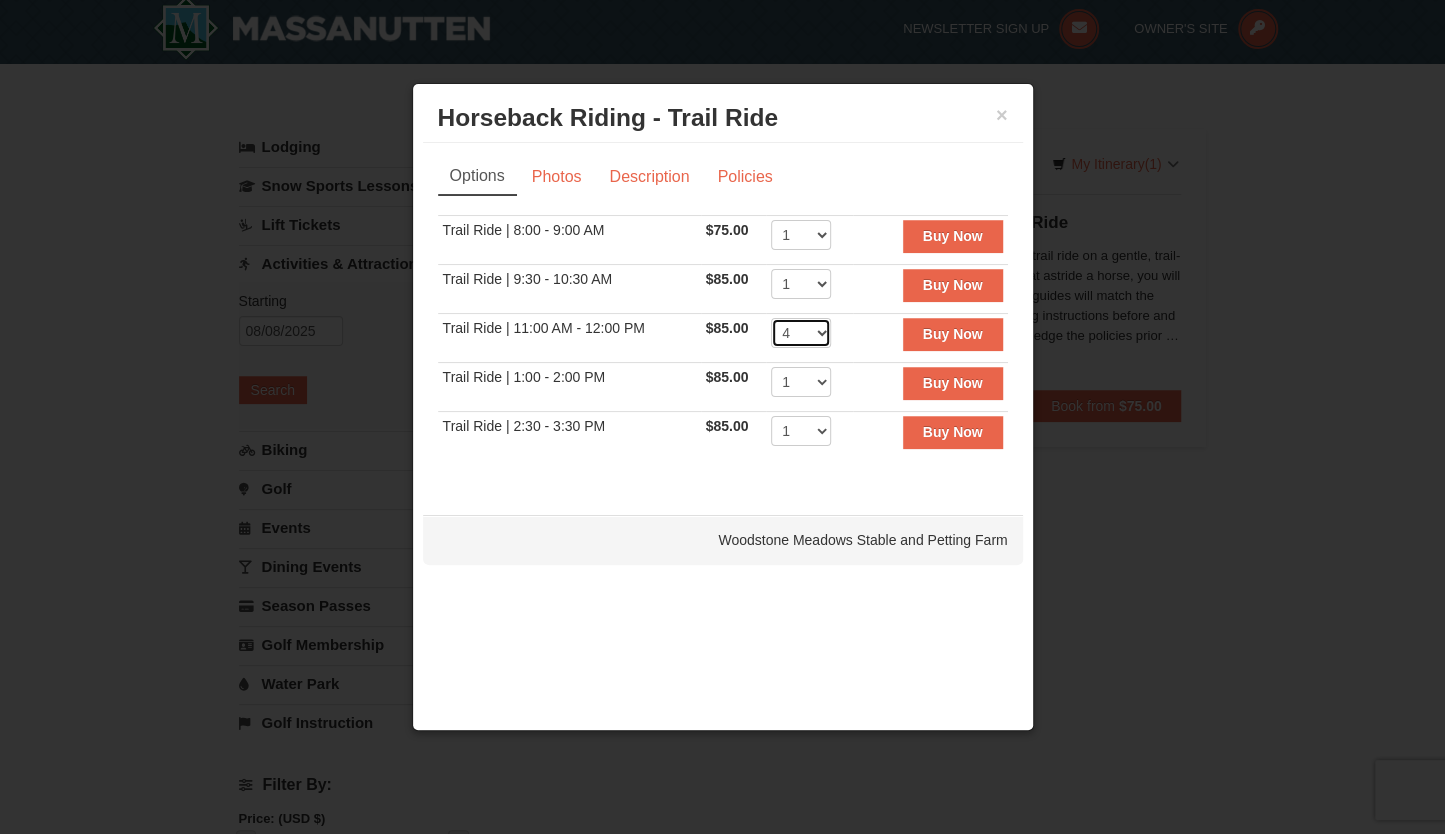 click on "1
2
3
4
5
6
7
8
9
10
11
12" at bounding box center (801, 333) 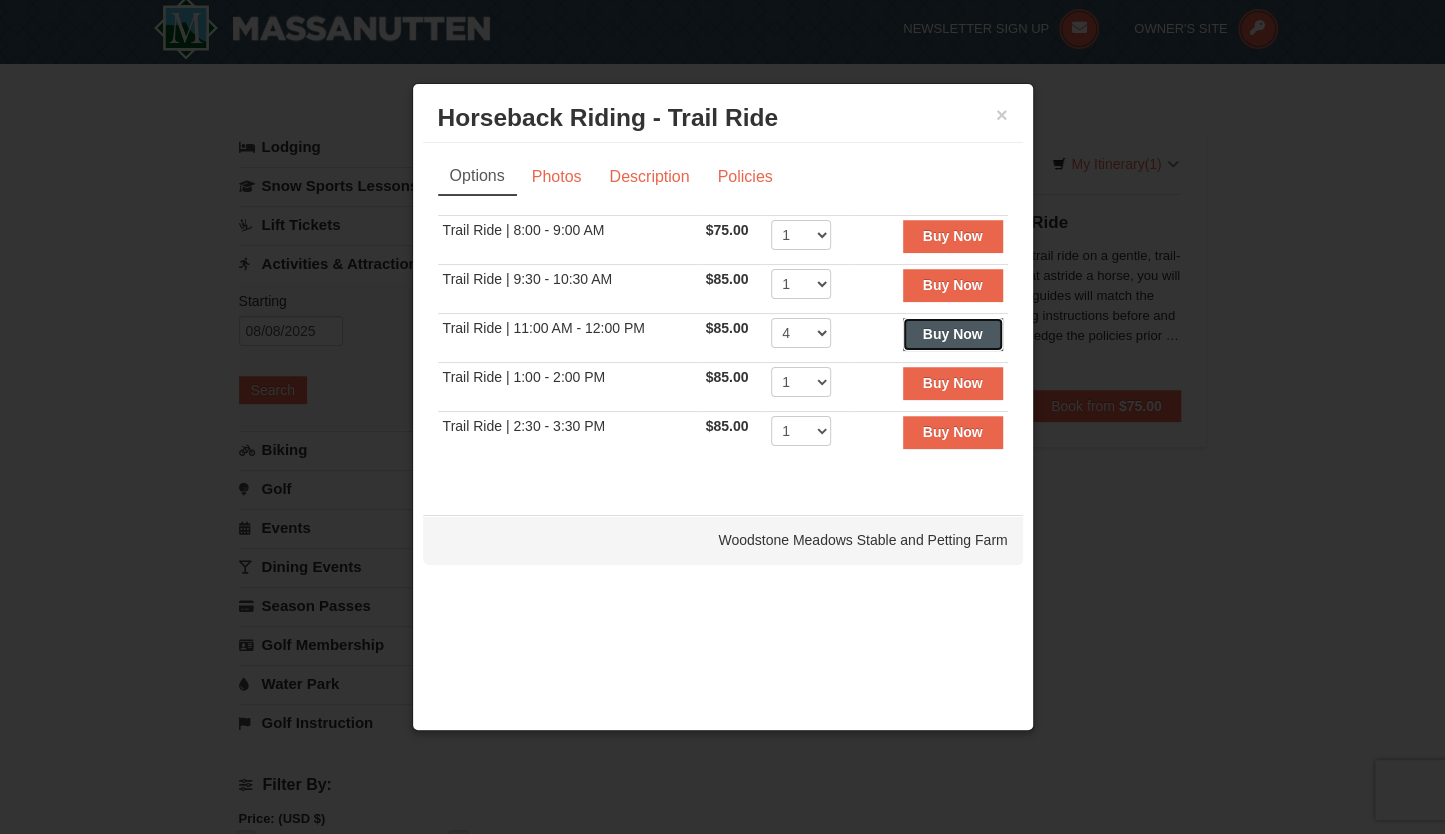 click on "Buy Now" at bounding box center (953, 334) 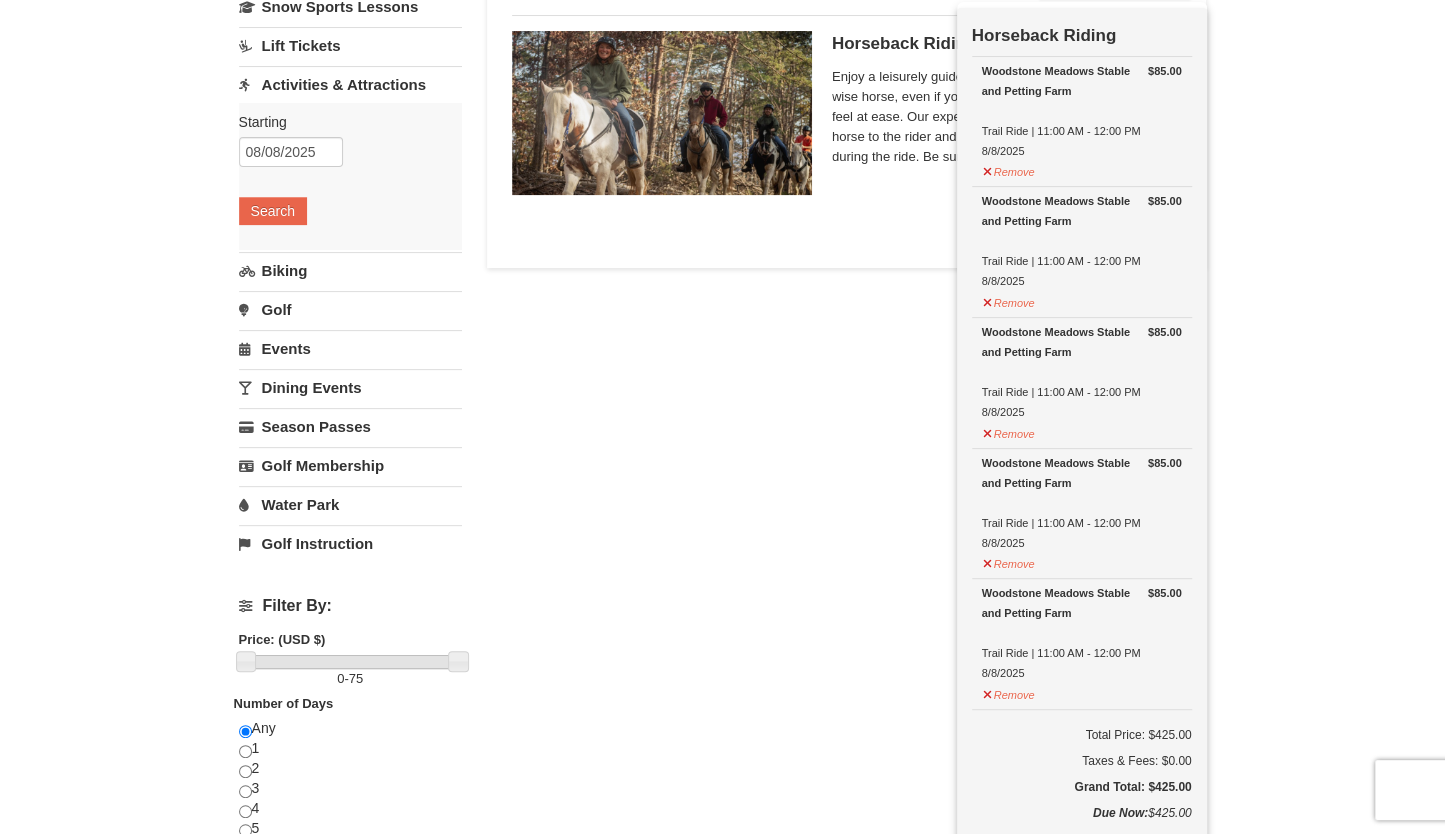 scroll, scrollTop: 186, scrollLeft: 0, axis: vertical 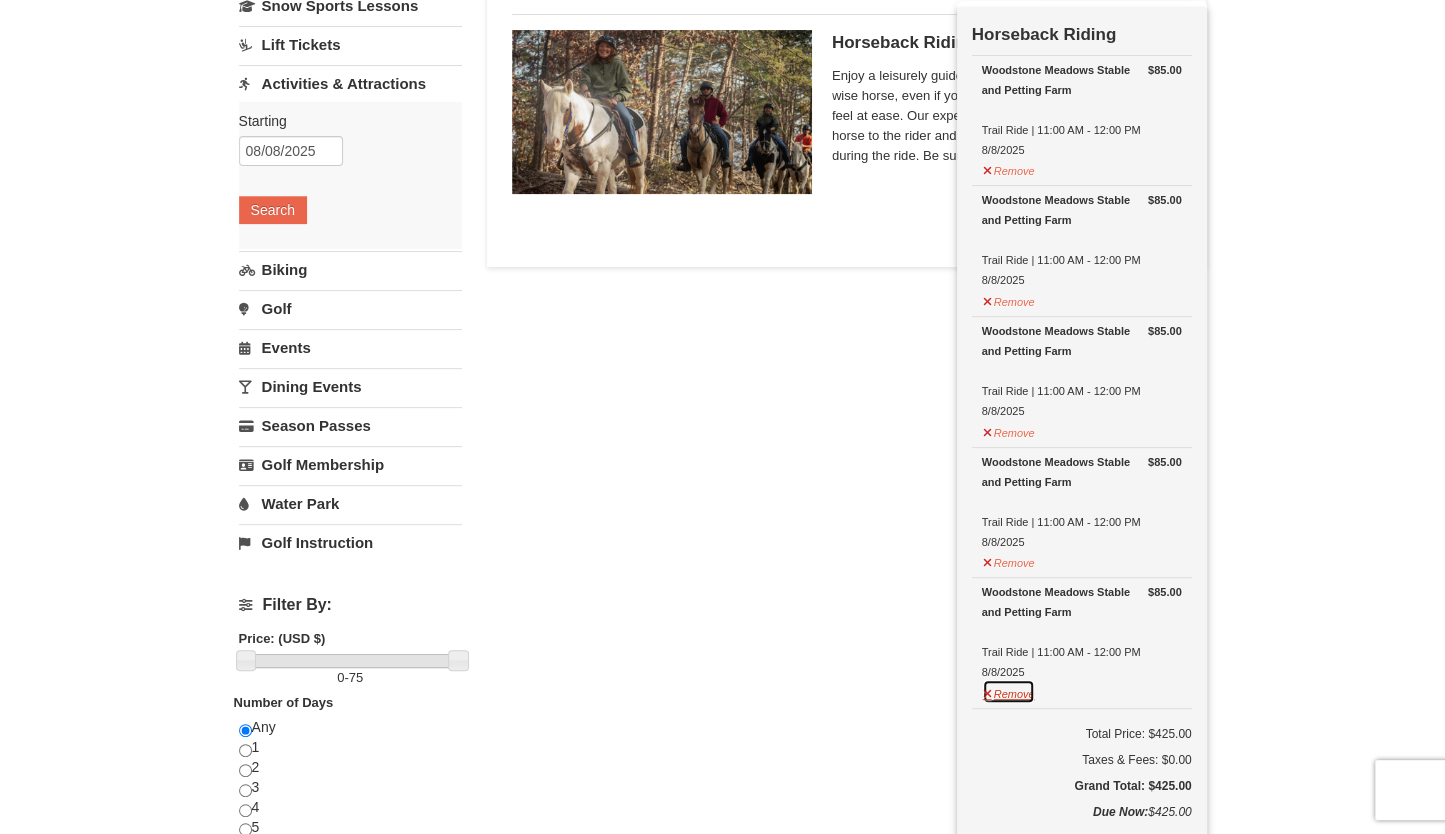 click on "Remove" at bounding box center (1009, 691) 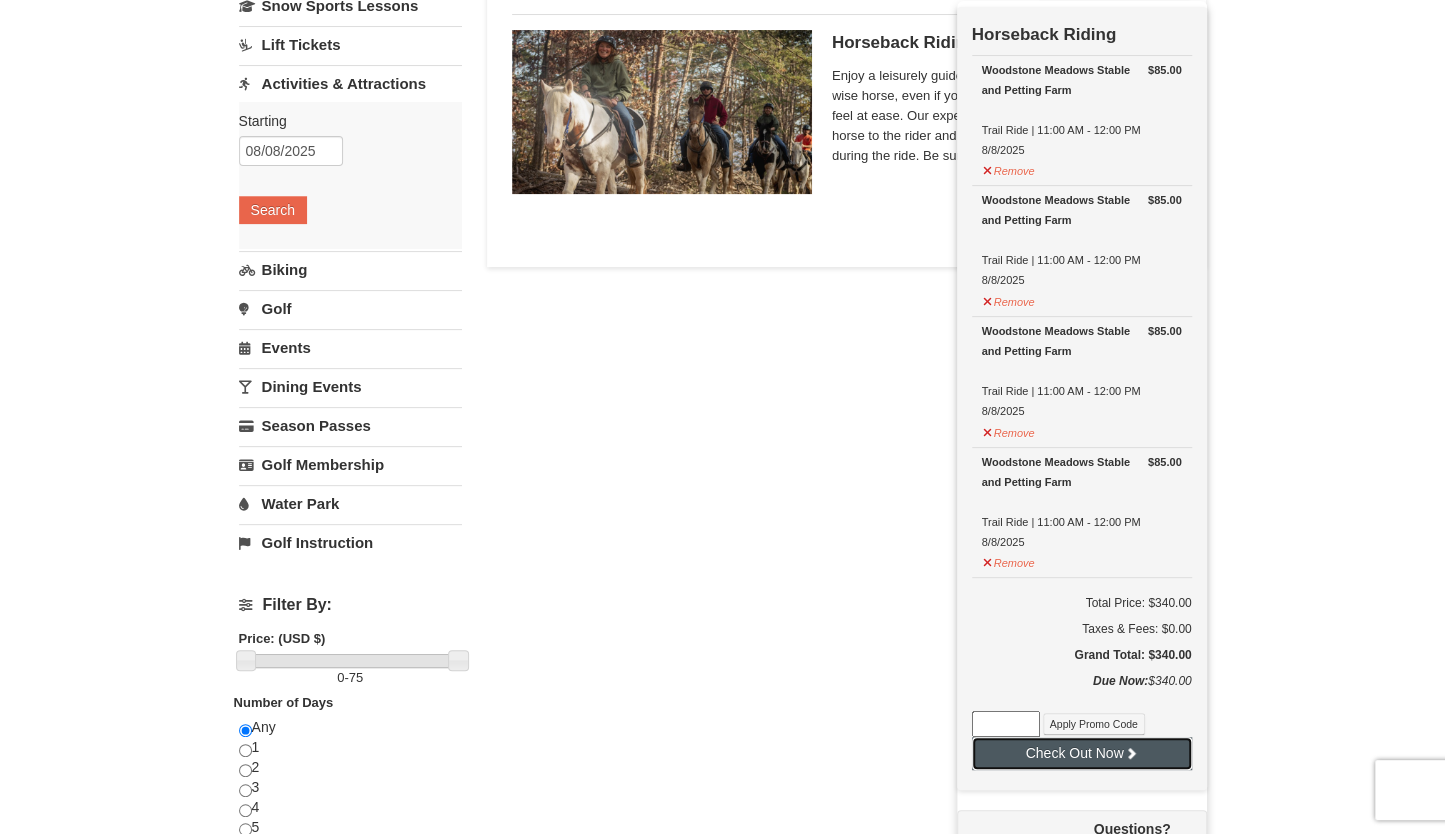 click on "Check Out Now" at bounding box center (1082, 753) 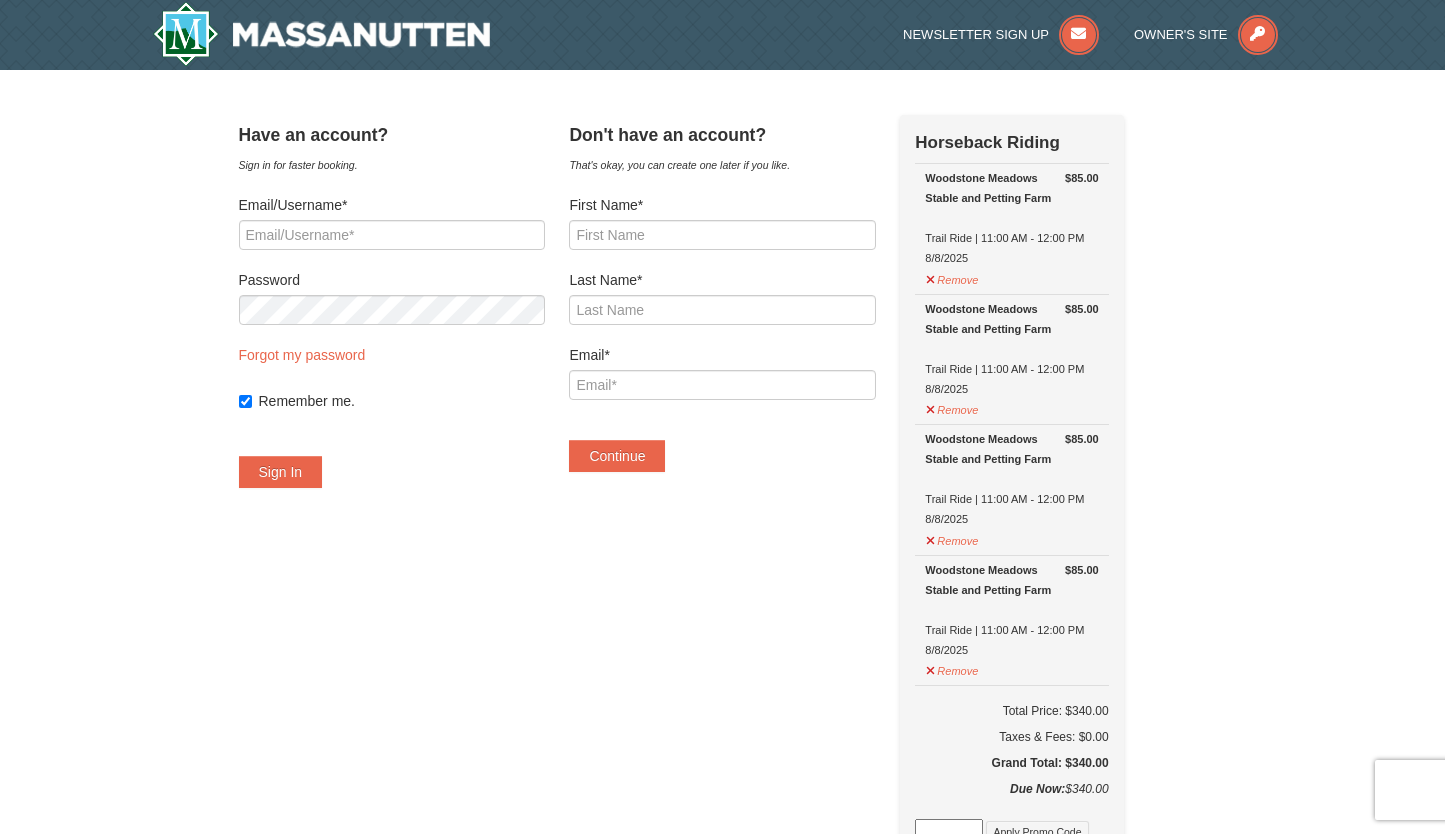 scroll, scrollTop: 0, scrollLeft: 0, axis: both 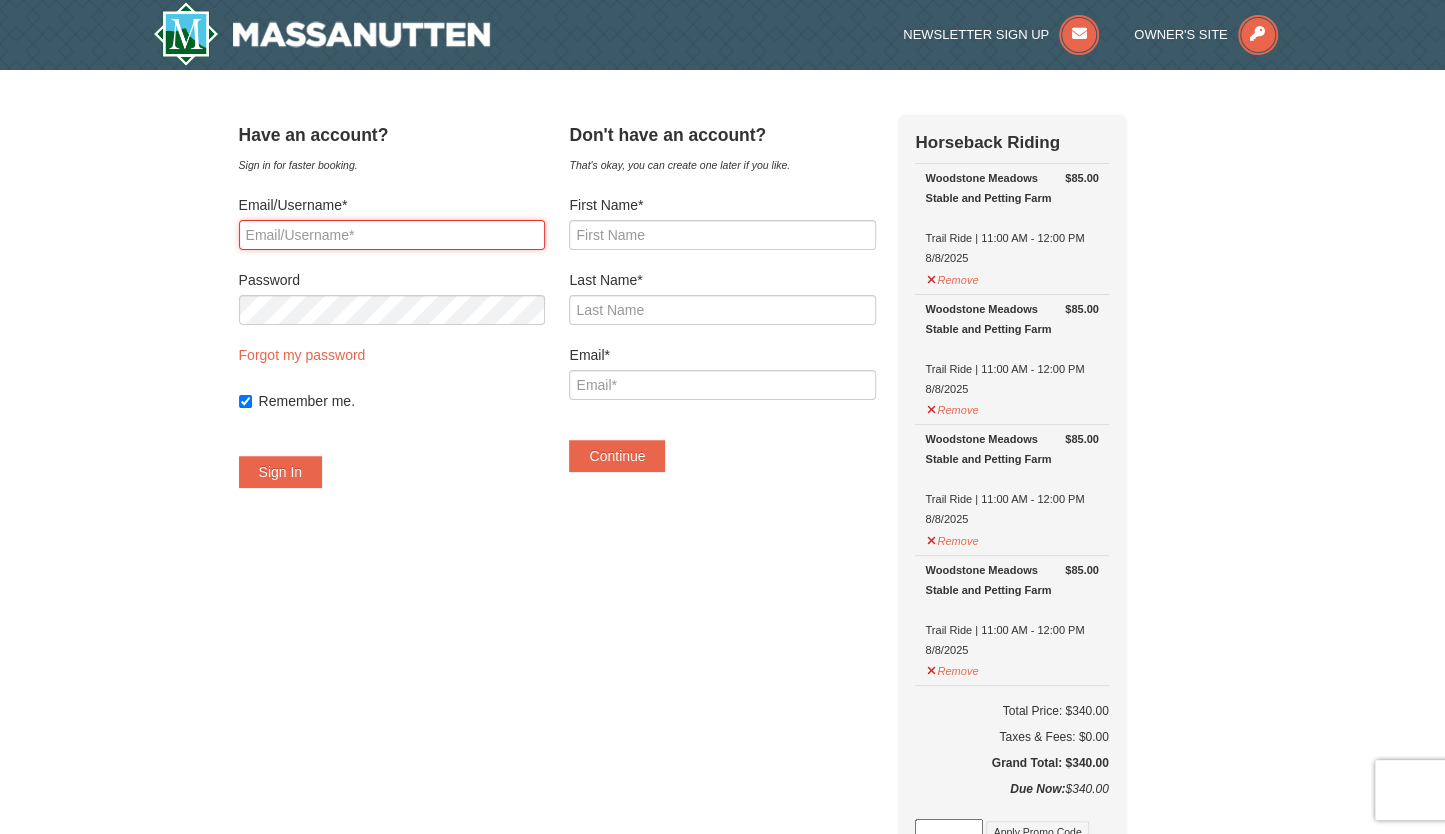 click on "Email/Username*" at bounding box center [392, 235] 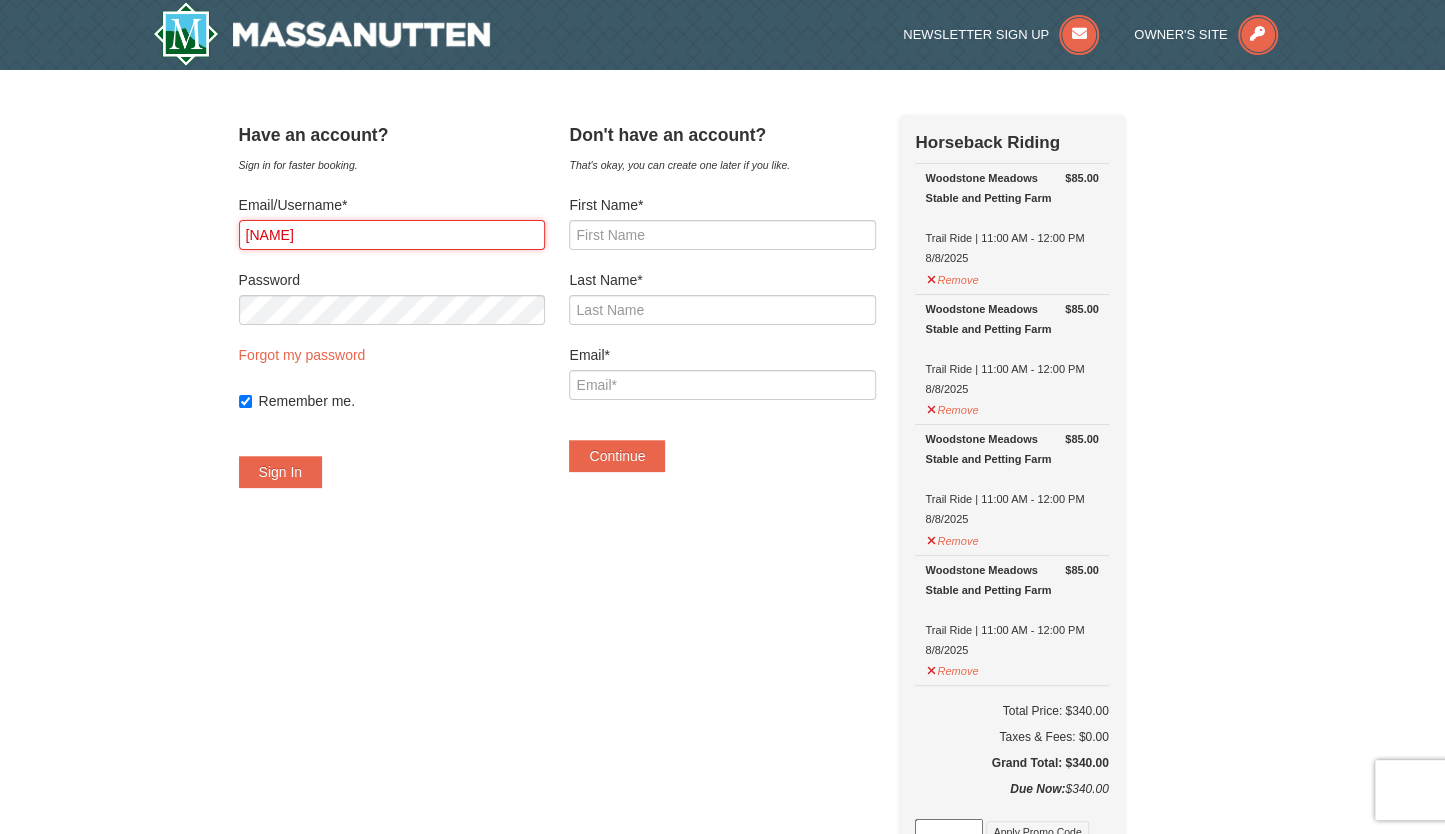 type on "a" 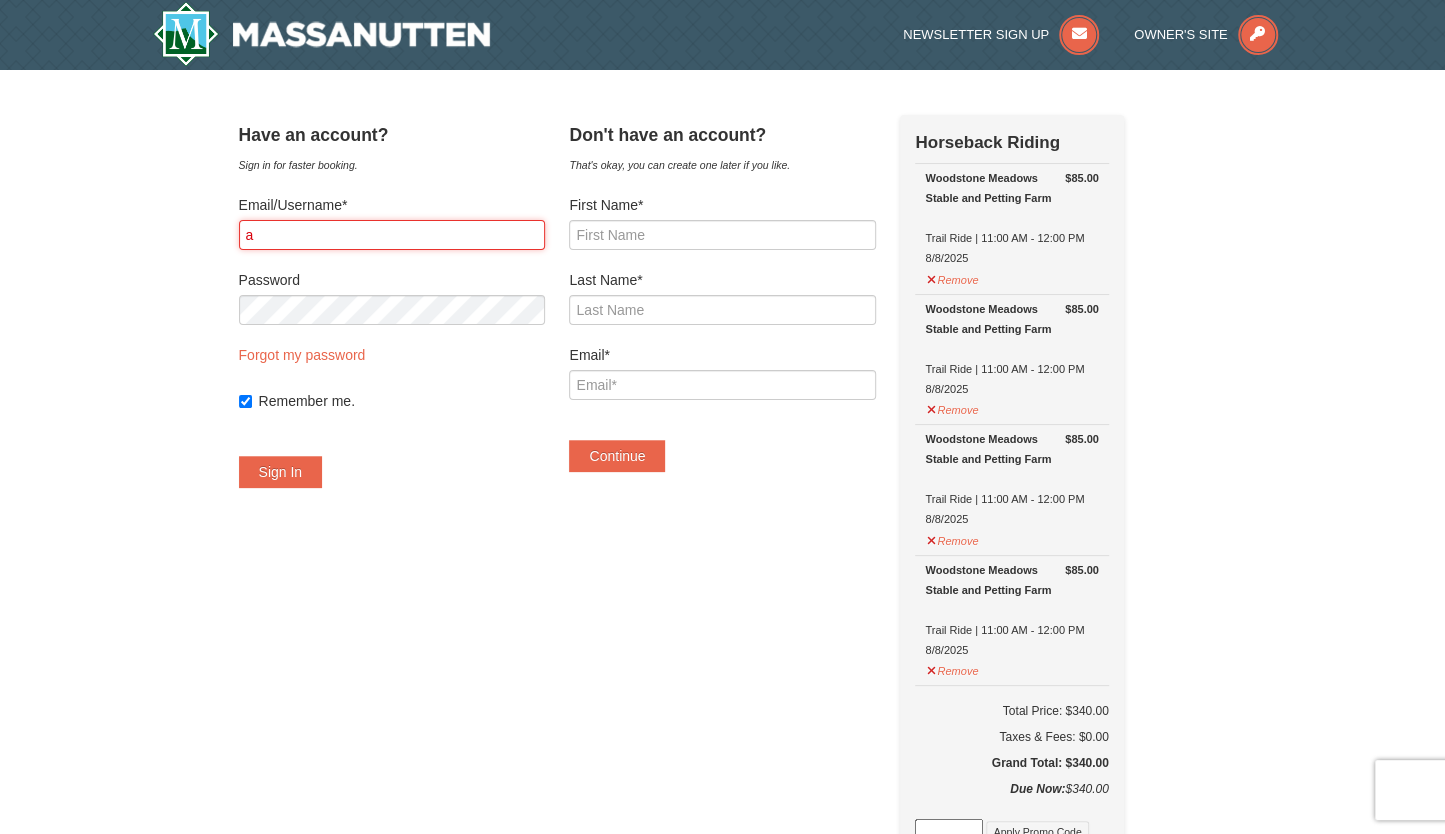 type 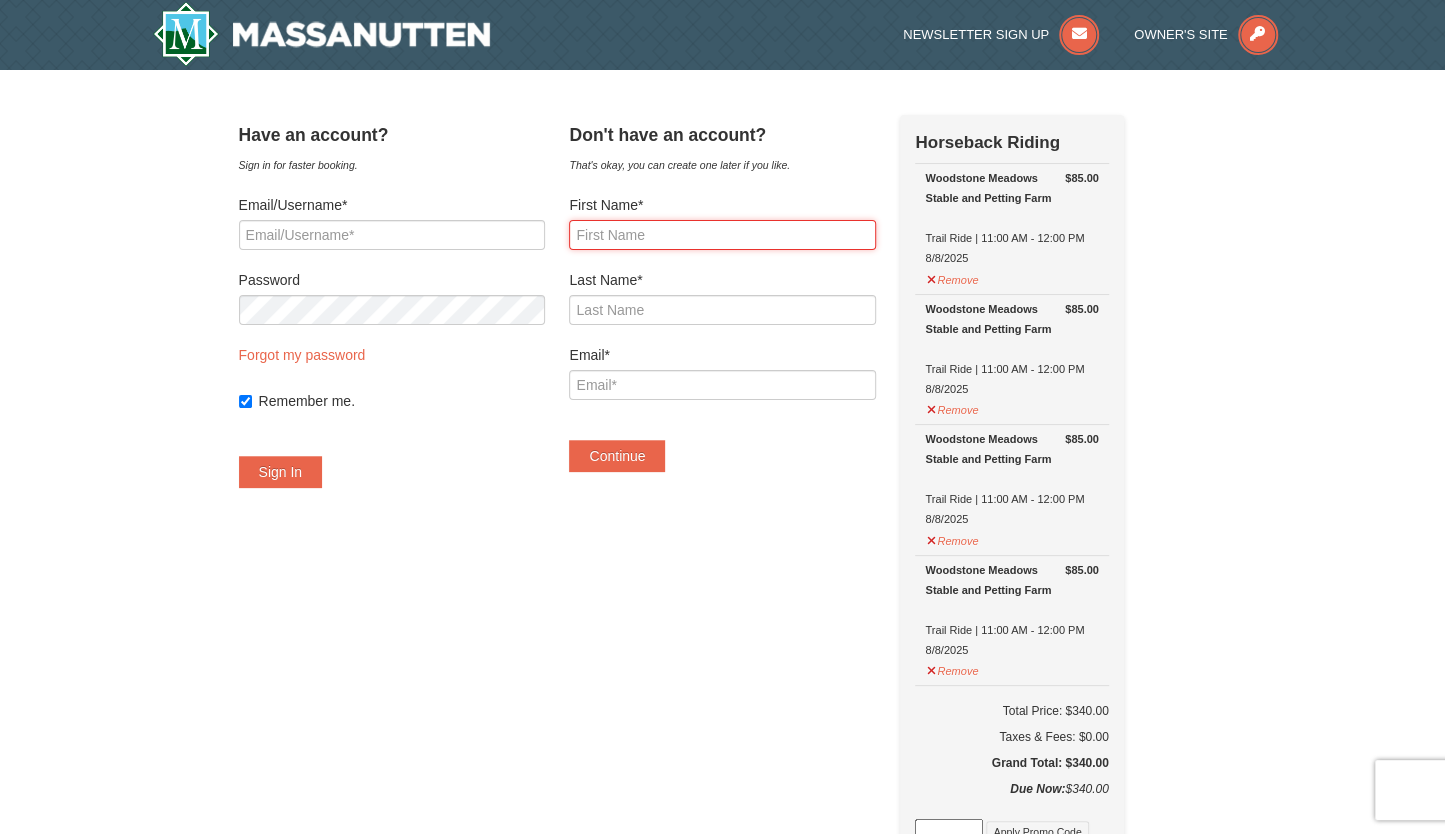 click on "First Name*" at bounding box center [722, 235] 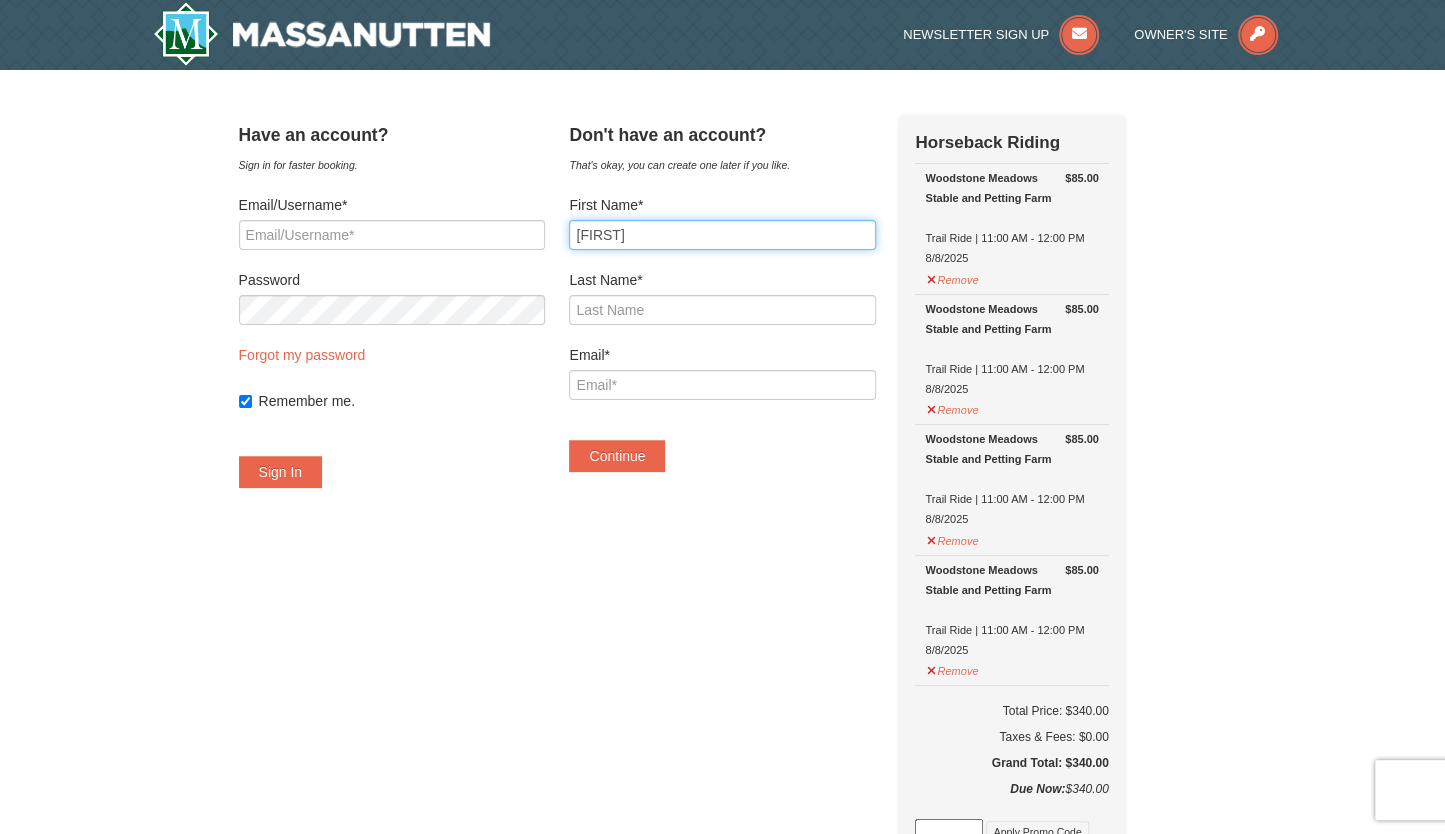 click on "Anna" at bounding box center [722, 235] 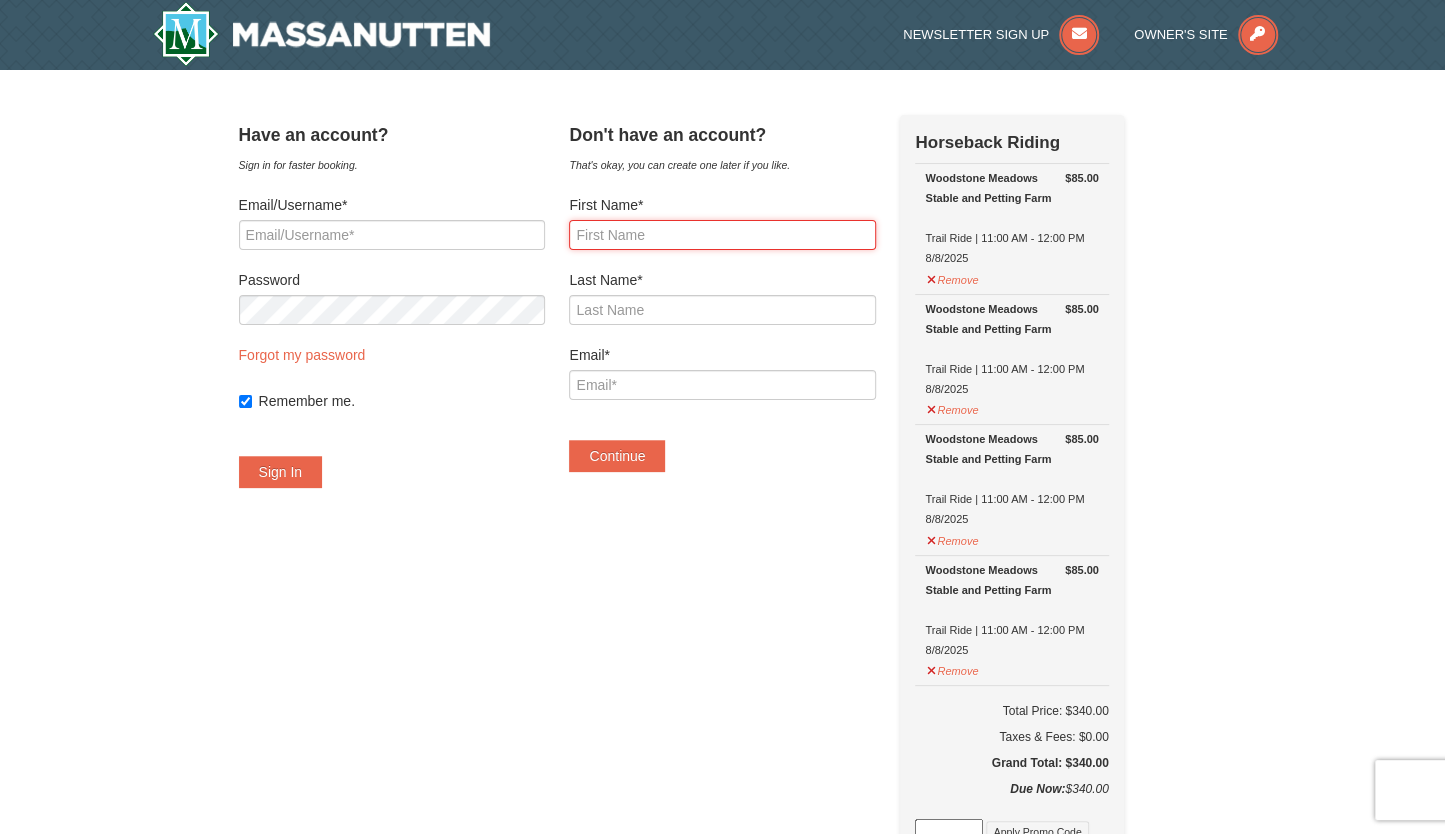 type 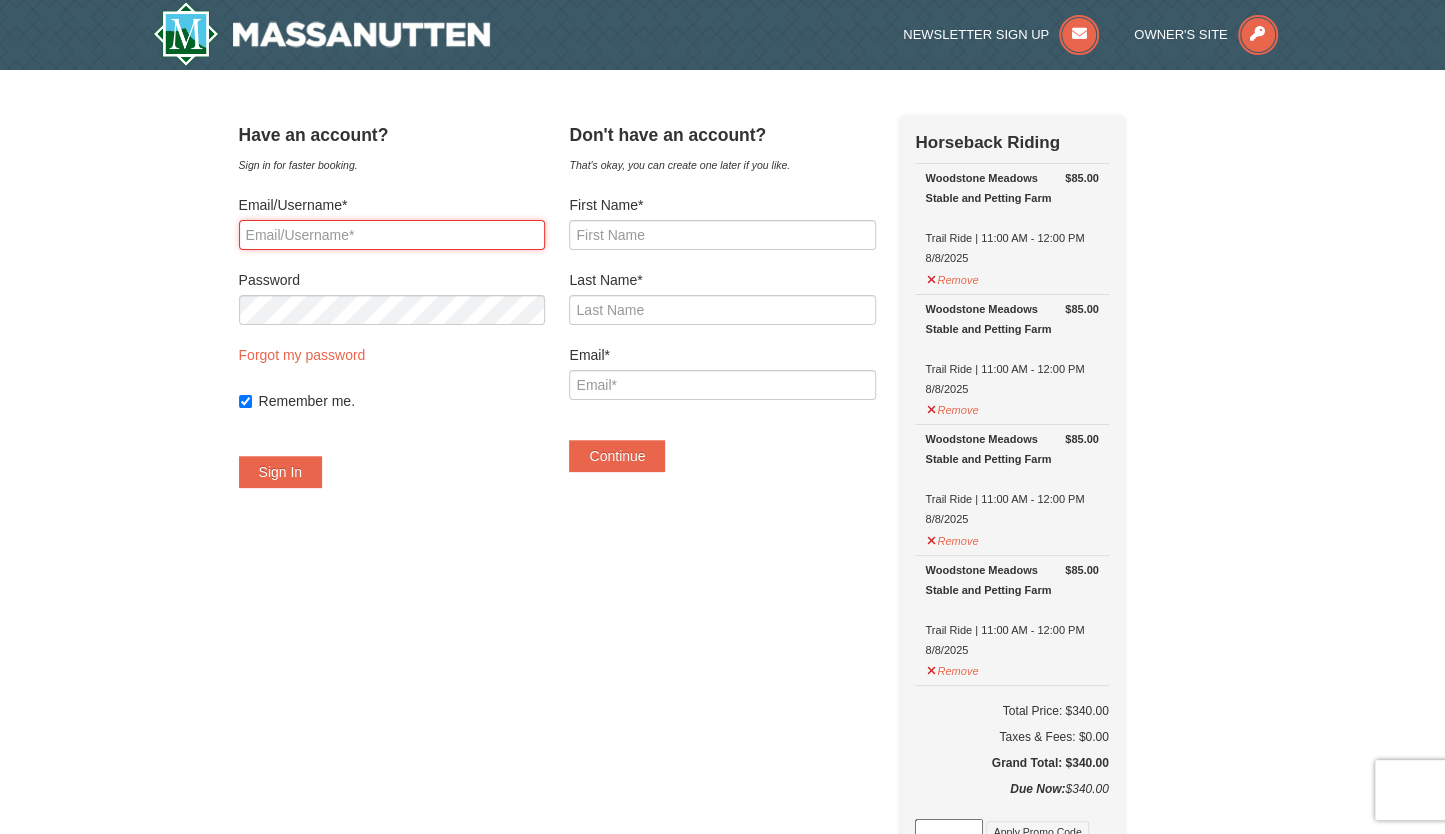 click on "Email/Username*" at bounding box center (392, 235) 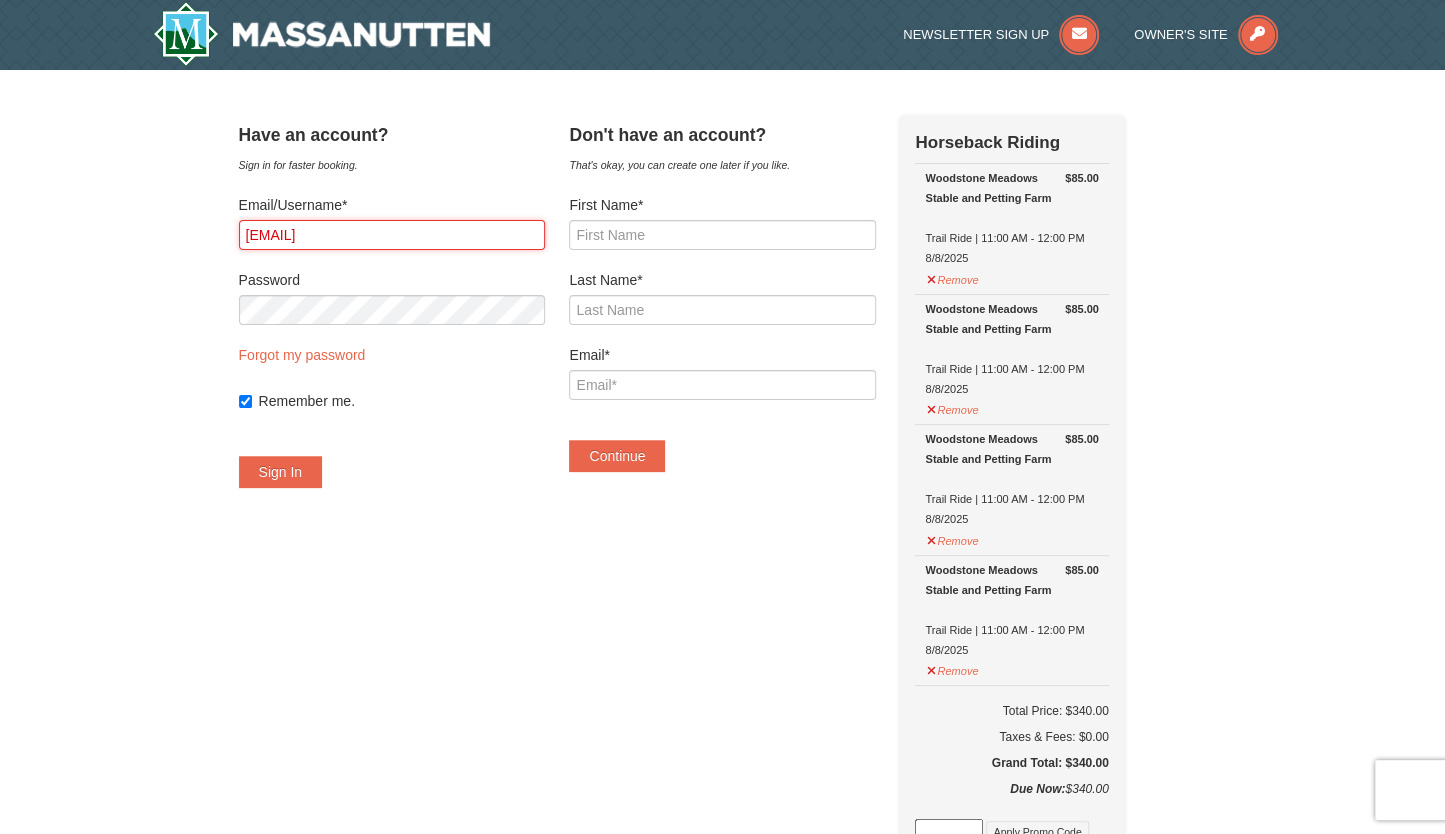 type on "awanta7@gmail.com" 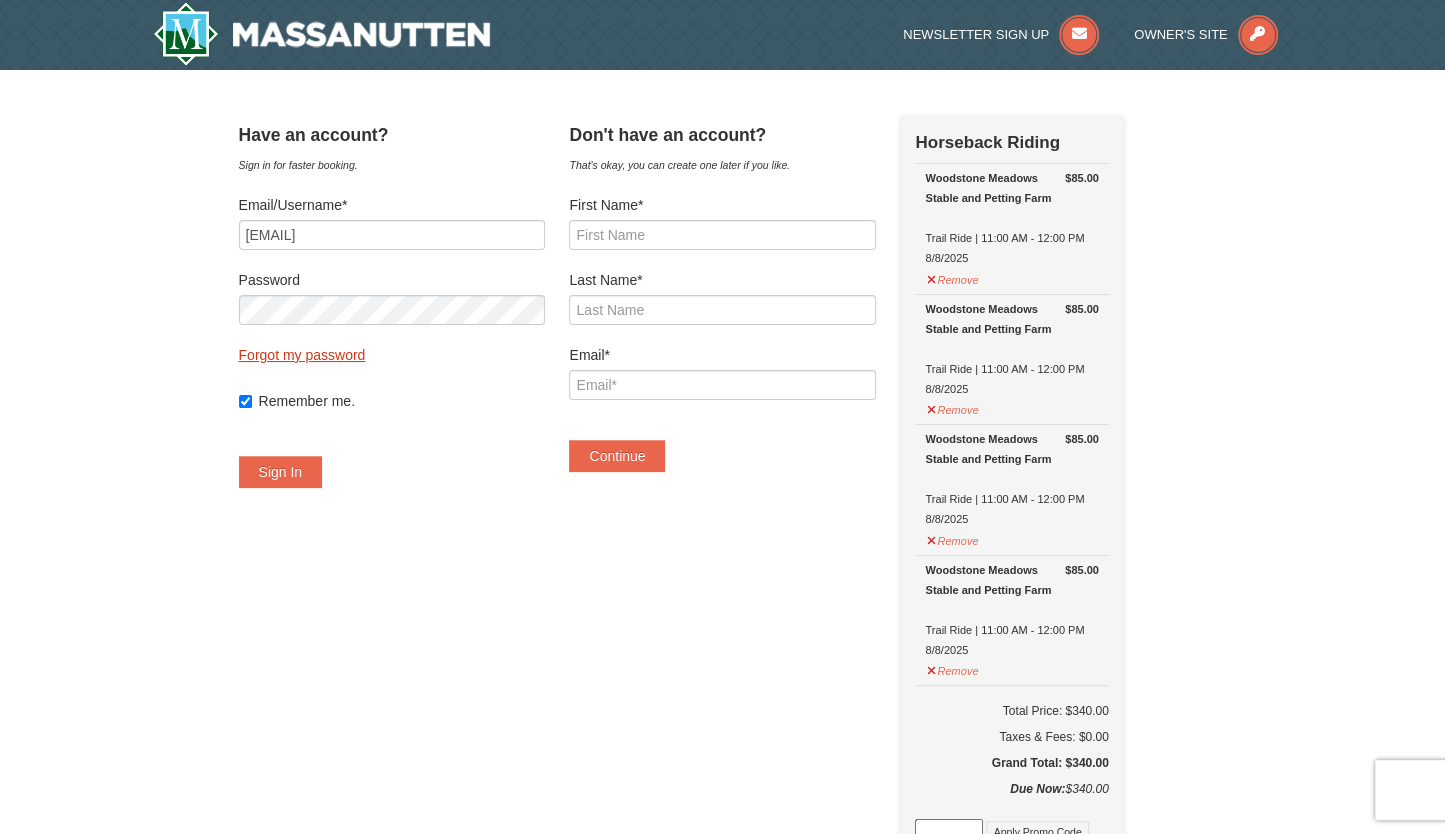 click on "Forgot my password" at bounding box center [302, 355] 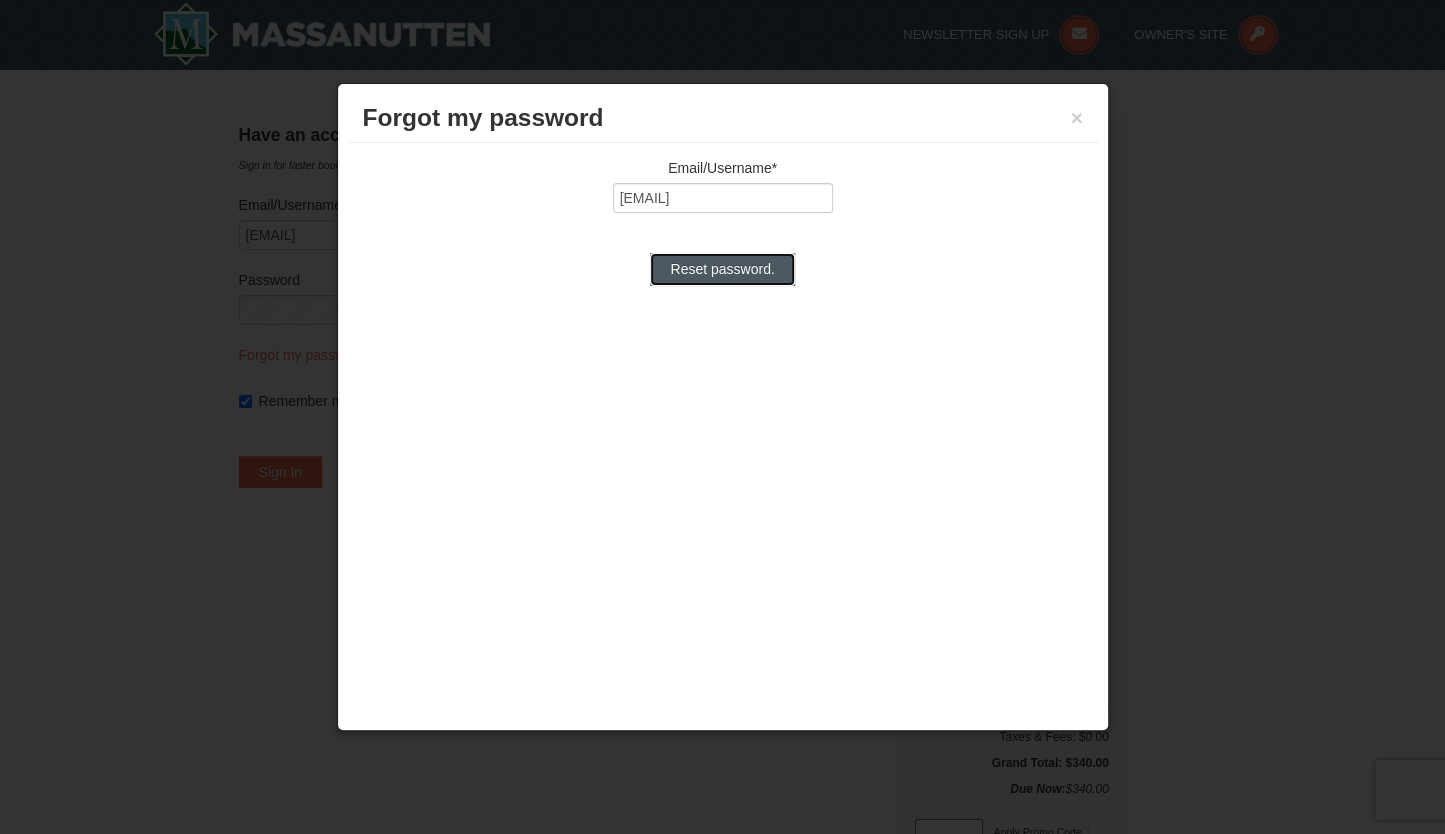 click on "Reset password." at bounding box center (722, 269) 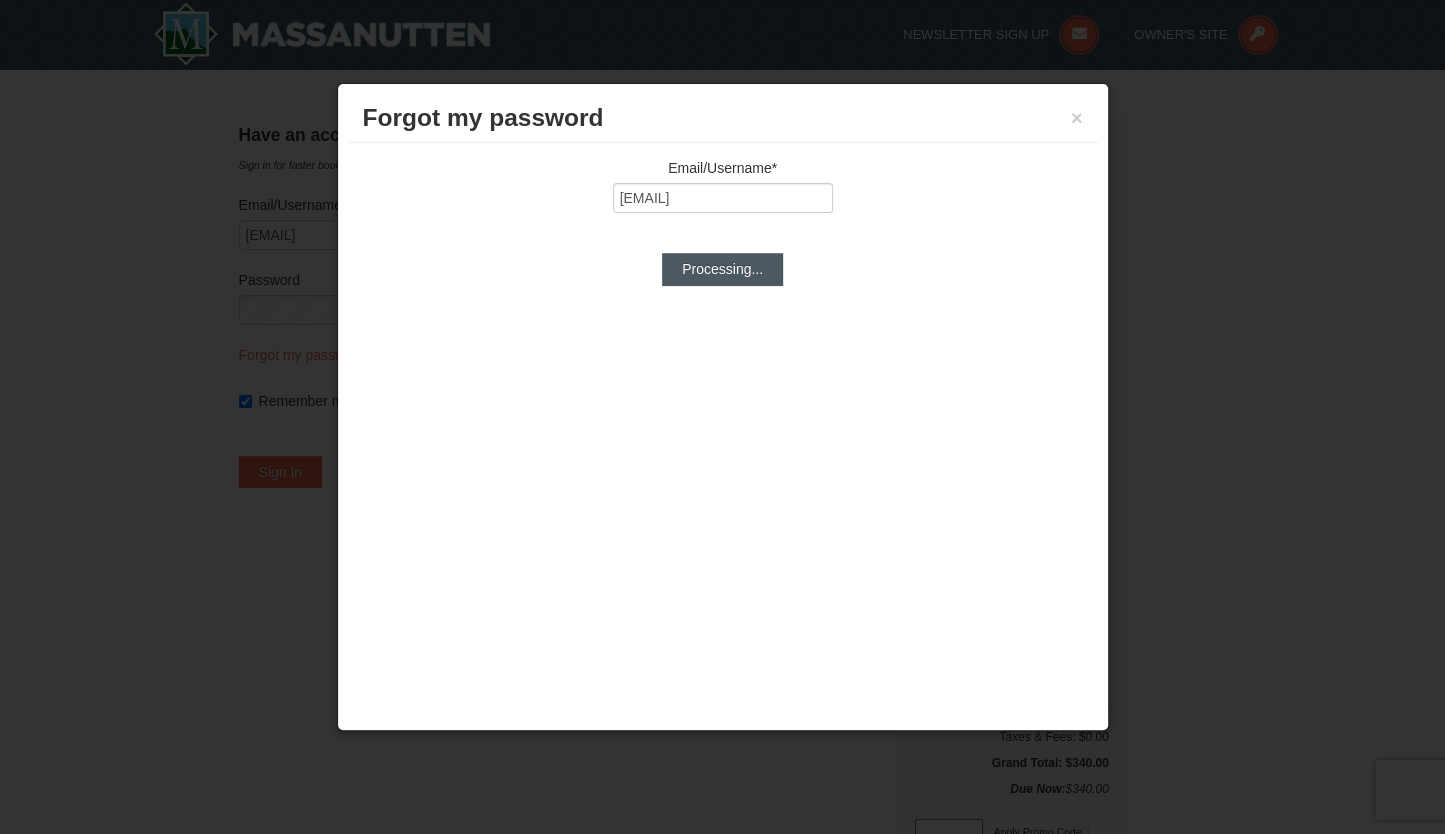 type on "awanta7@gmail.com" 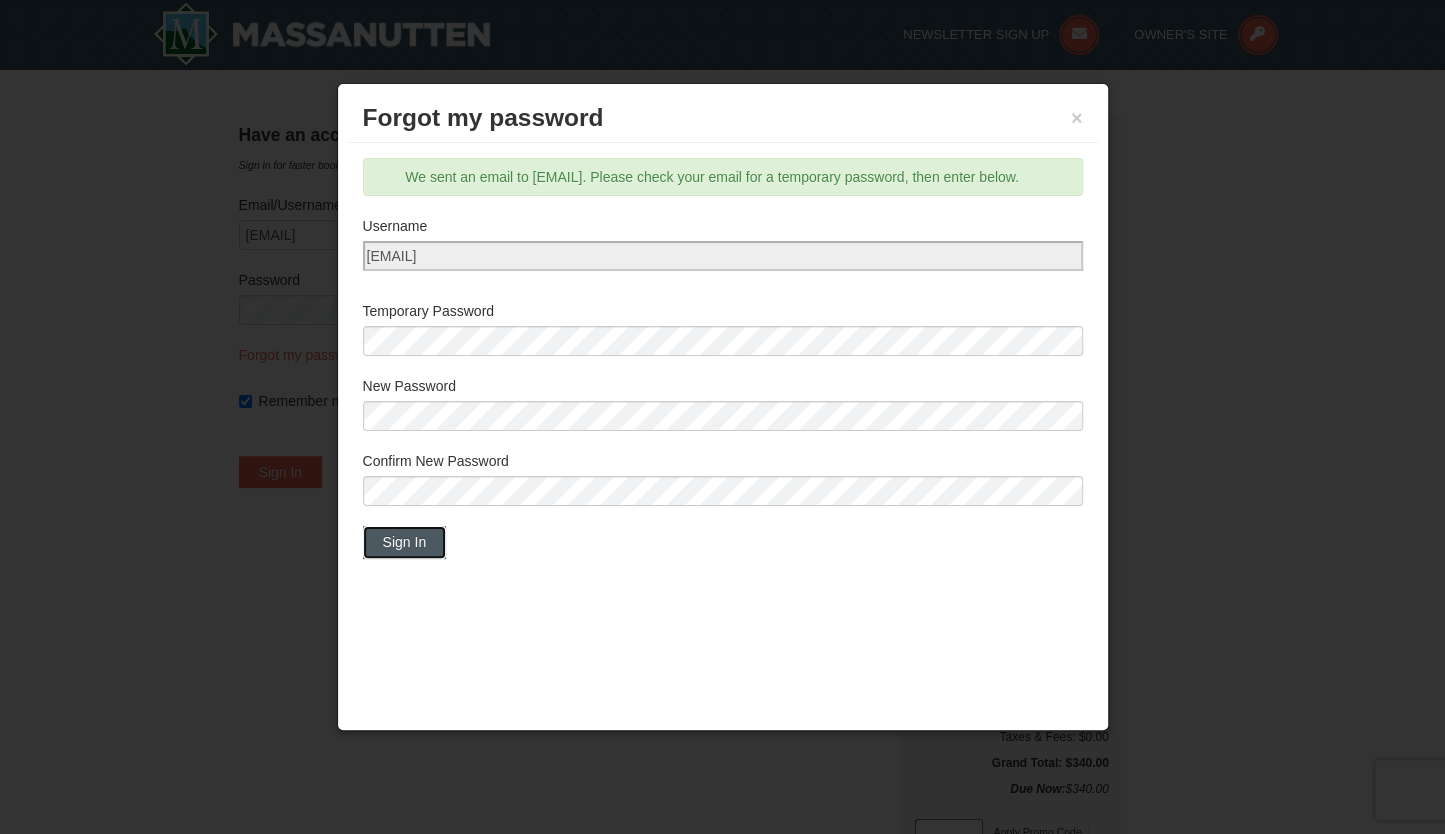click on "Sign In" at bounding box center (405, 542) 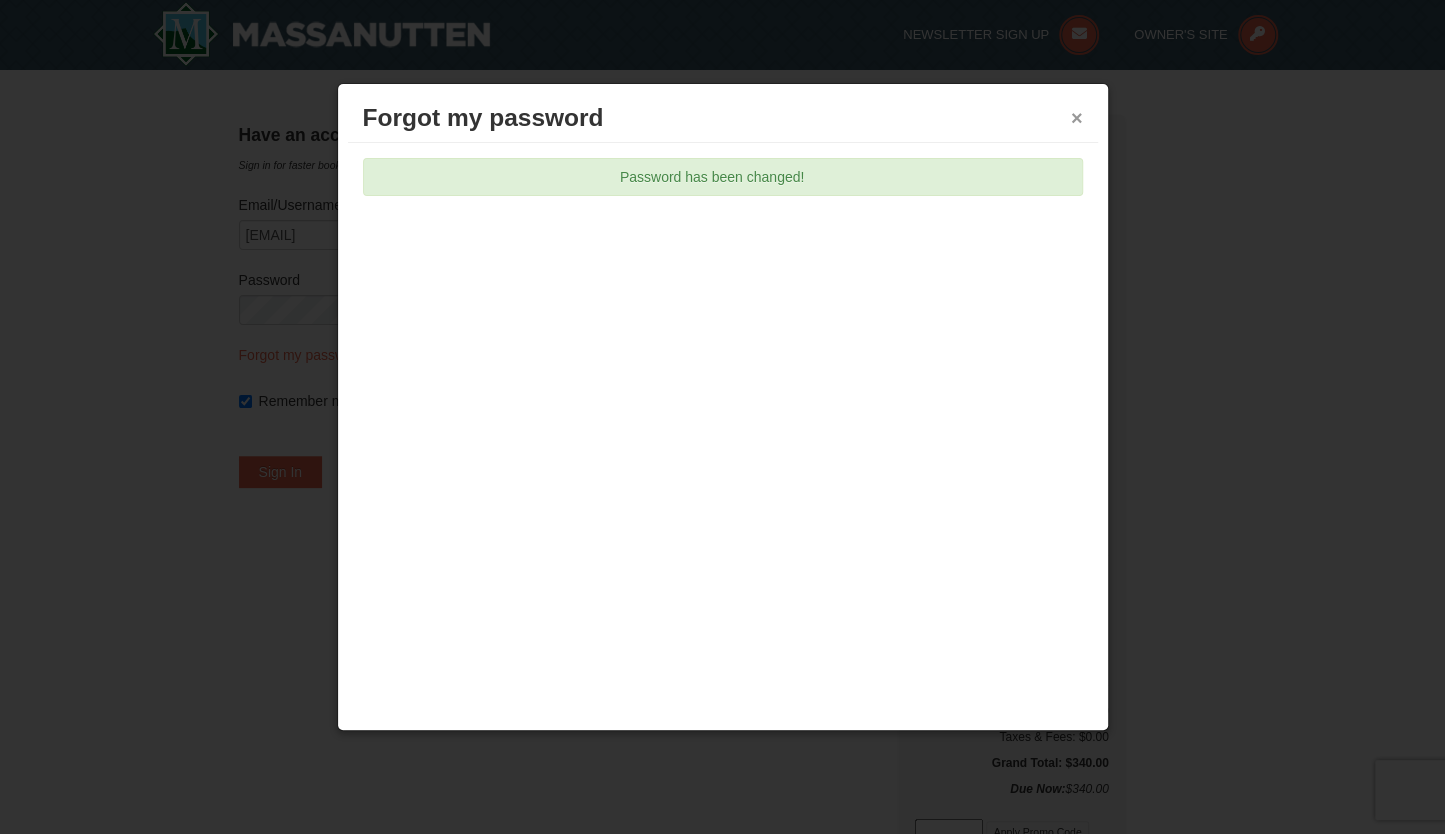 click on "×" at bounding box center (1077, 118) 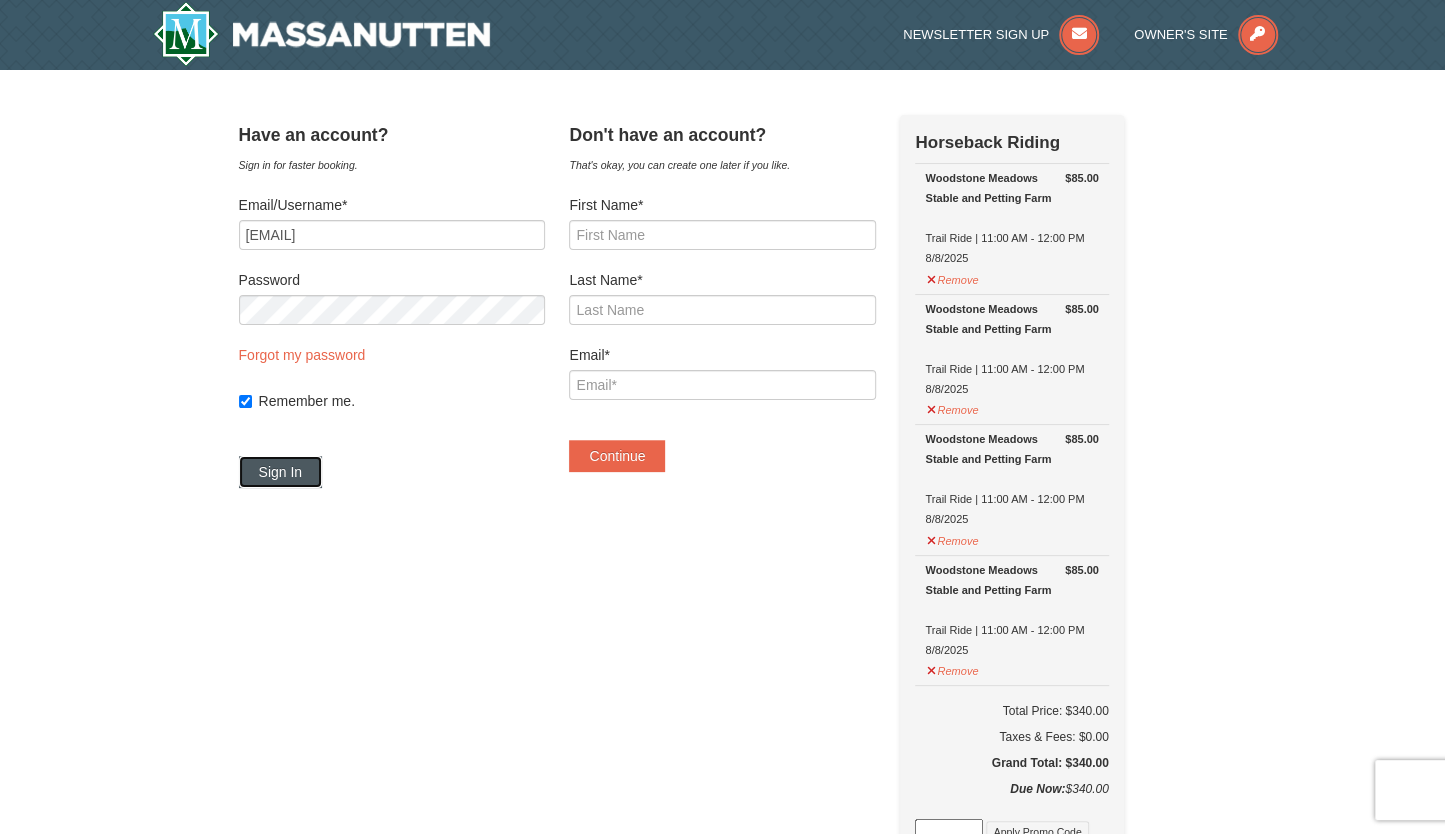 click on "Sign In" at bounding box center [281, 472] 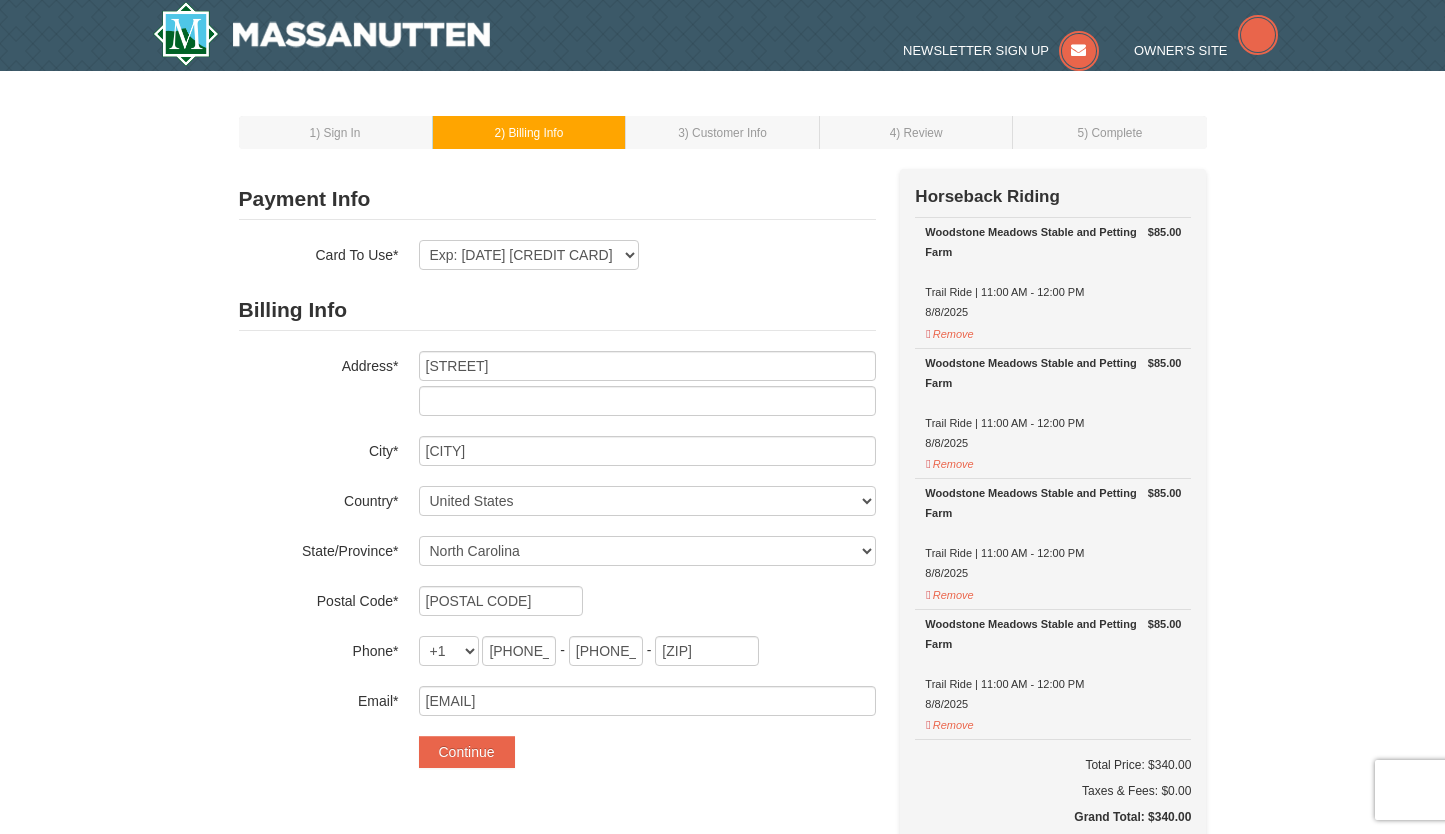 select on "NC" 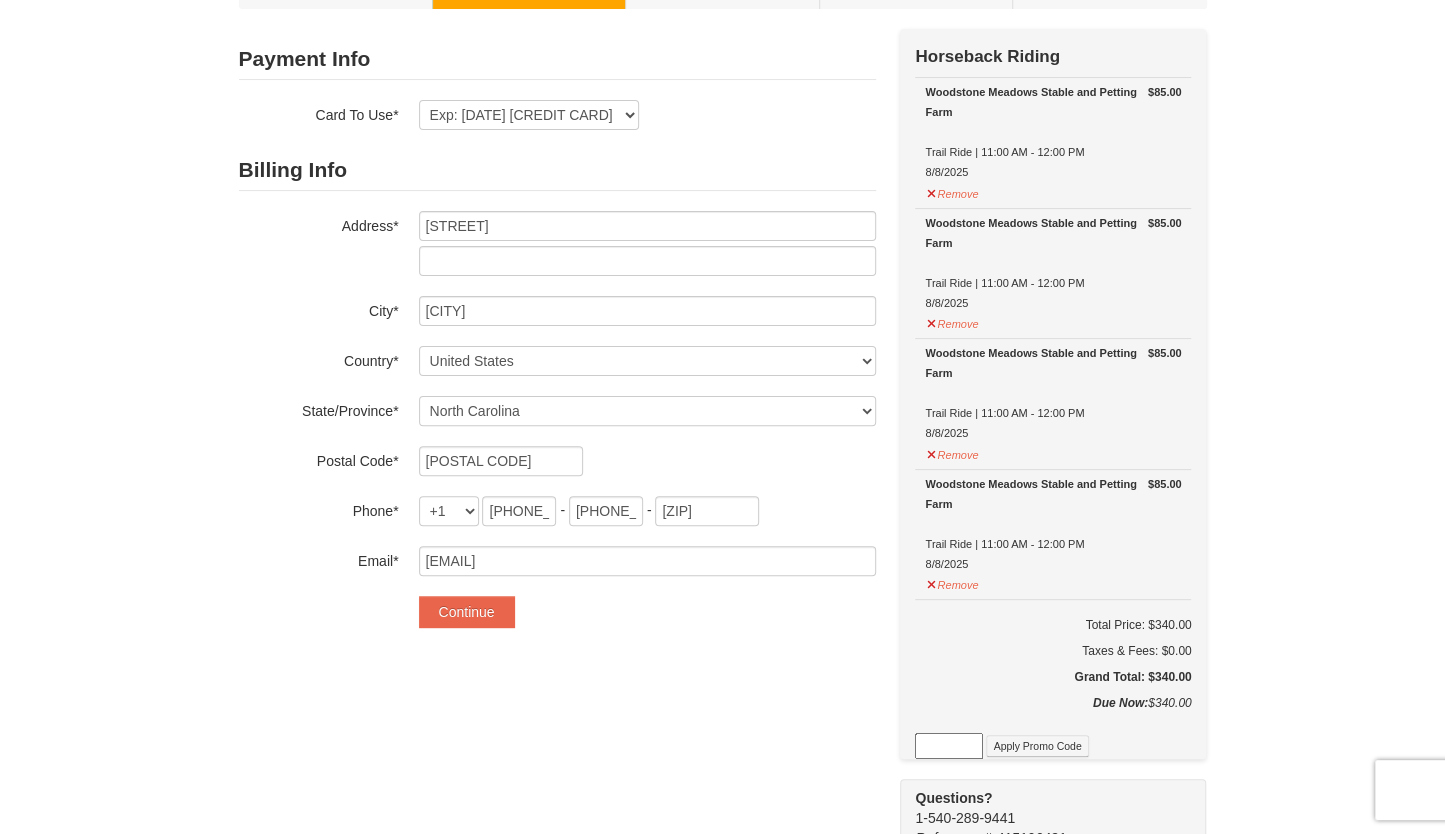 scroll, scrollTop: 140, scrollLeft: 0, axis: vertical 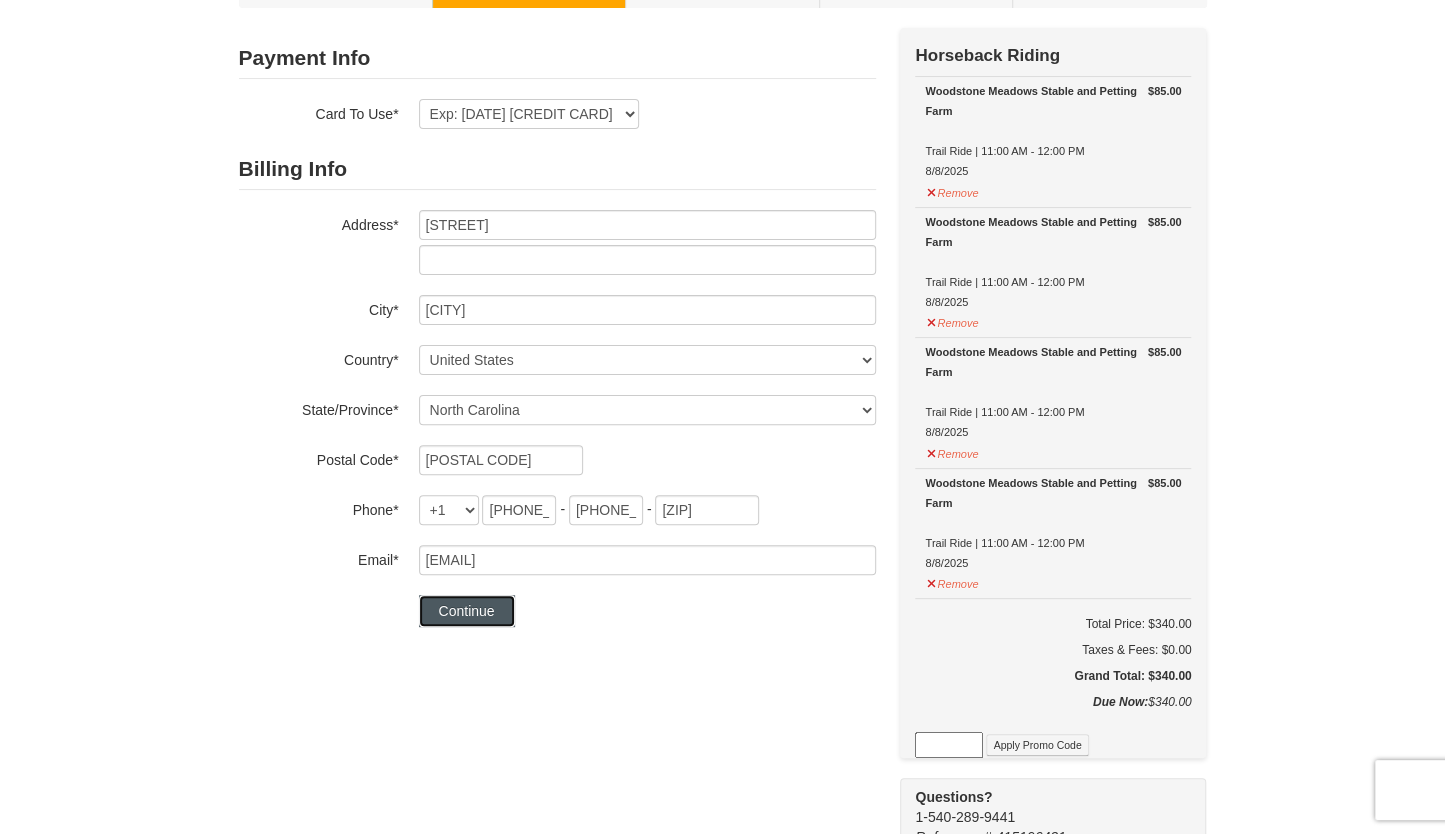 click on "Continue" at bounding box center [467, 611] 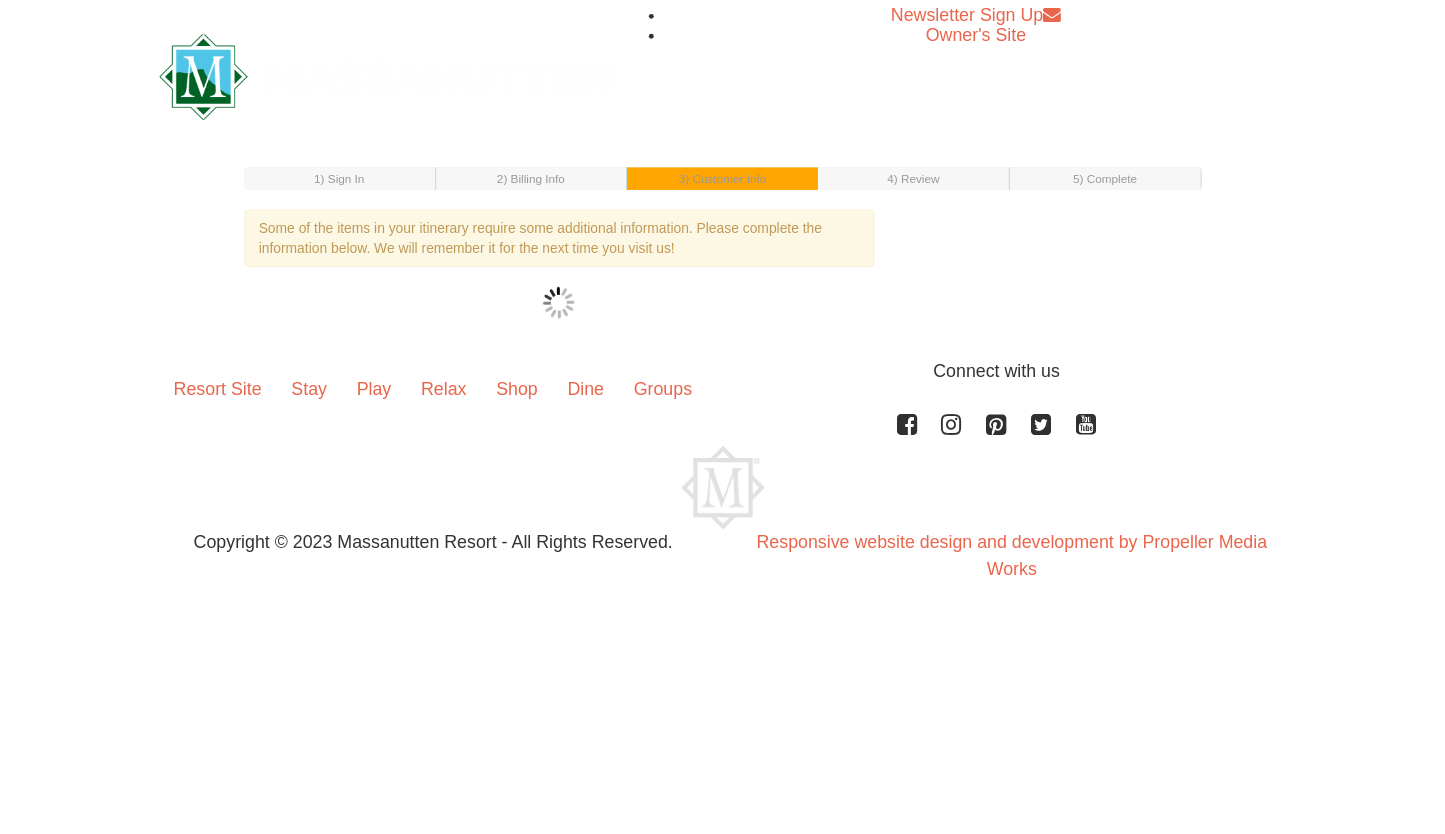scroll, scrollTop: 0, scrollLeft: 0, axis: both 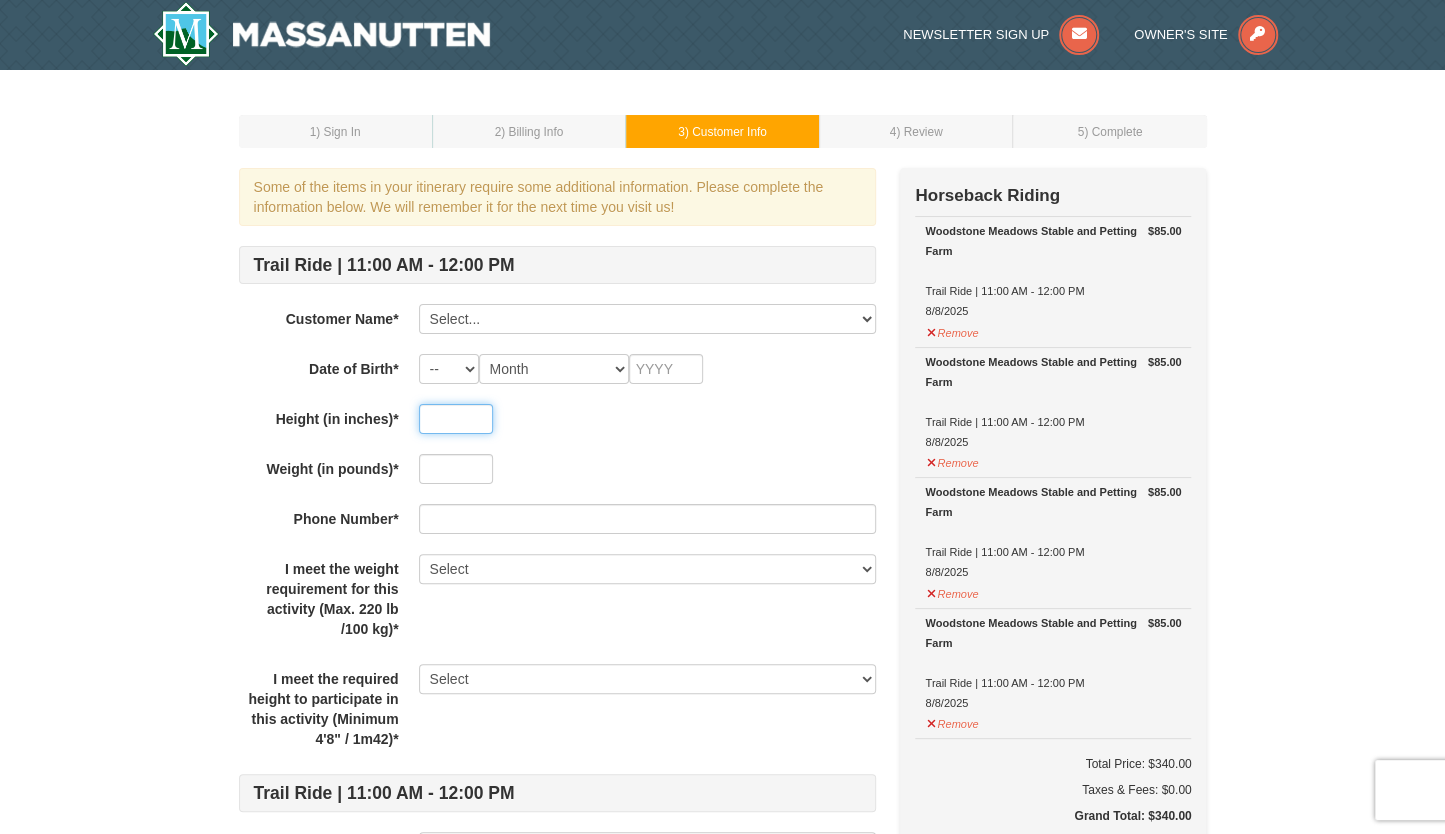 click at bounding box center [456, 419] 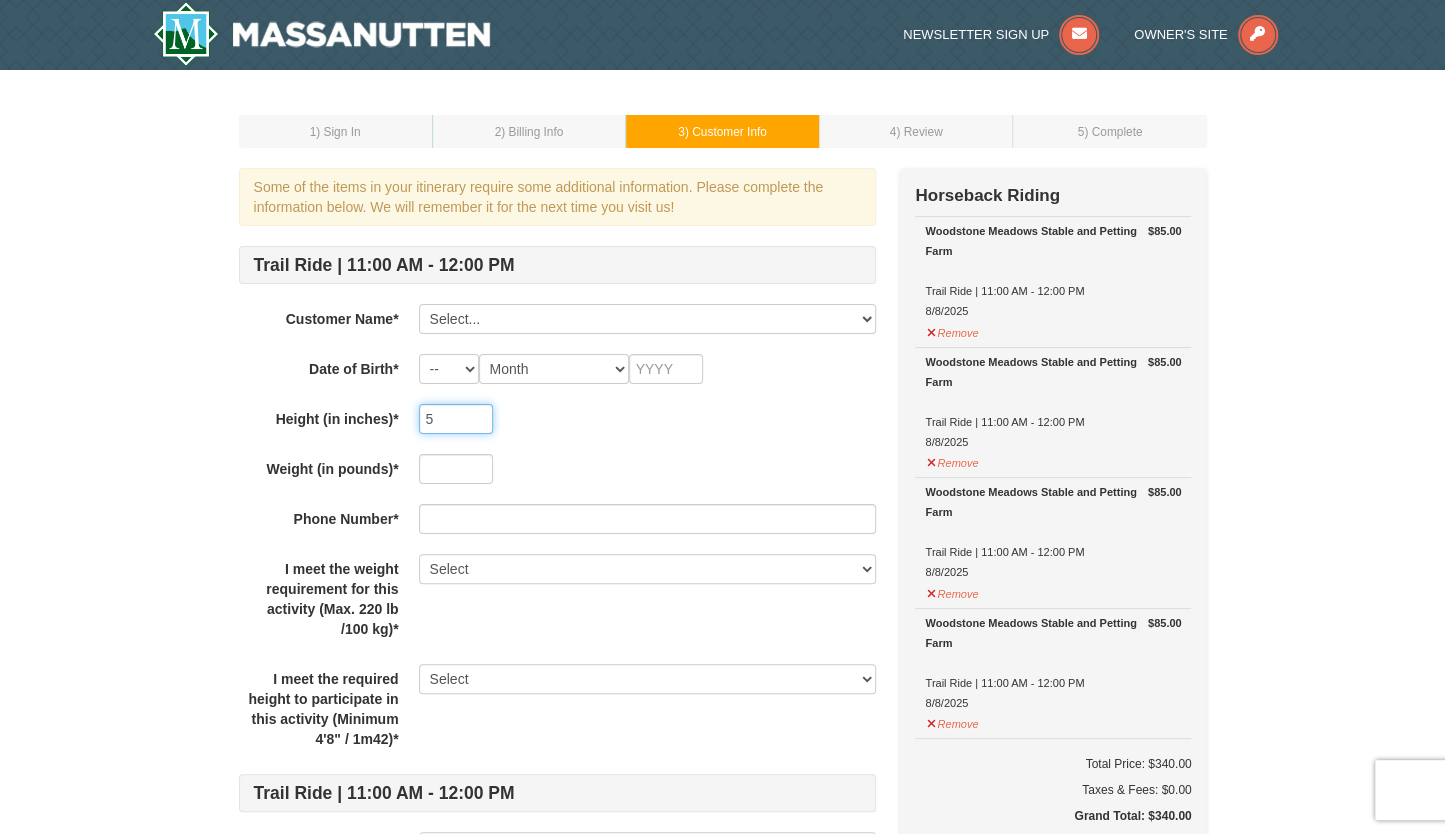 type on "5" 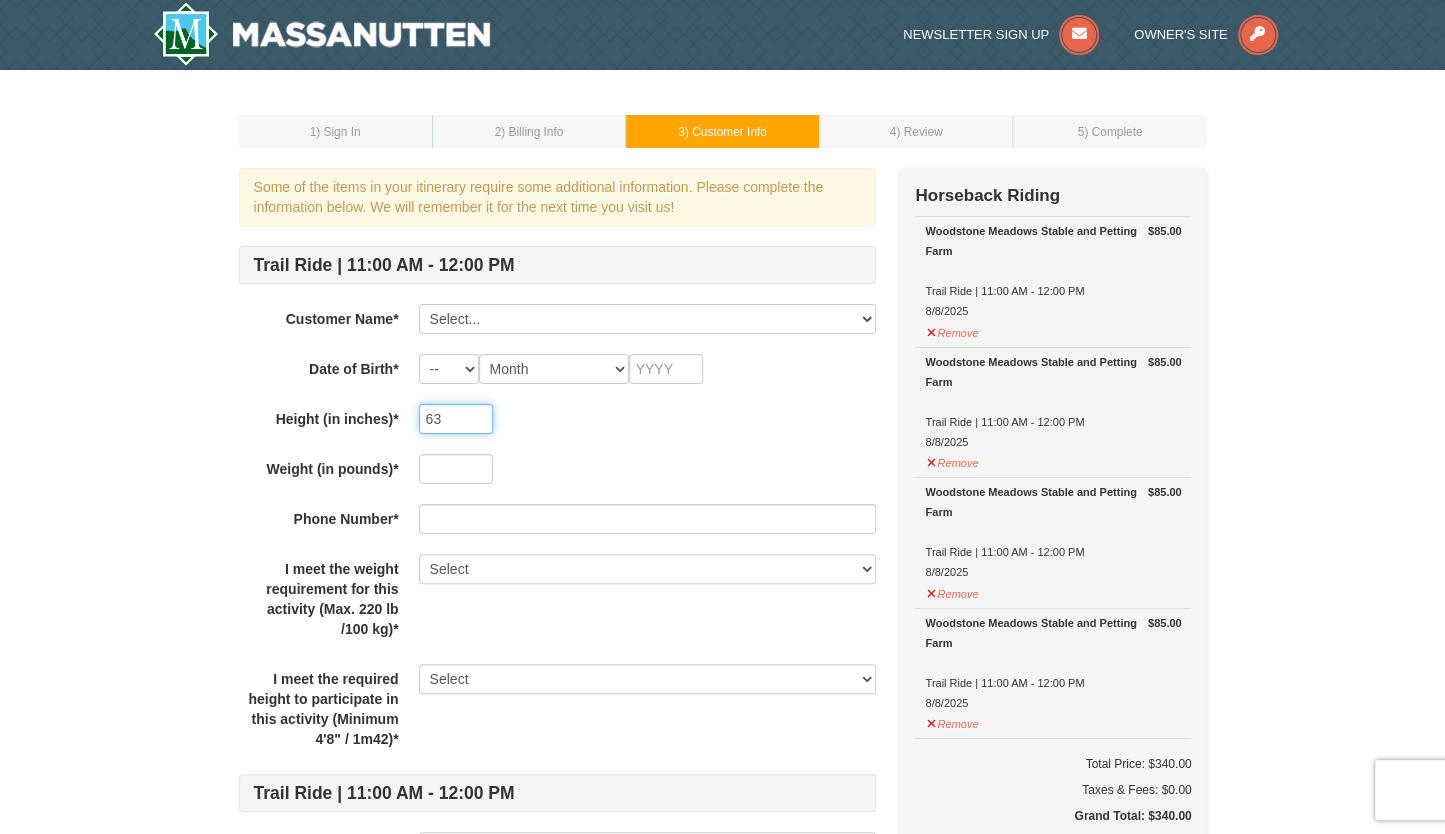 type on "63" 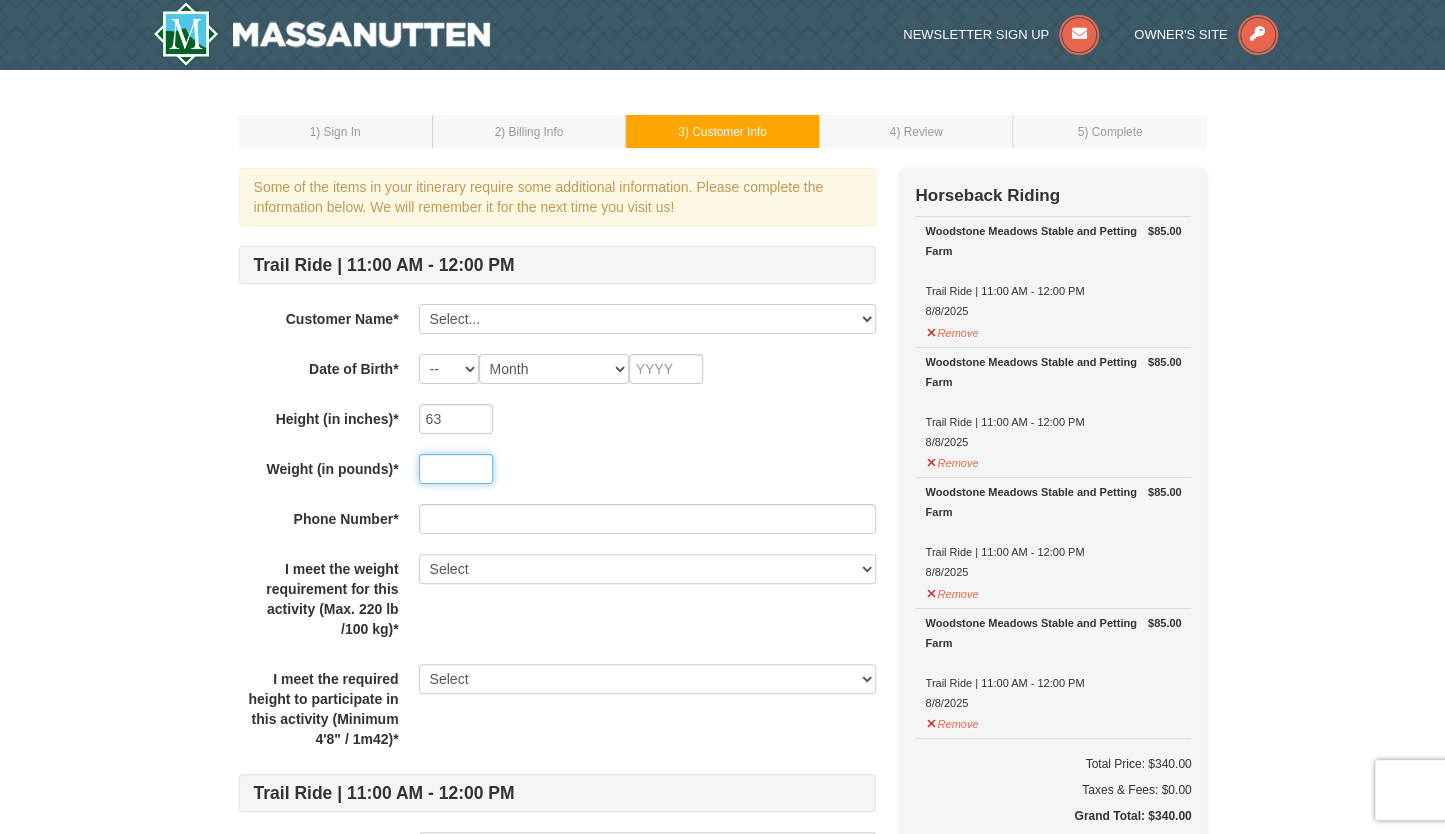 click at bounding box center [456, 469] 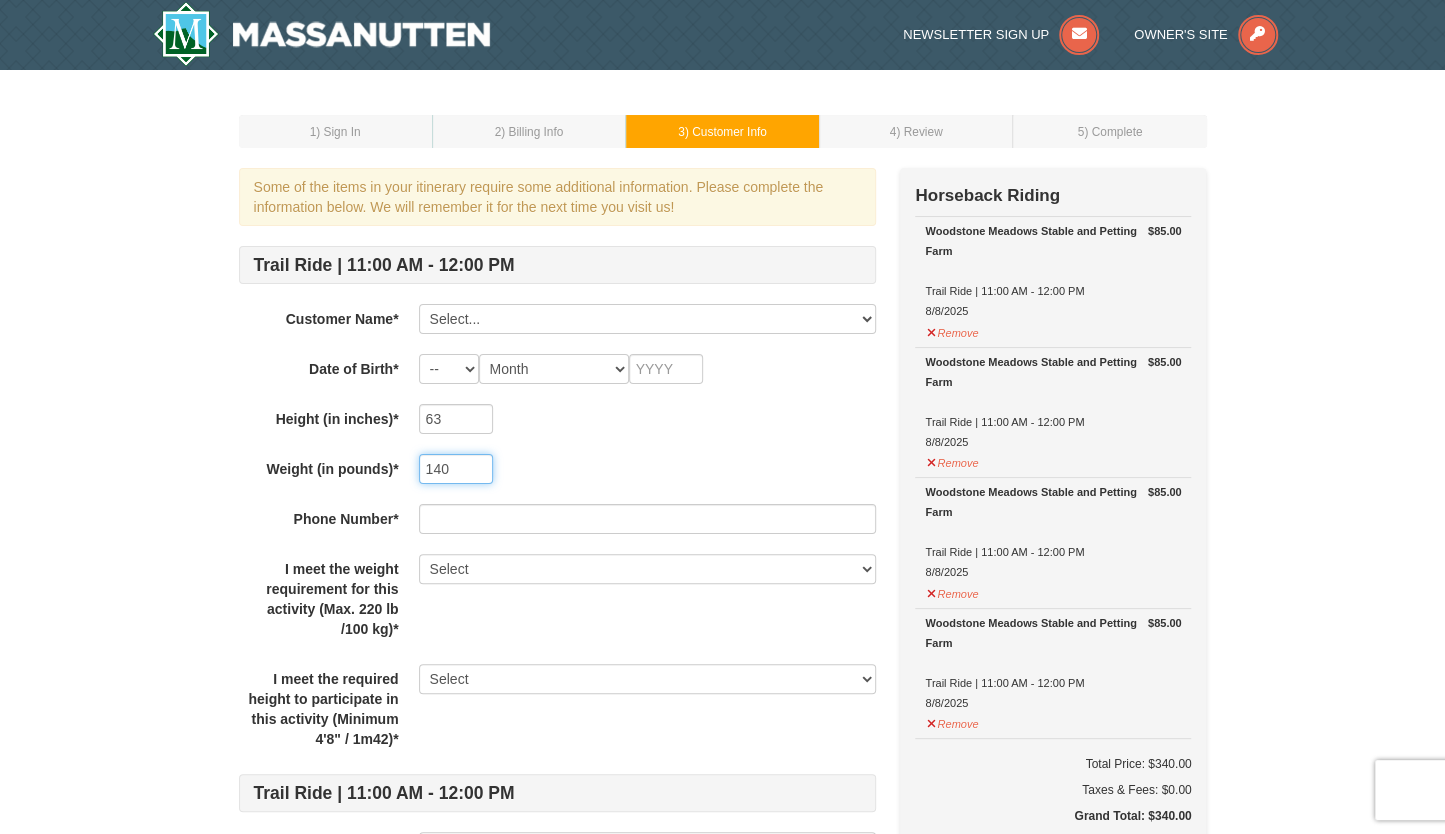 type on "140" 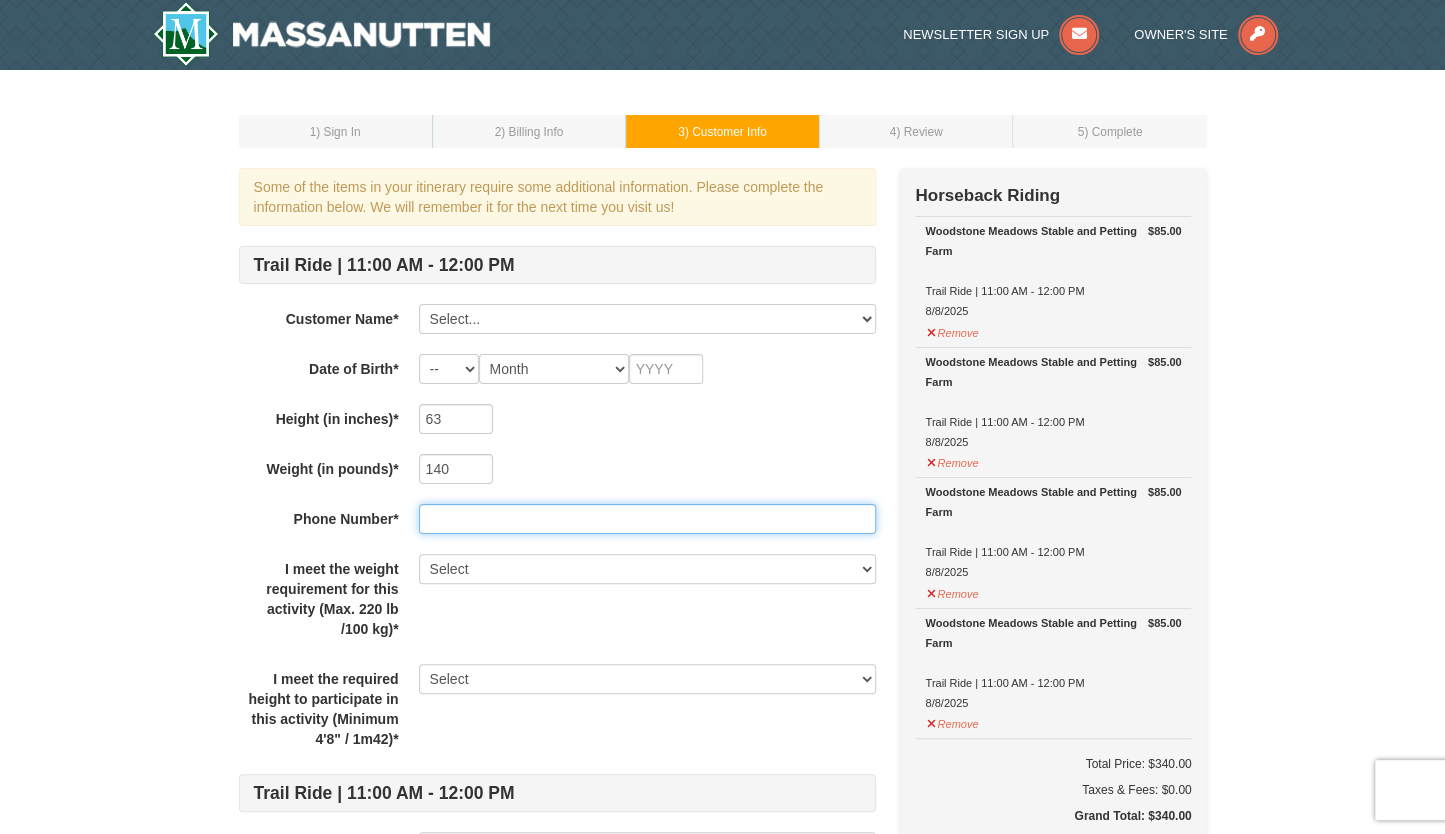 click at bounding box center [647, 519] 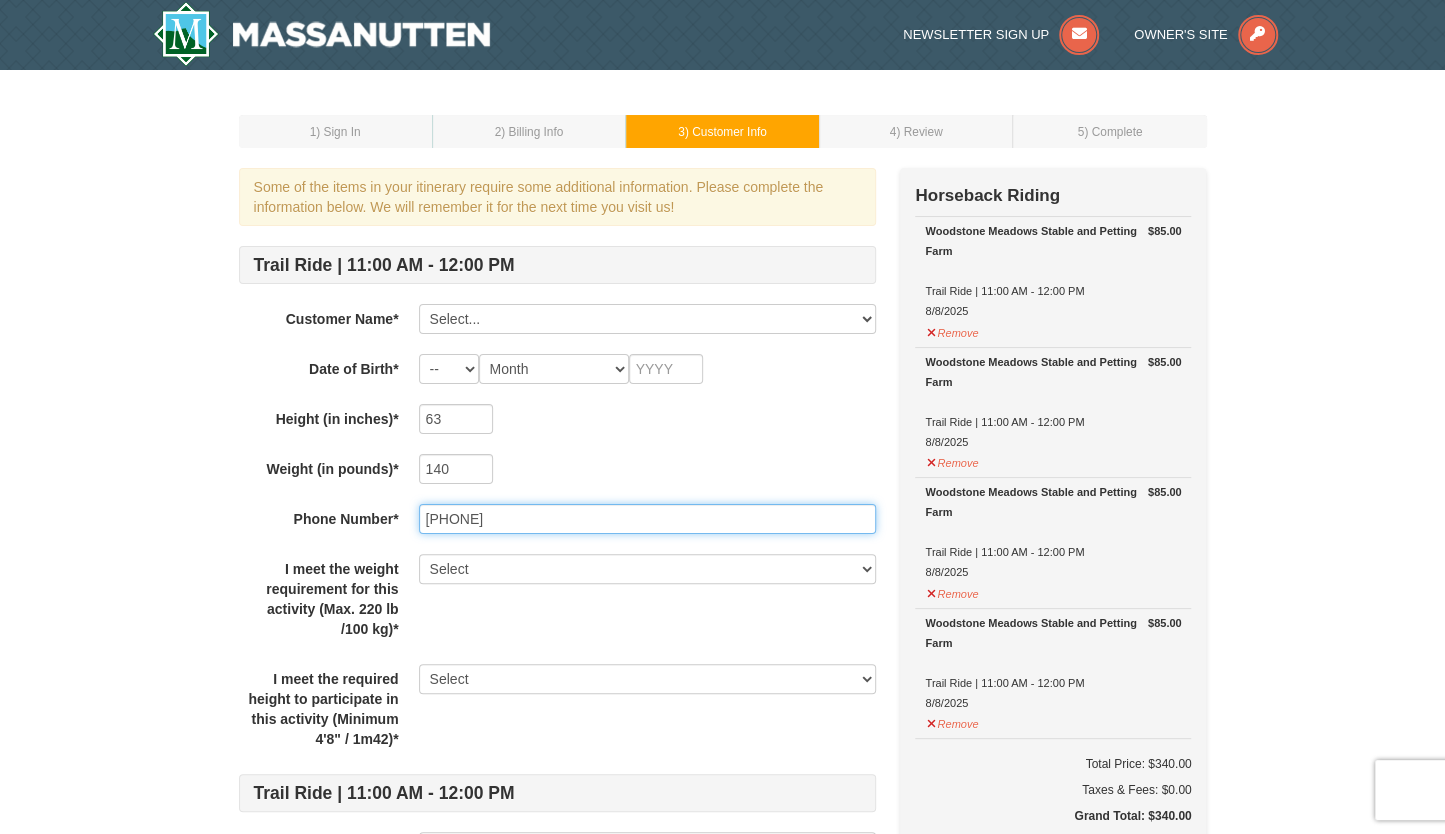 type on "[PHONE]" 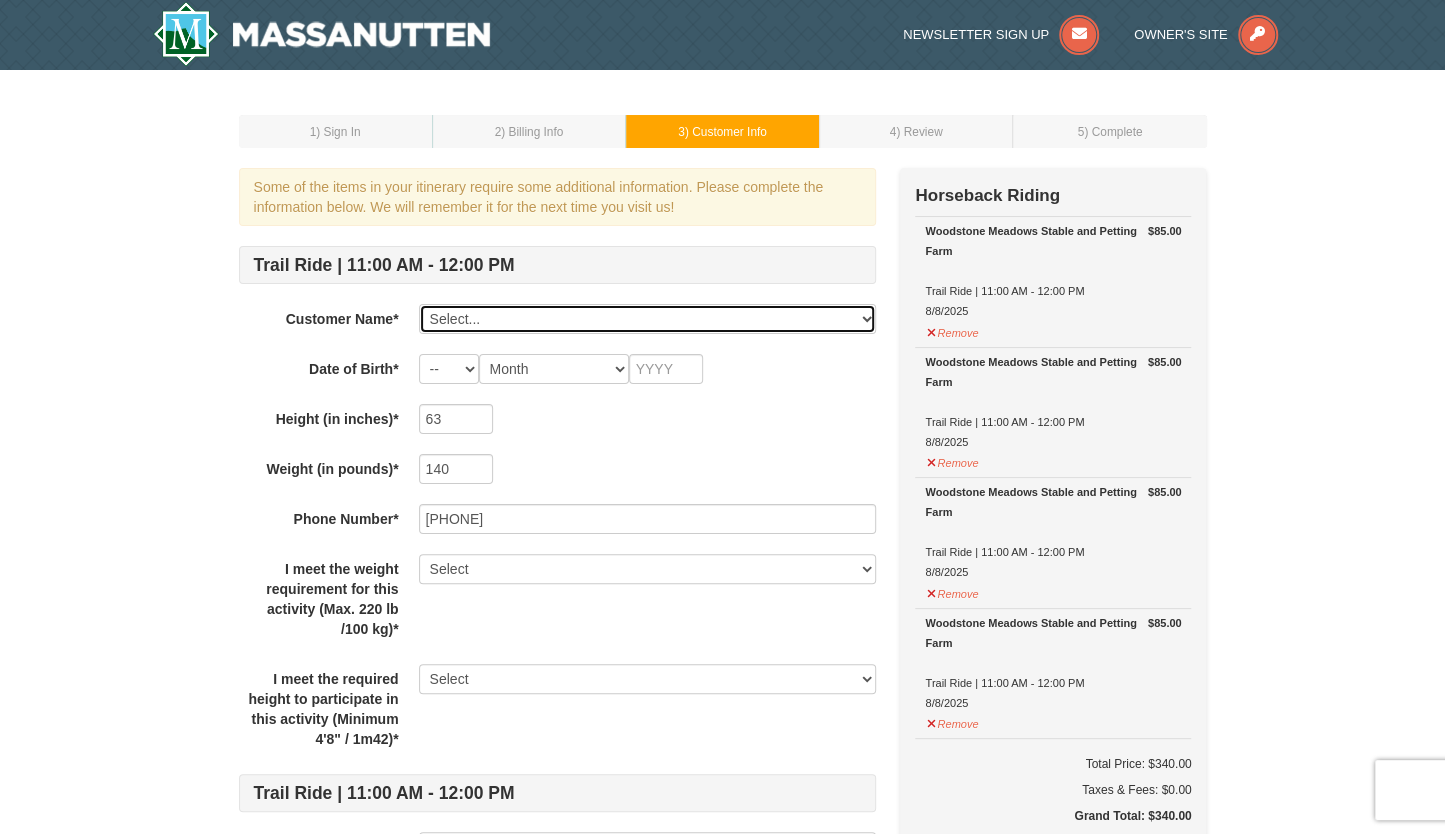 click on "Select... Anna Wanta Add New..." at bounding box center (647, 319) 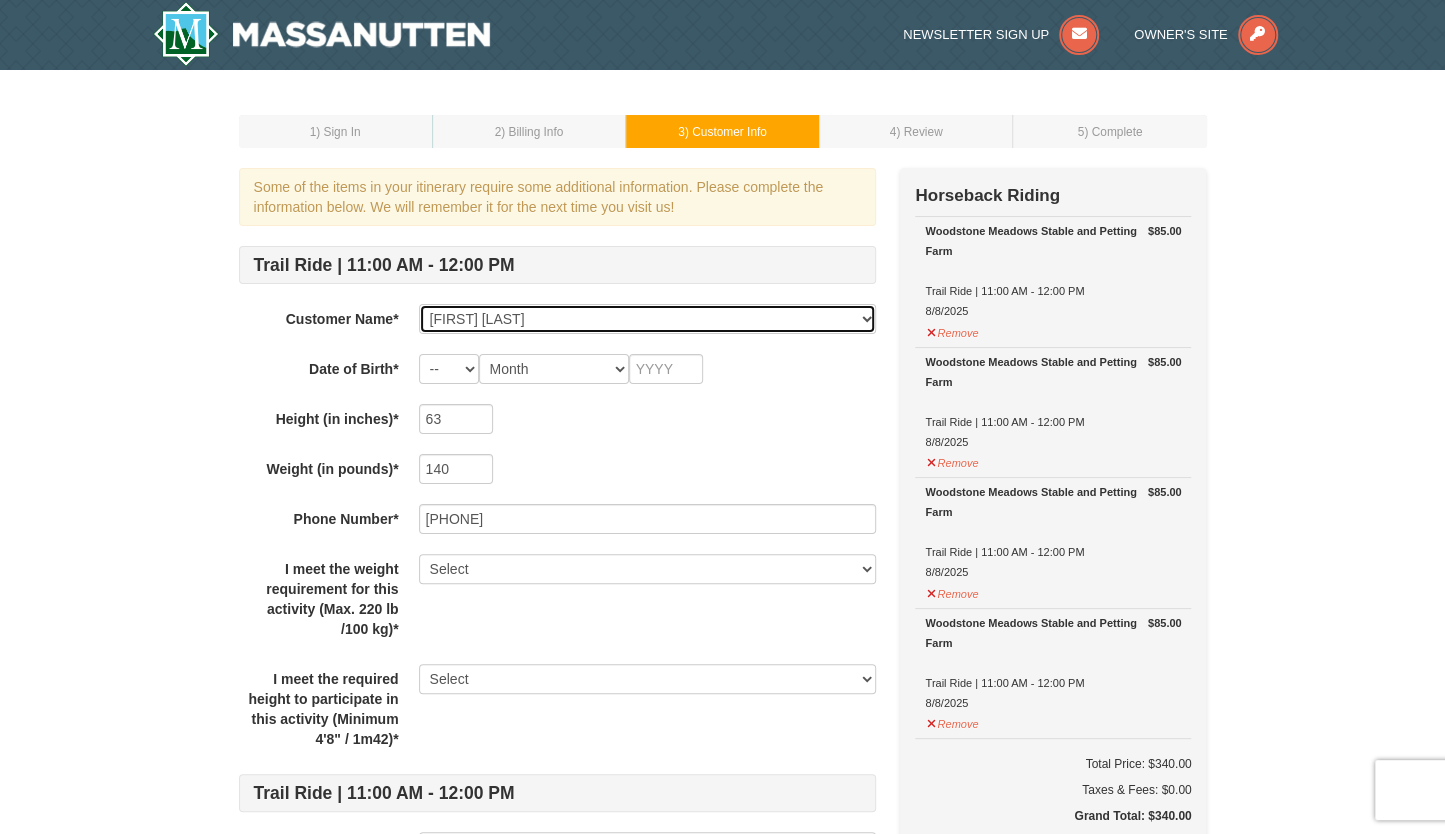 click on "Select... Anna Wanta Add New..." at bounding box center (647, 319) 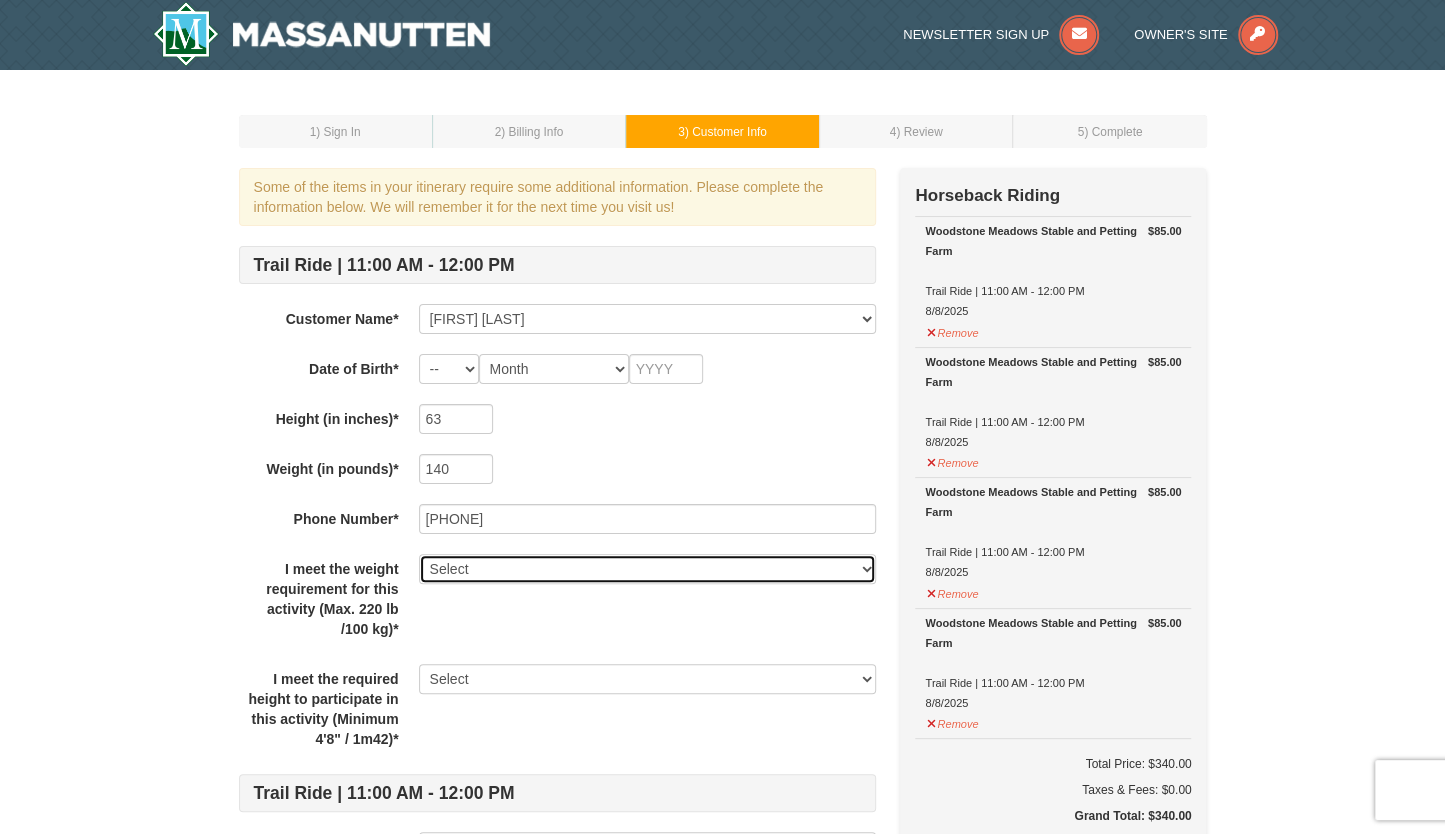 click on "Select Yes" at bounding box center (647, 569) 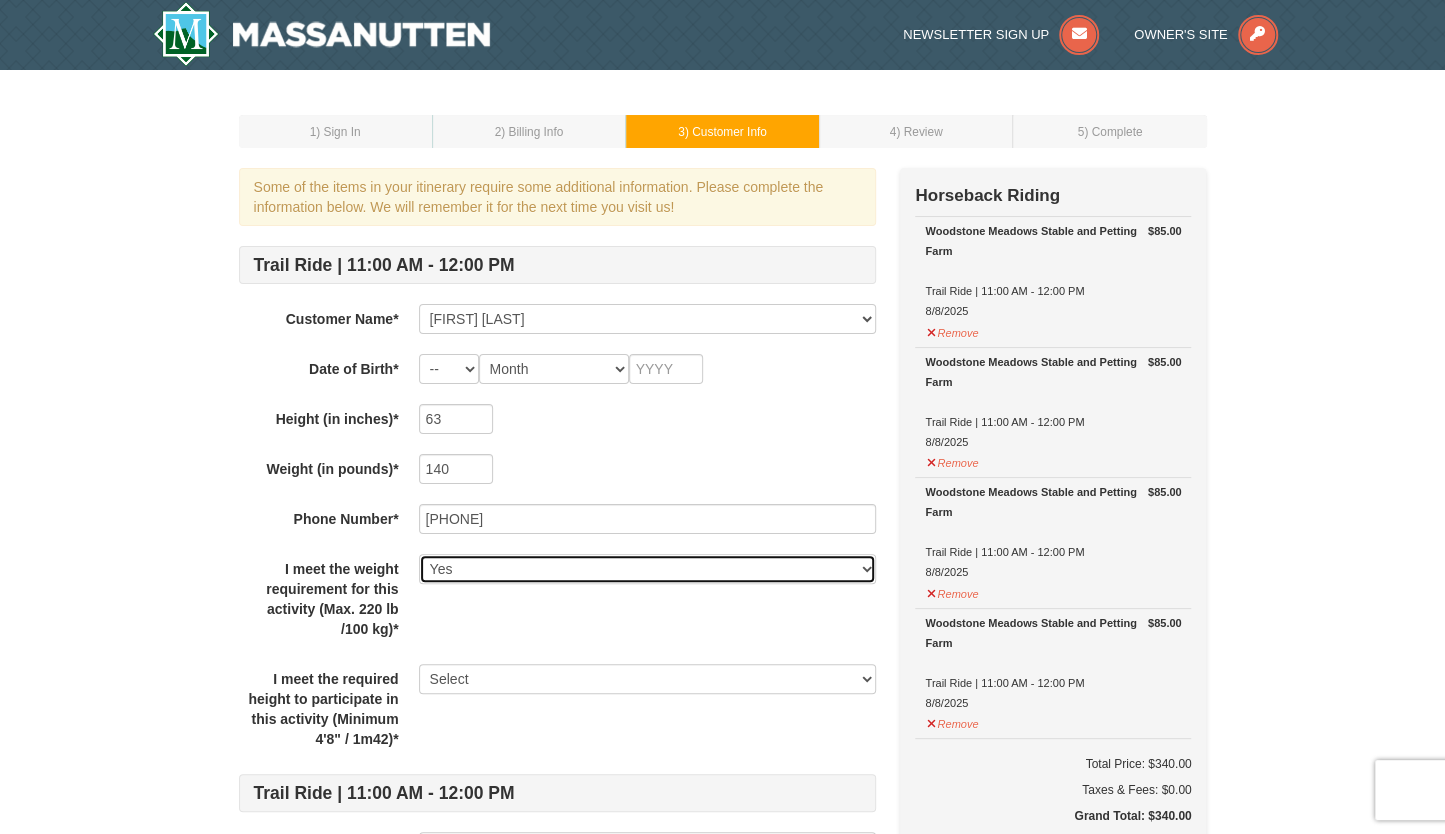 click on "Select Yes" at bounding box center (647, 569) 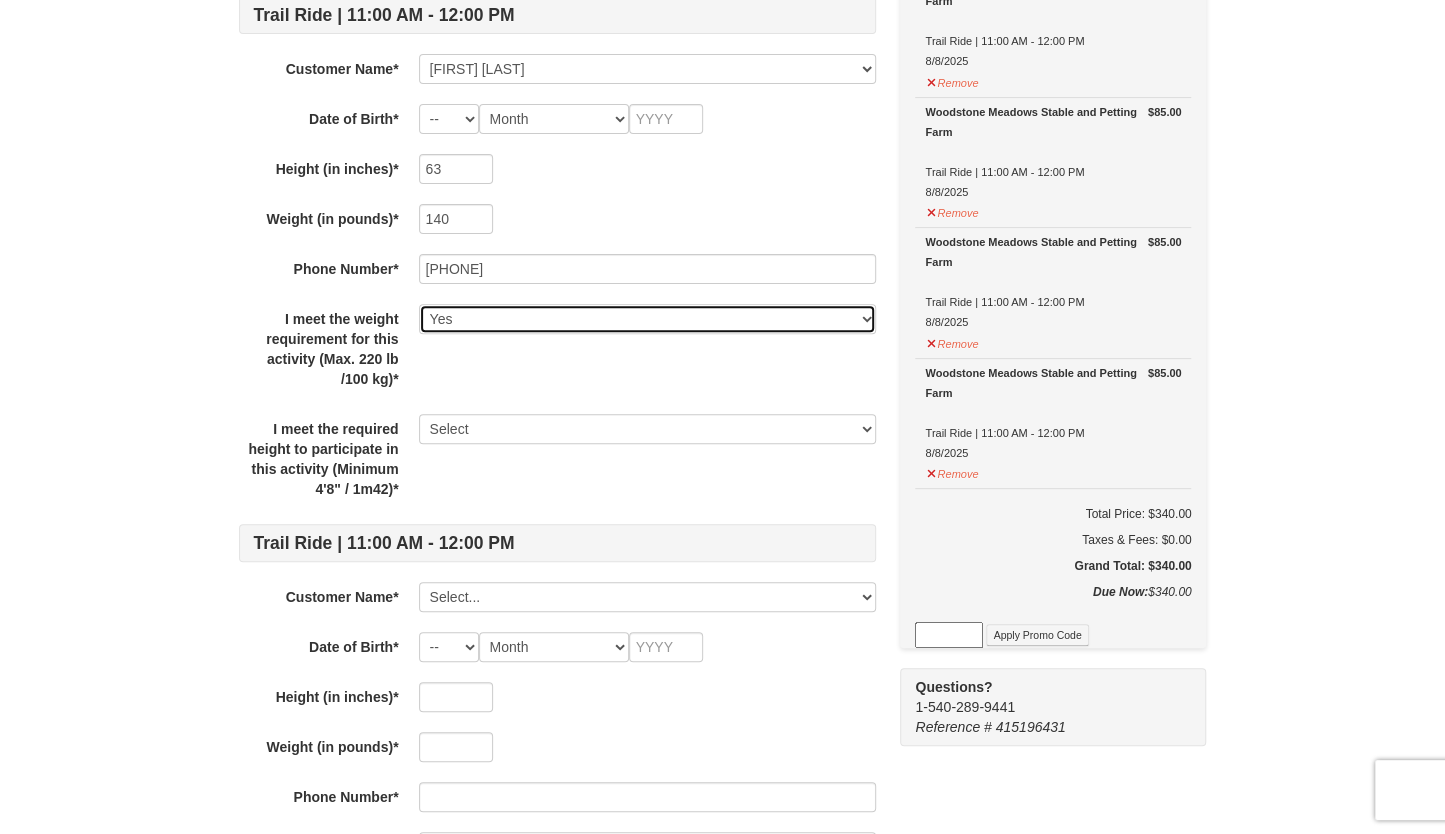 scroll, scrollTop: 260, scrollLeft: 0, axis: vertical 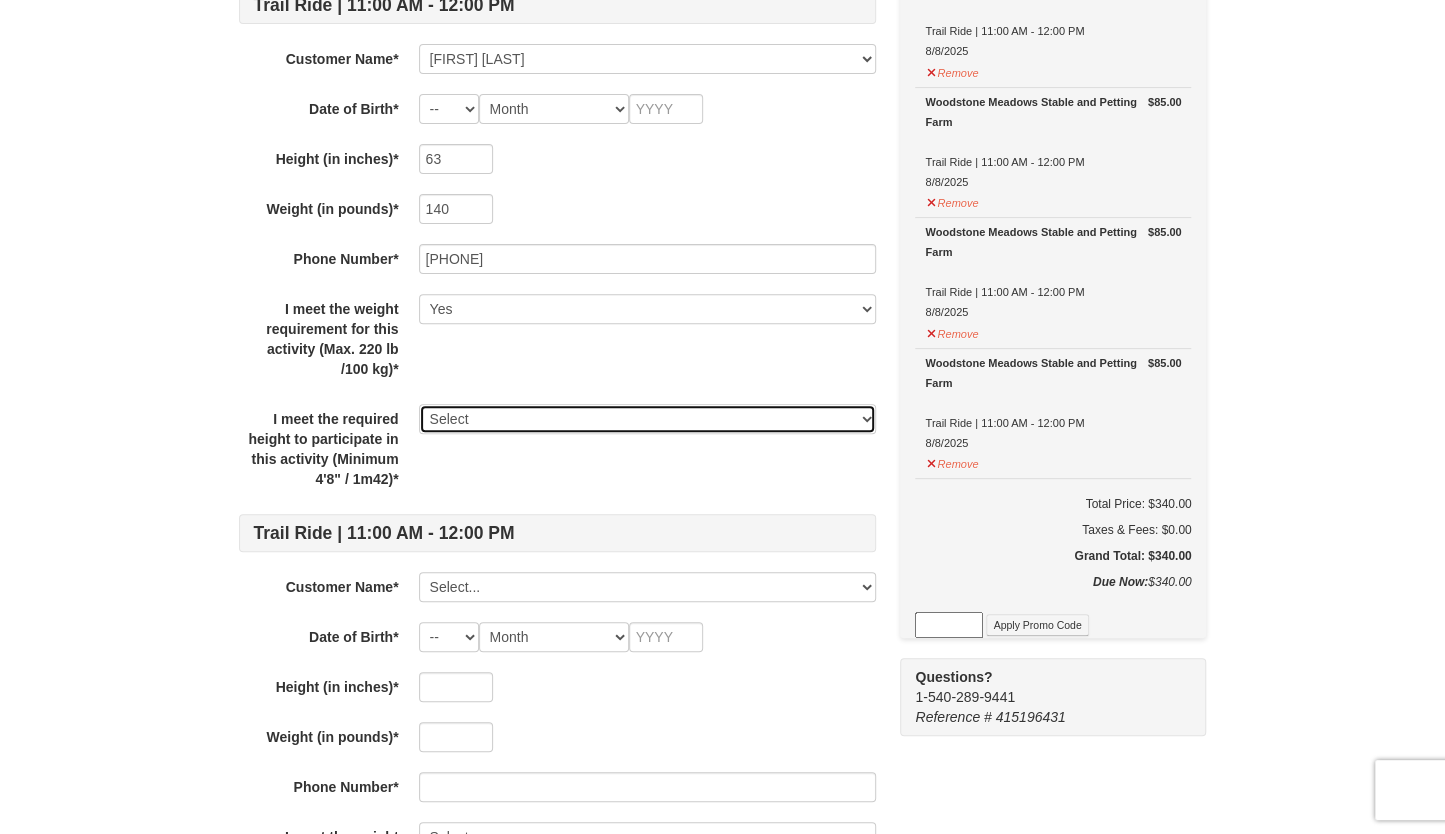 click on "Select Yes" at bounding box center (647, 419) 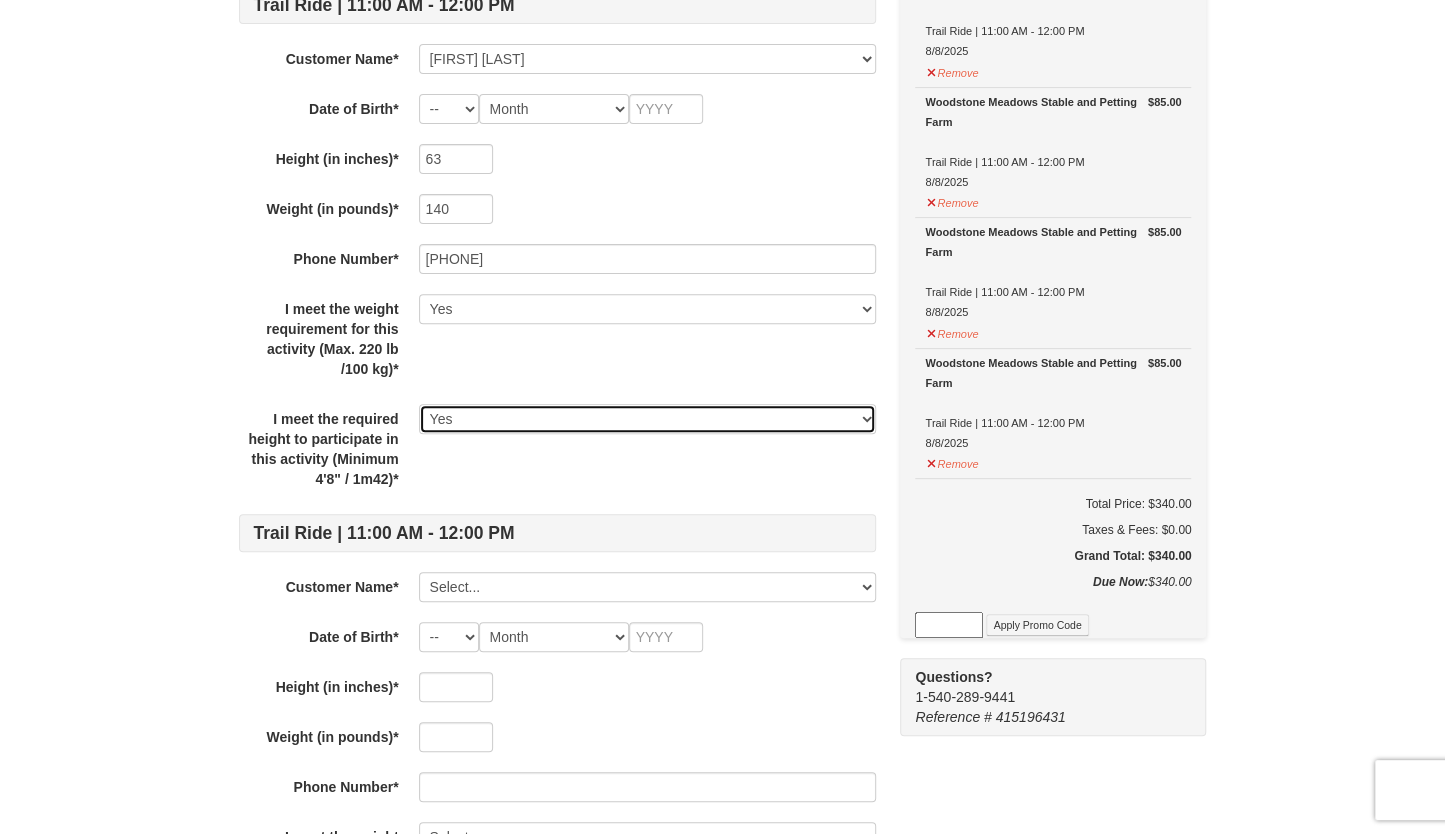 click on "Select Yes" at bounding box center [647, 419] 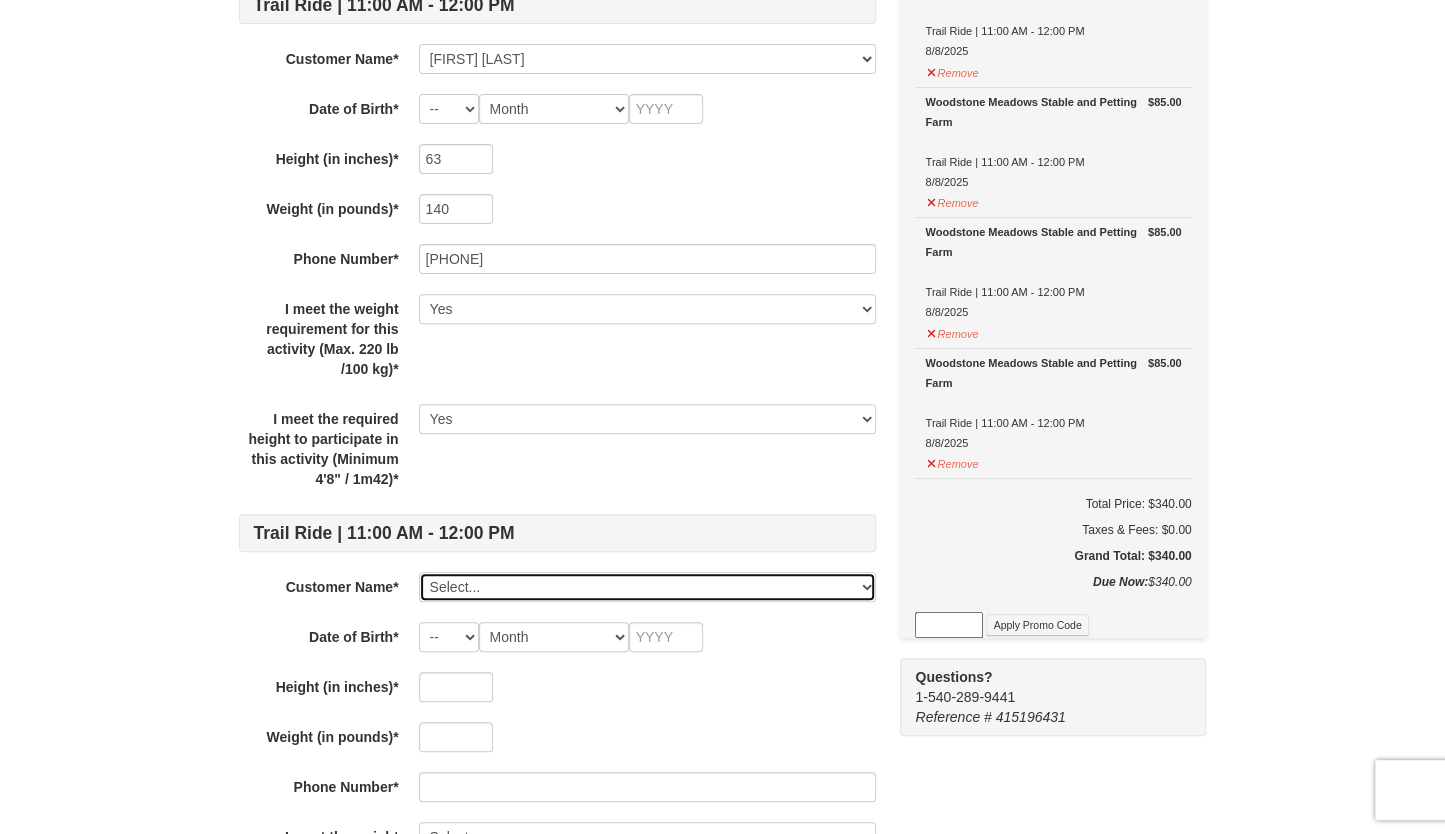click on "Select... Anna Wanta Add New..." at bounding box center (647, 587) 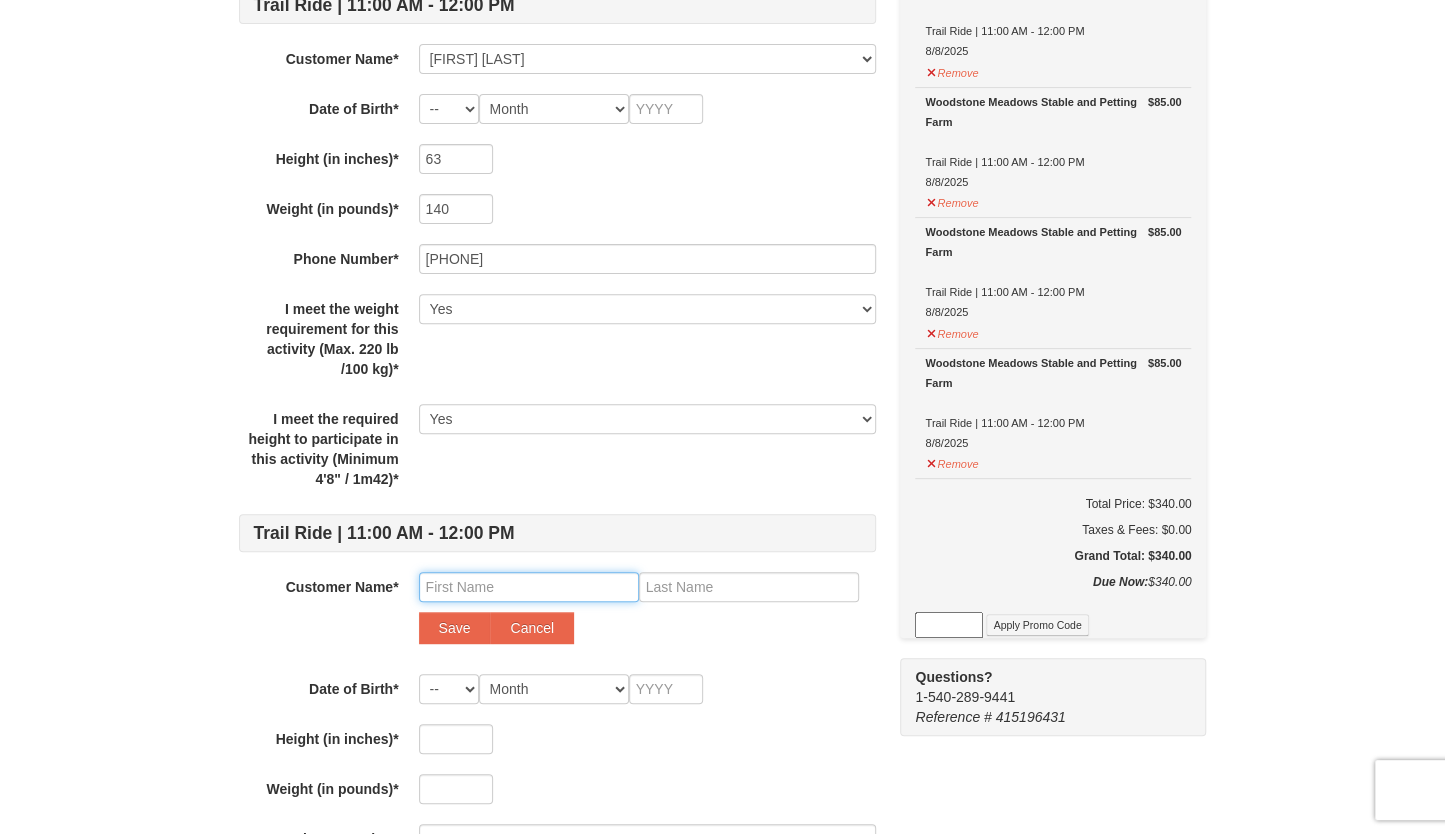 click at bounding box center (529, 587) 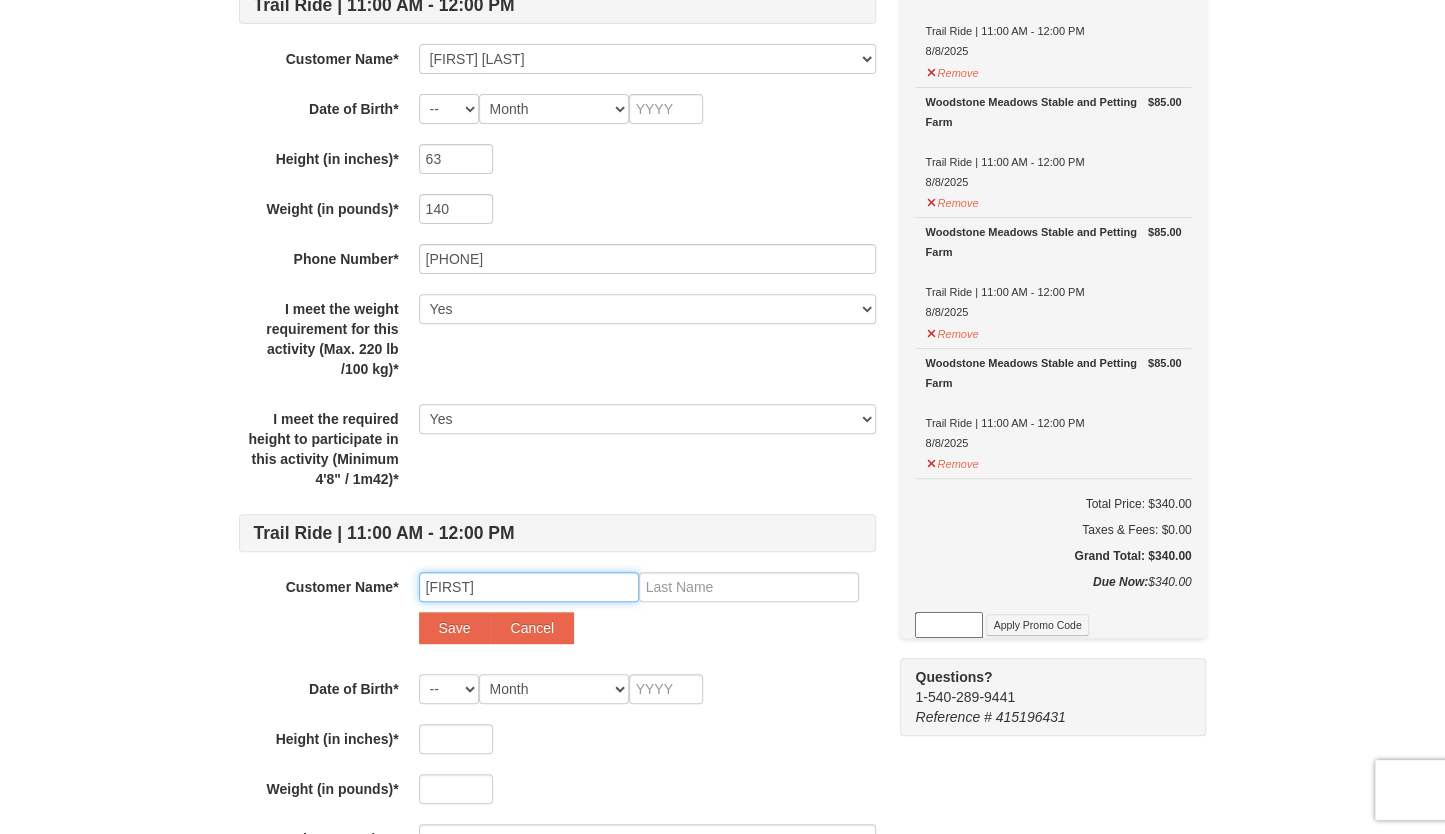 type on "Brad" 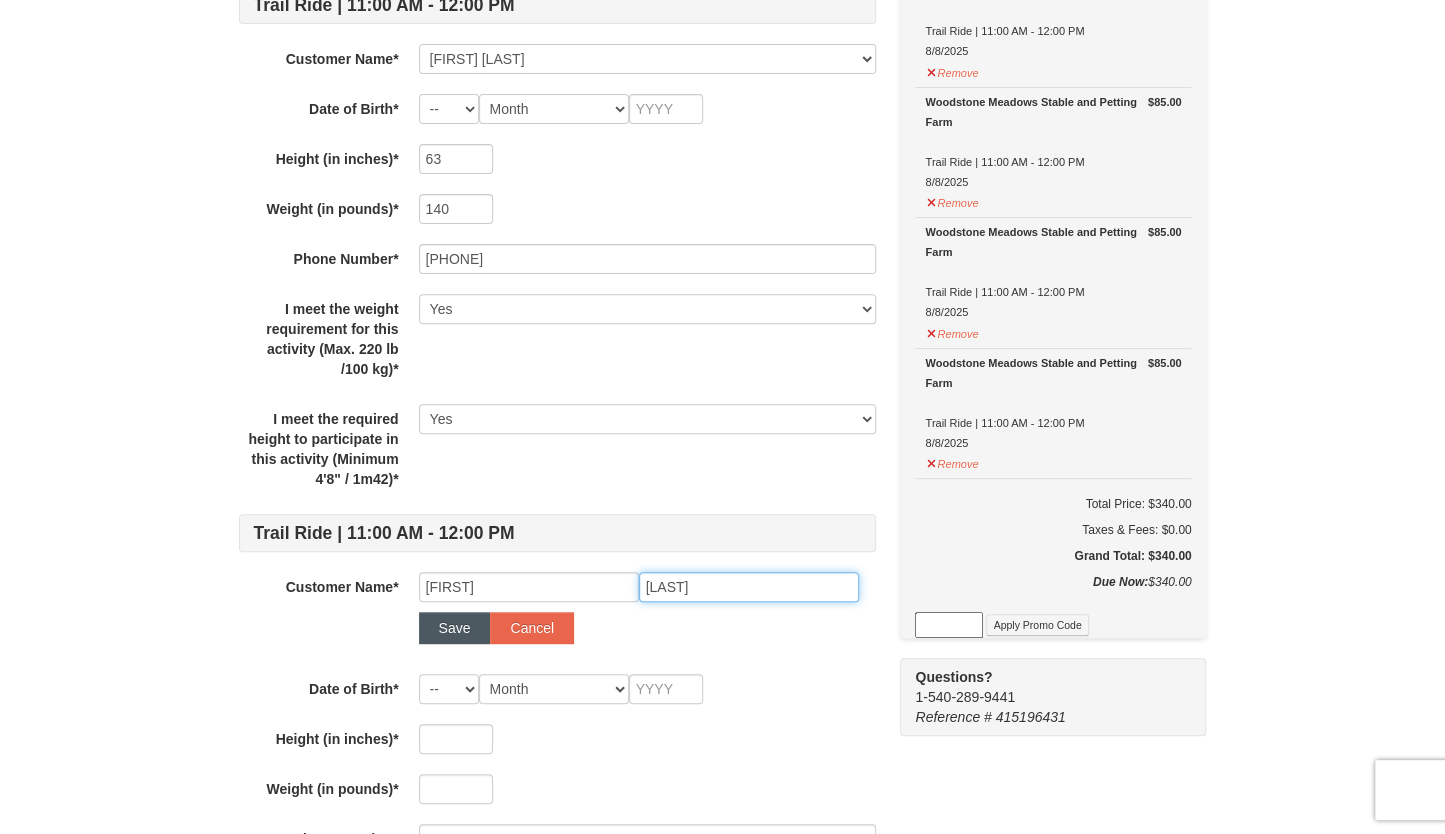 type on "Wanta" 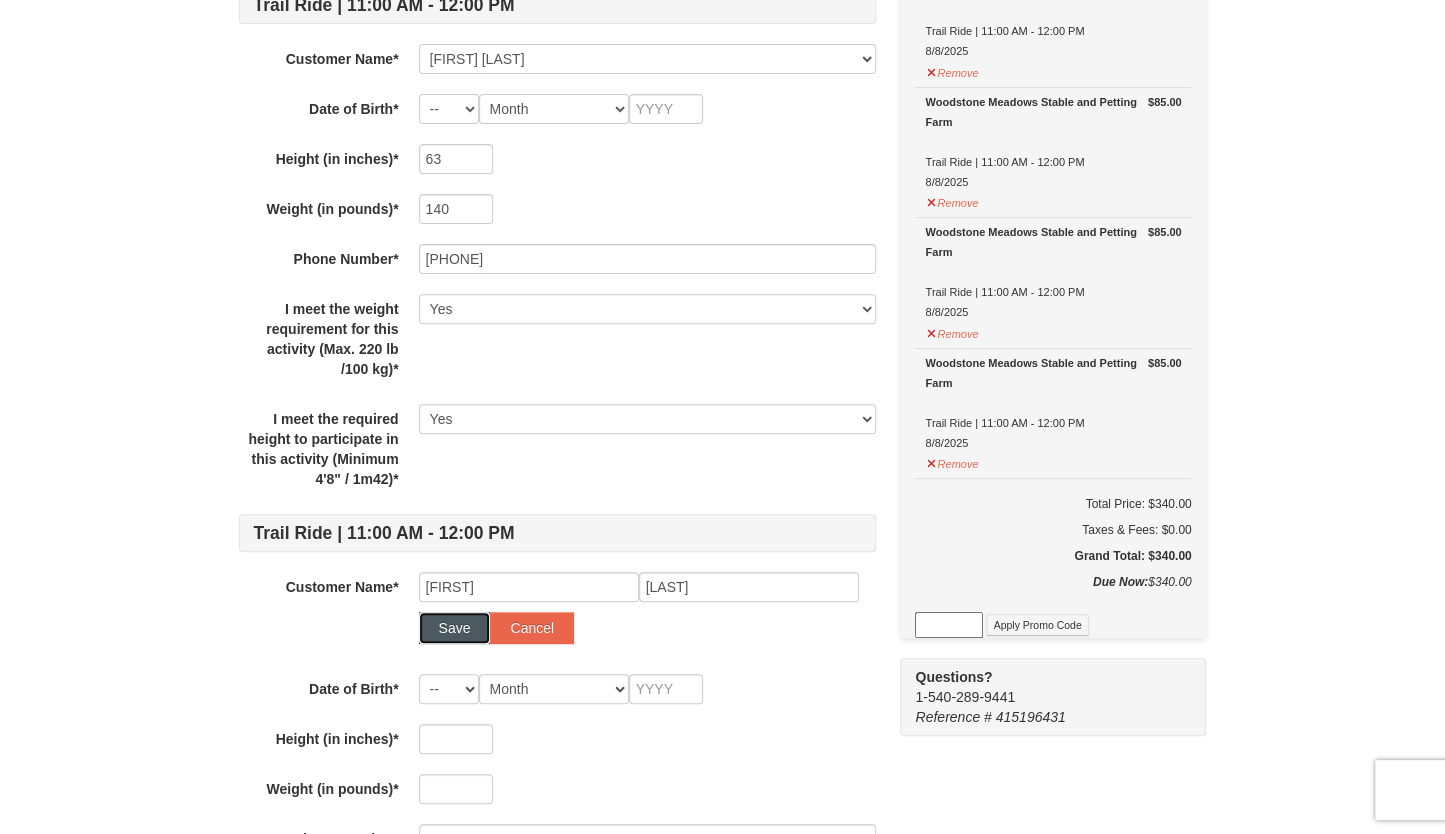 click on "Save" at bounding box center [455, 628] 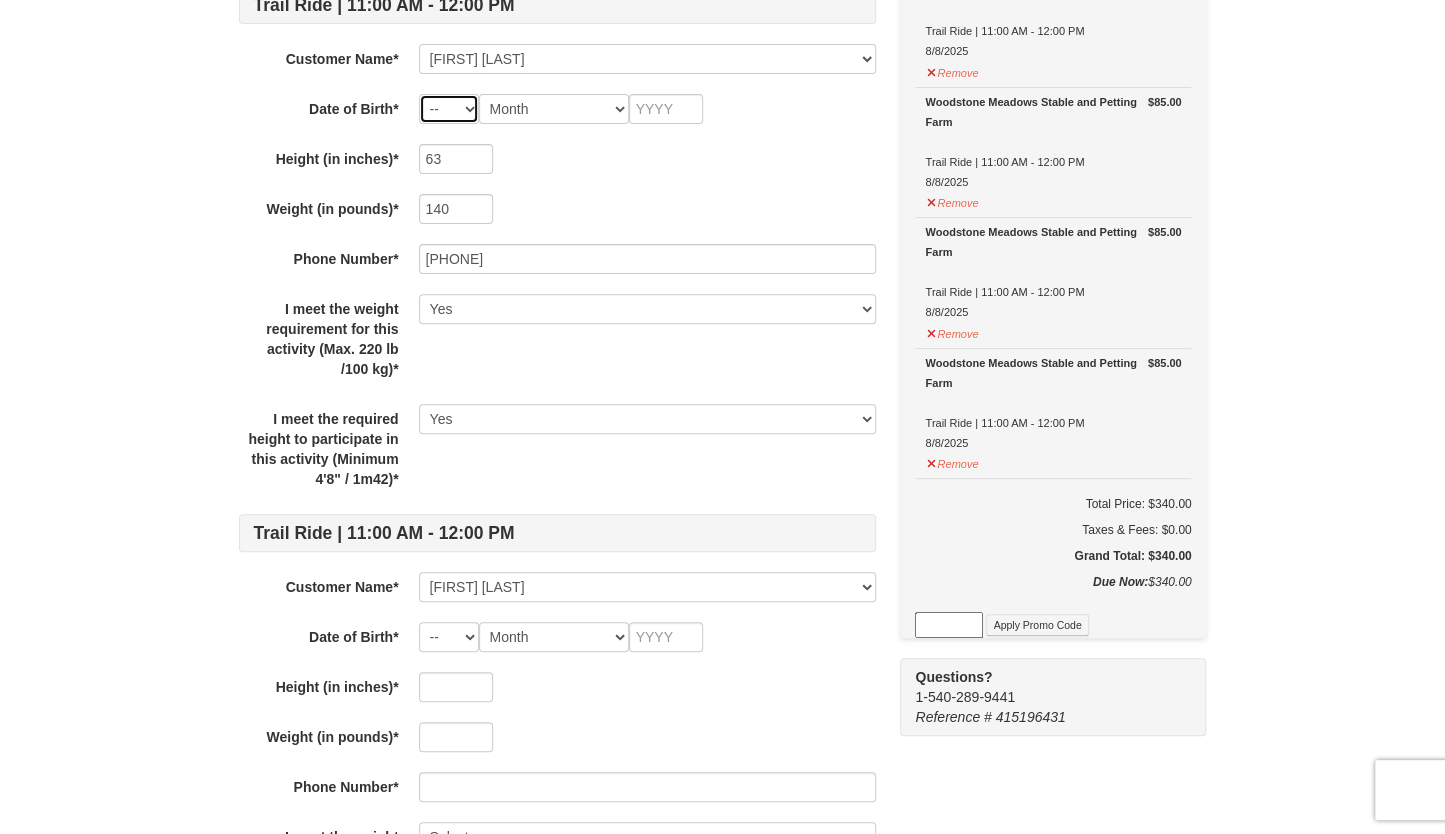 click on "-- 01 02 03 04 05 06 07 08 09 10 11 12 13 14 15 16 17 18 19 20 21 22 23 24 25 26 27 28 29 30 31" at bounding box center (449, 109) 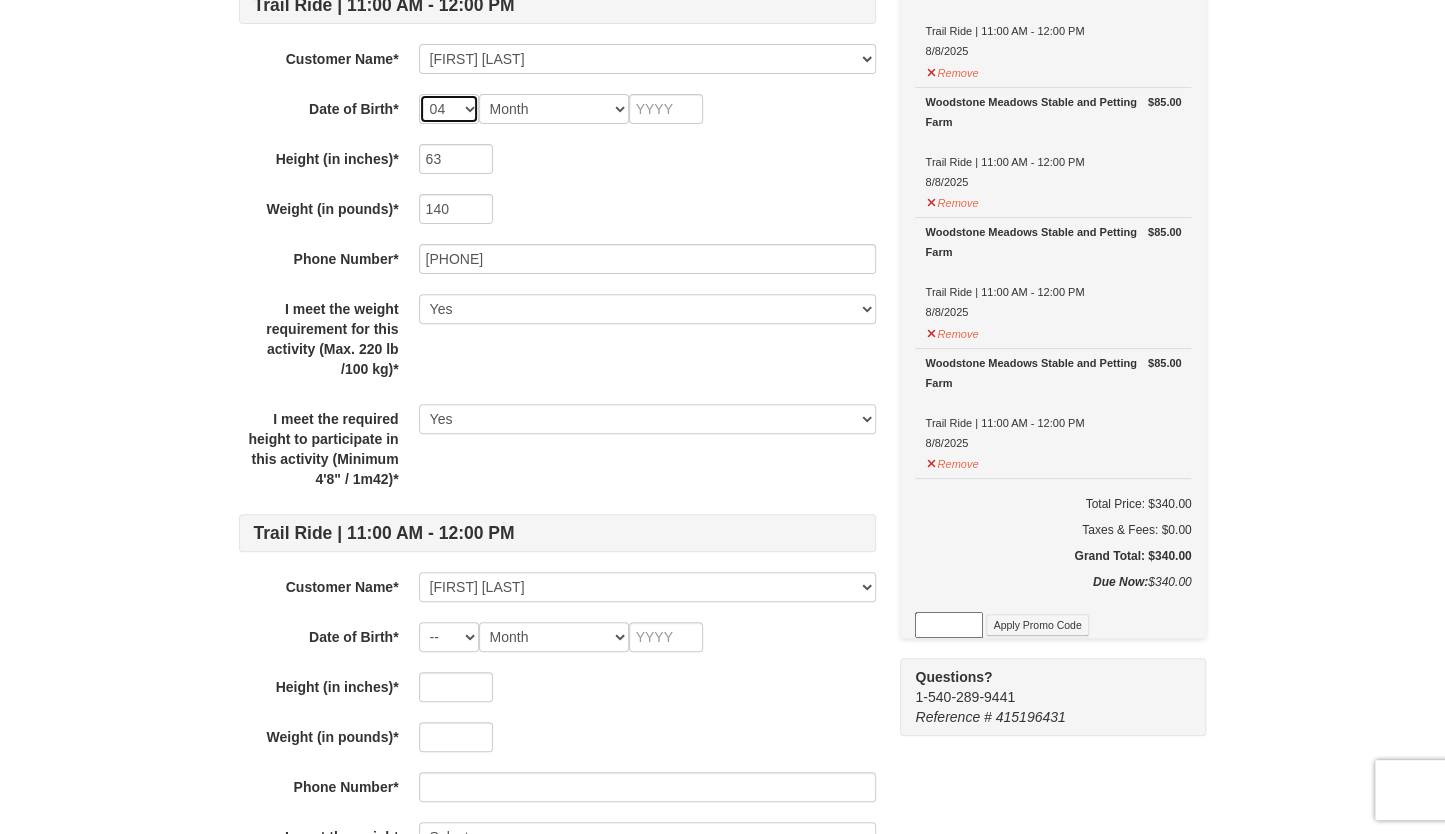 click on "-- 01 02 03 04 05 06 07 08 09 10 11 12 13 14 15 16 17 18 19 20 21 22 23 24 25 26 27 28 29 30 31" at bounding box center [449, 109] 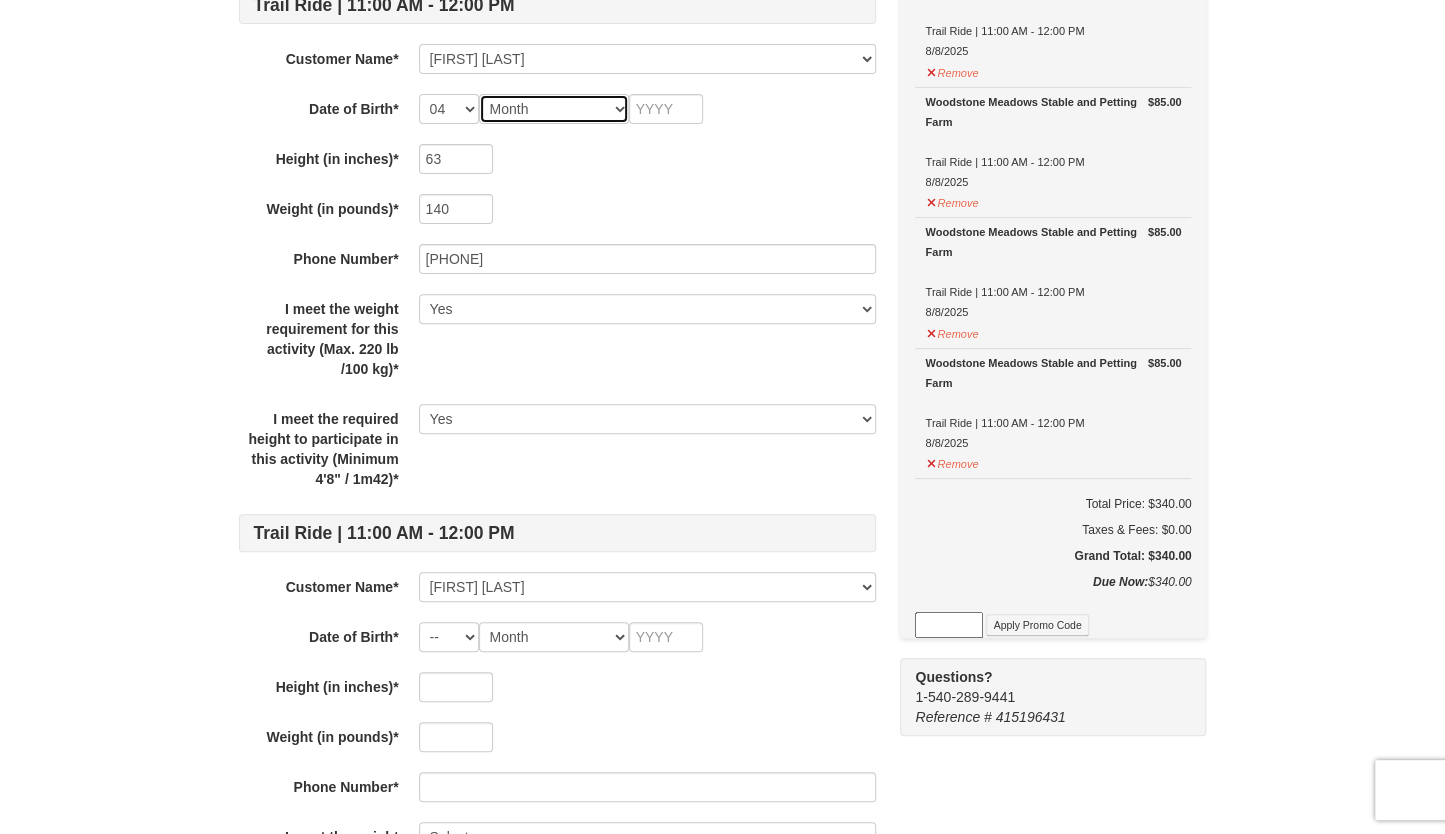 click on "Month January February March April May June July August September October November December" at bounding box center (554, 109) 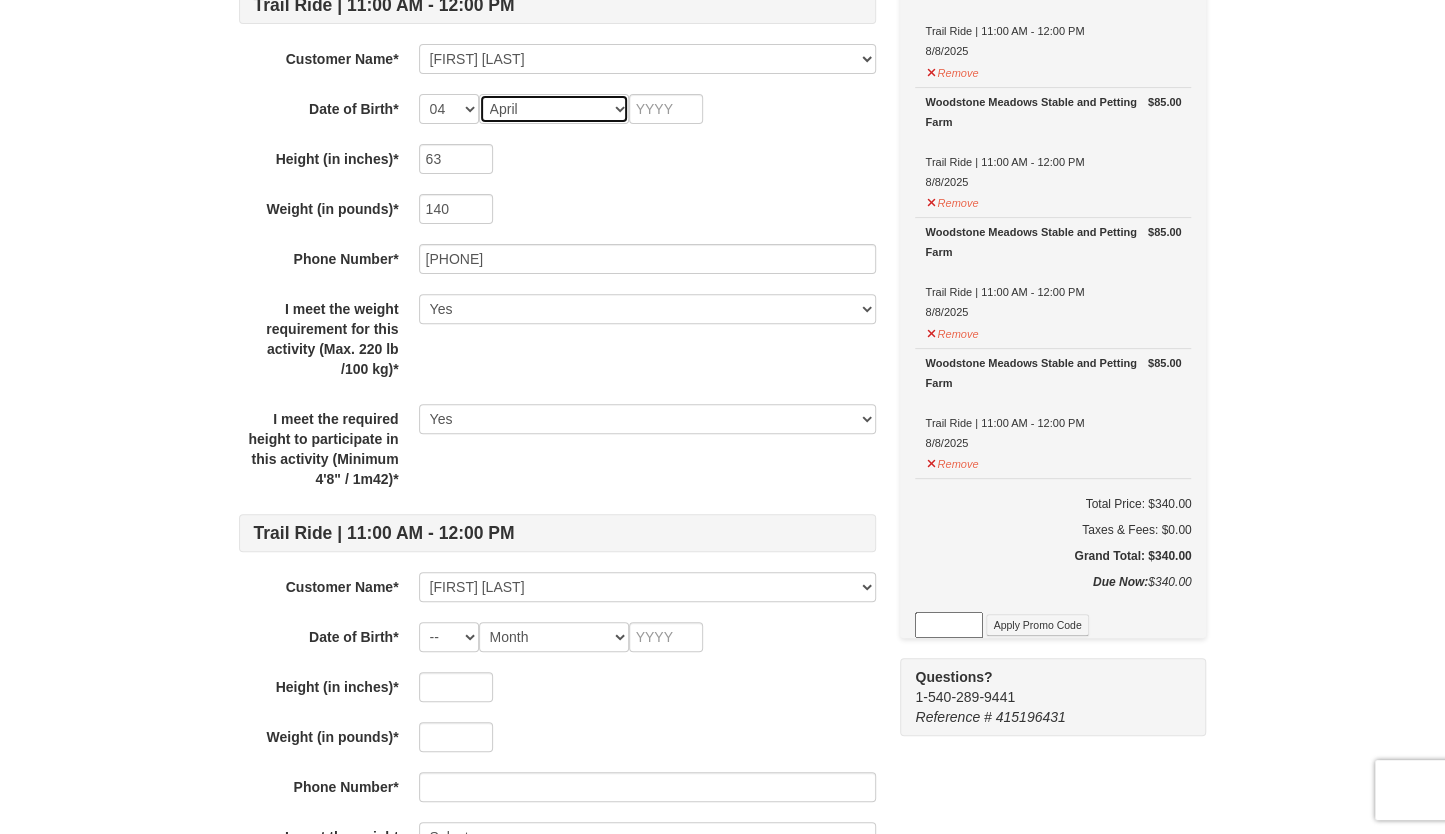 click on "Month January February March April May June July August September October November December" at bounding box center [554, 109] 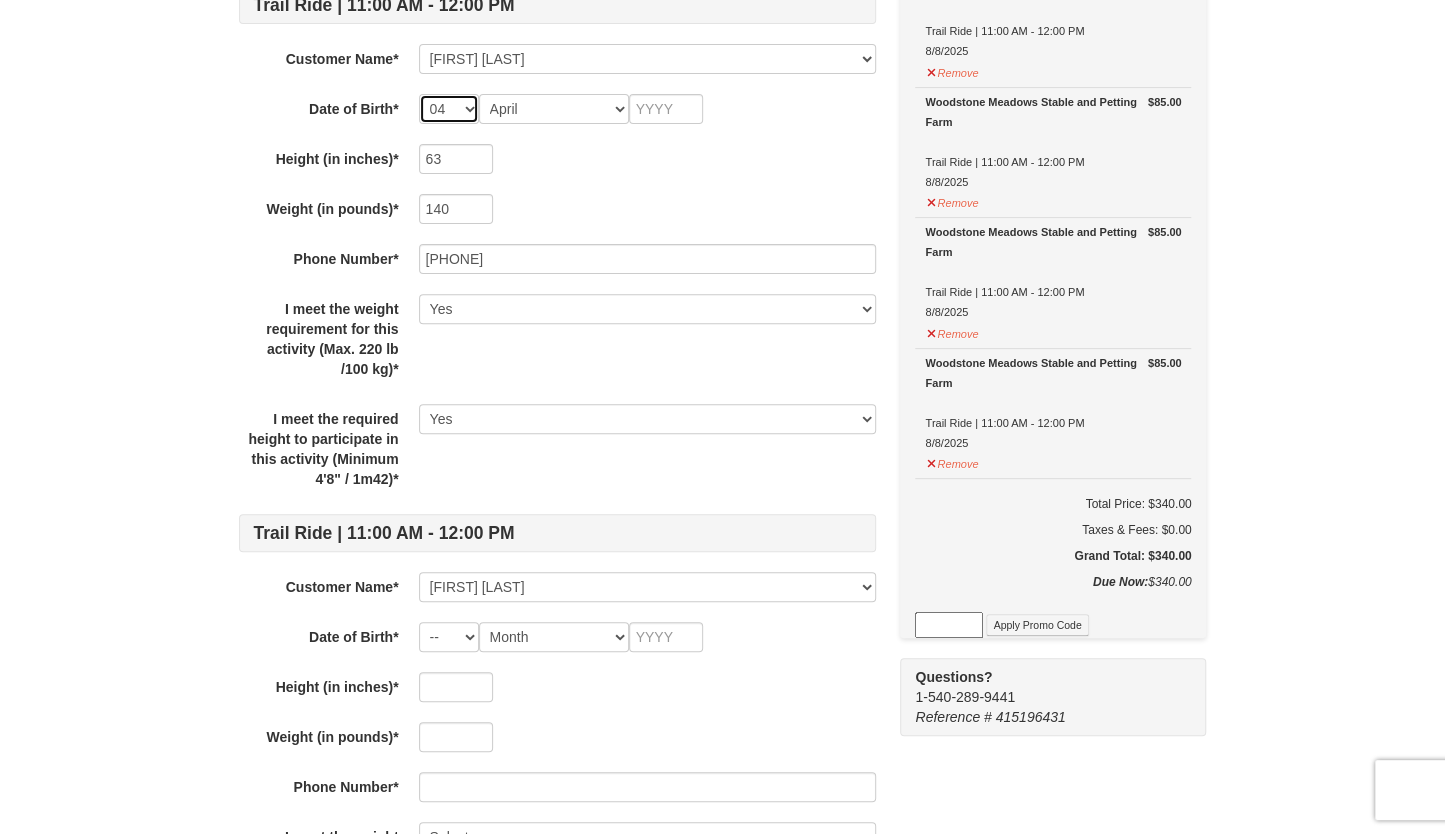 click on "-- 01 02 03 04 05 06 07 08 09 10 11 12 13 14 15 16 17 18 19 20 21 22 23 24 25 26 27 28 29 30 31" at bounding box center [449, 109] 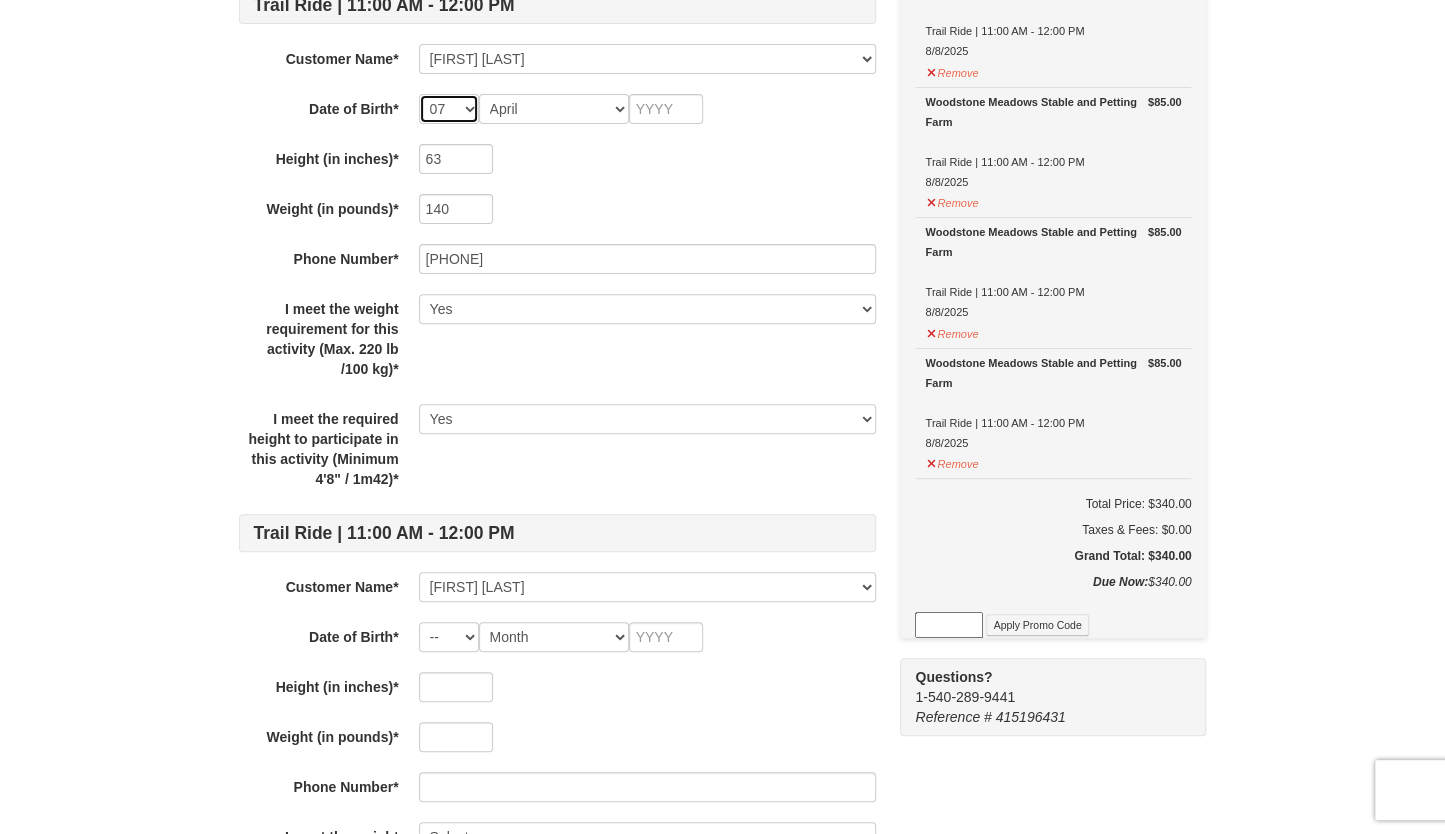 click on "-- 01 02 03 04 05 06 07 08 09 10 11 12 13 14 15 16 17 18 19 20 21 22 23 24 25 26 27 28 29 30 31" at bounding box center [449, 109] 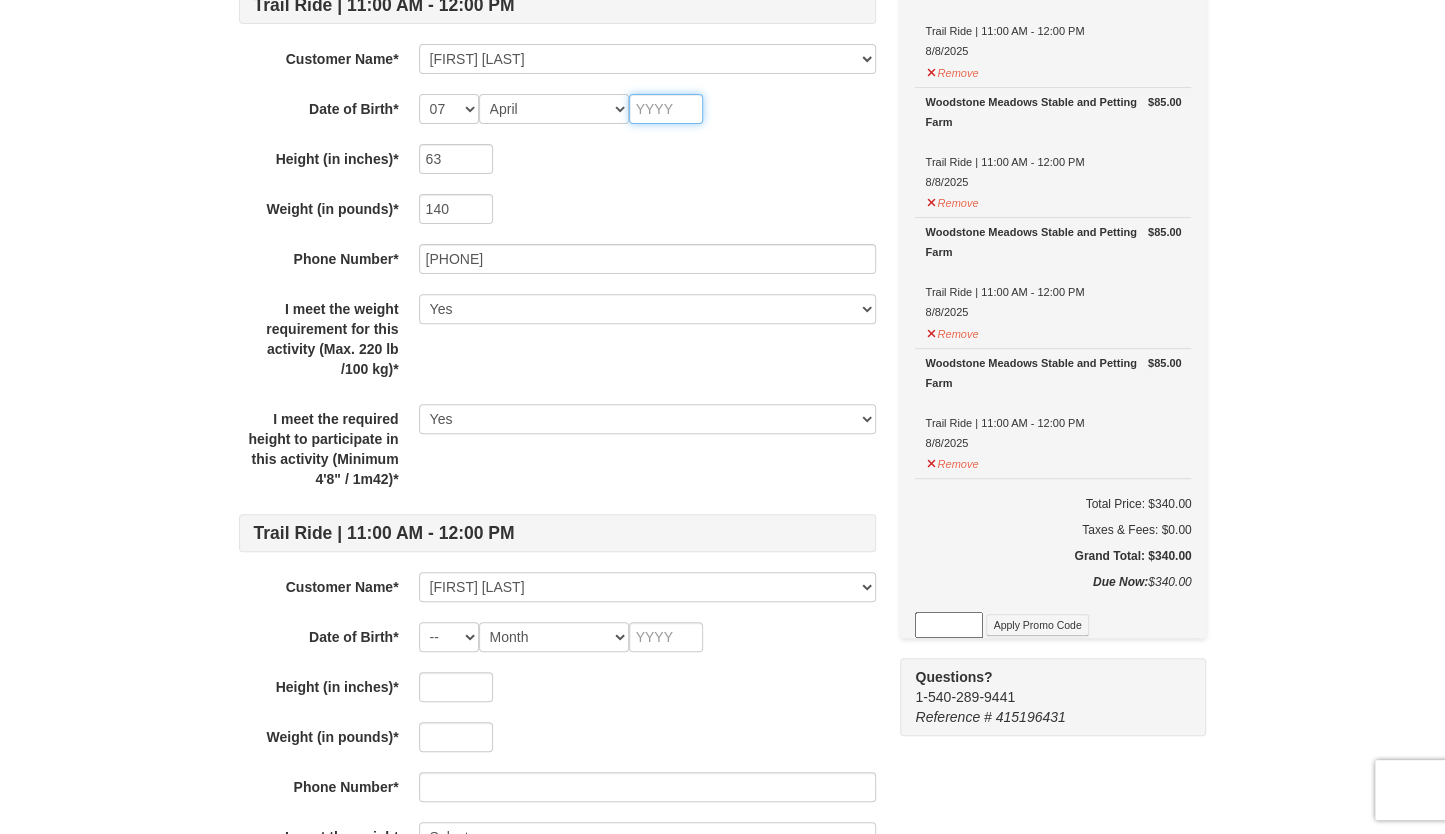 click at bounding box center [666, 109] 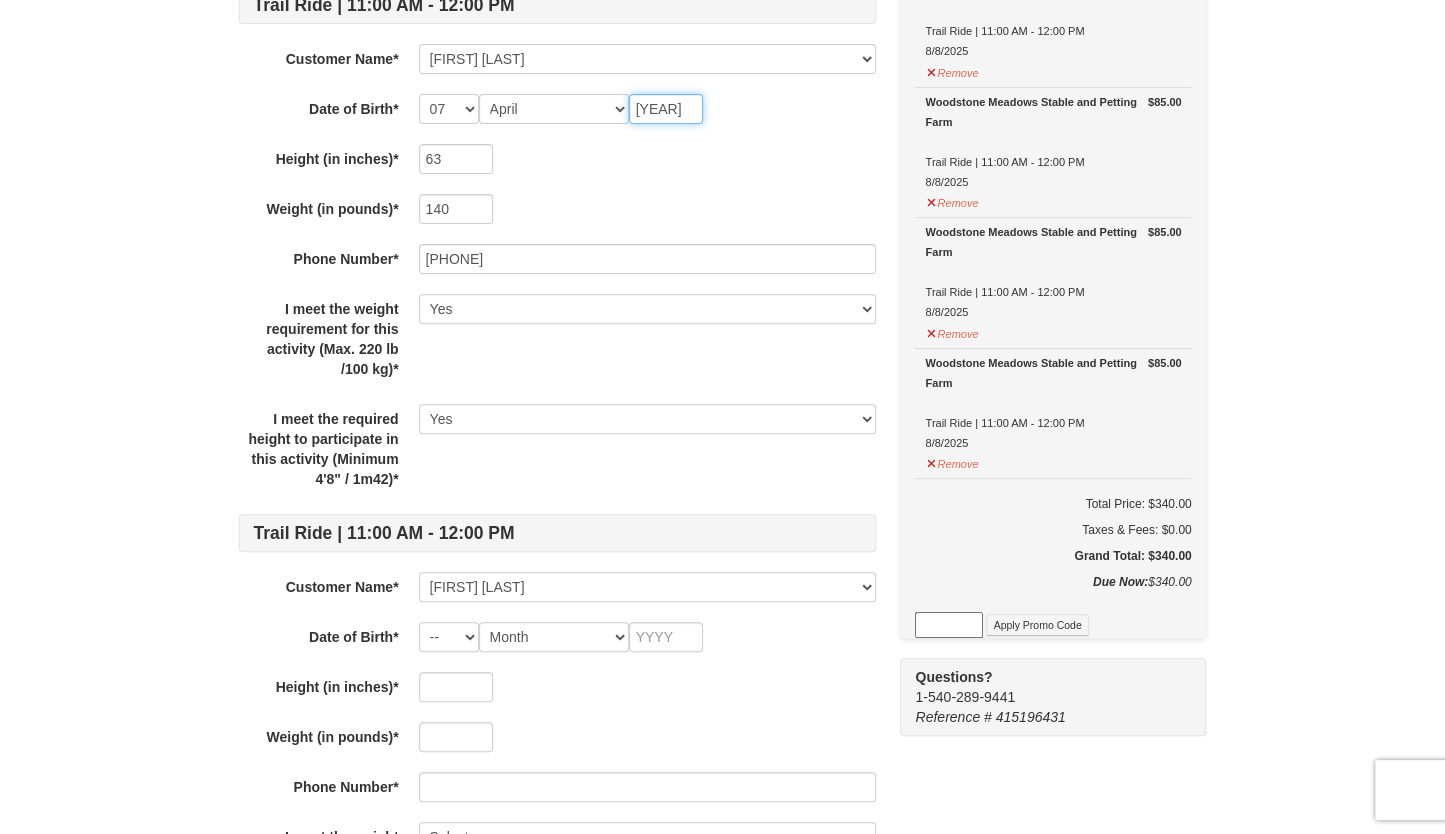 type on "1981" 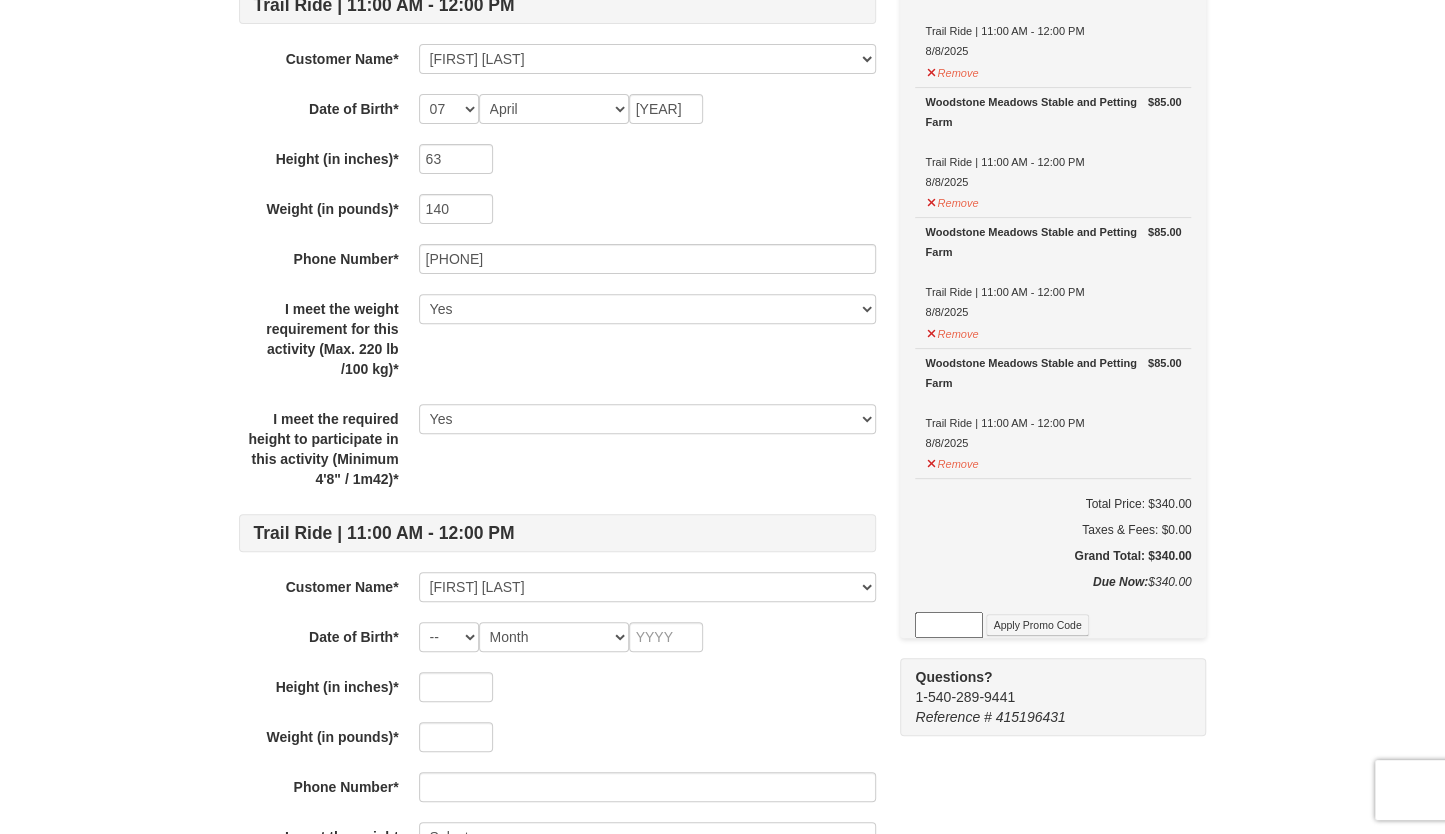 click on "Trail Ride | 11:00 AM - 12:00 PM Customer Name* Select... Anna Wanta Brad  Wanta Add New... Save Cancel Date of Birth* -- 01 02 03 04 05 06 07 08 09 10 11 12 13 14 15 16 17 18 19 20 21 22 23 24 25 26 27 28 29 30 31 Month January February March April May June July August September October November December 1981 Height (in inches)* 63 Weight (in pounds)* 140 Phone Number* 813-732-8109 I meet the weight requirement for this activity (Max. 220 lb /100 kg)* Select Yes I meet the required height to participate in this activity (Minimum 4'8" / 1m42)* Select Yes Trail Ride | 11:00 AM - 12:00 PM Customer Name* Select... Anna Wanta Brad  Wanta Add New... Brad Wanta Save Cancel Date of Birth* -- 01 02 03 04 05 06 07 08 09 10 11 12 13 14 15 16 17 18 19 20 21 22 23 24 25 26 27 28 29 30 31 Month January February March April May June July August September October November December Height (in inches)* Weight (in pounds)* Phone Number* I meet the weight requirement for this activity (Max. 220 lb /100 kg)* Select Yes Select --" at bounding box center (557, 1032) 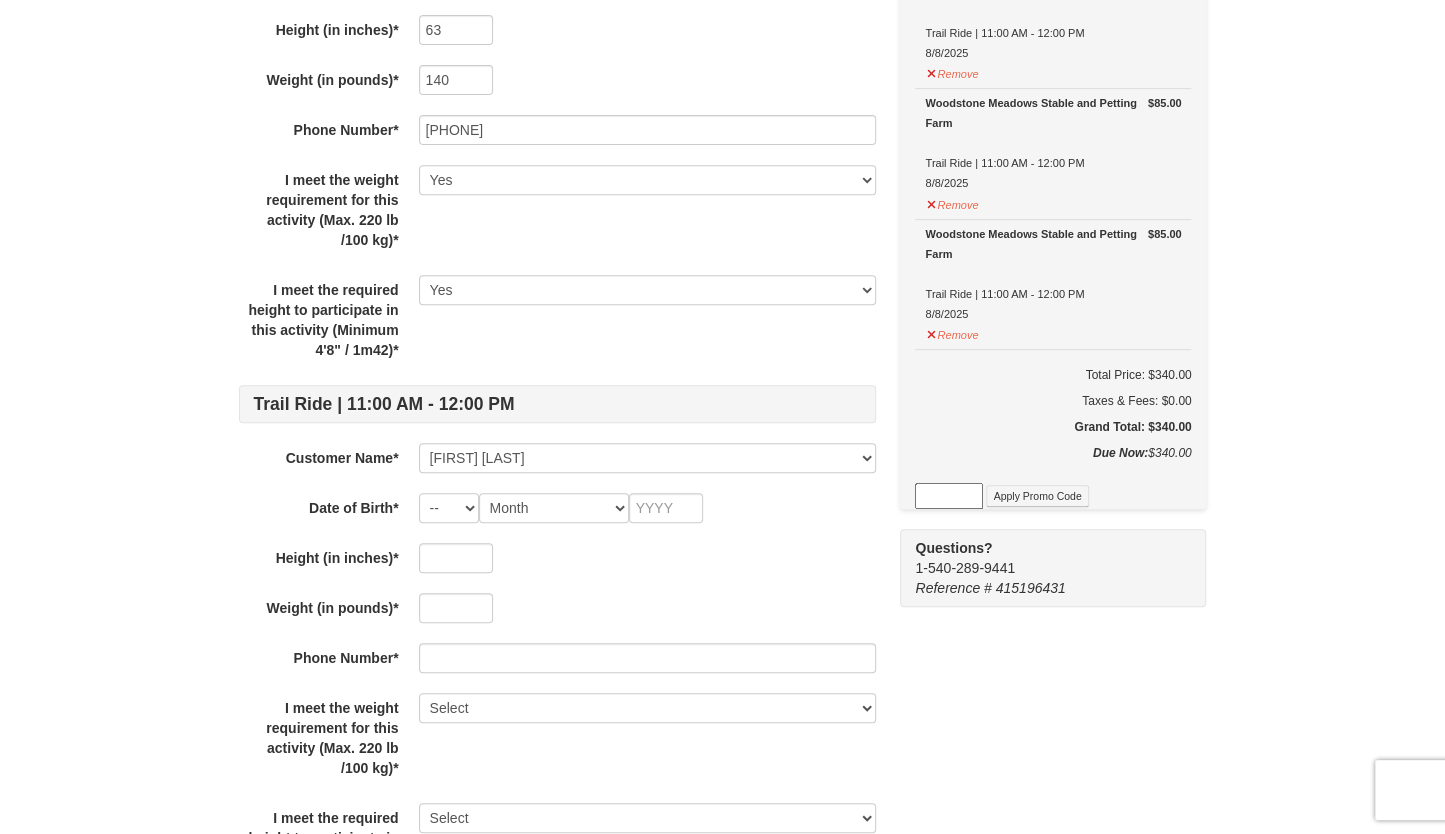scroll, scrollTop: 390, scrollLeft: 0, axis: vertical 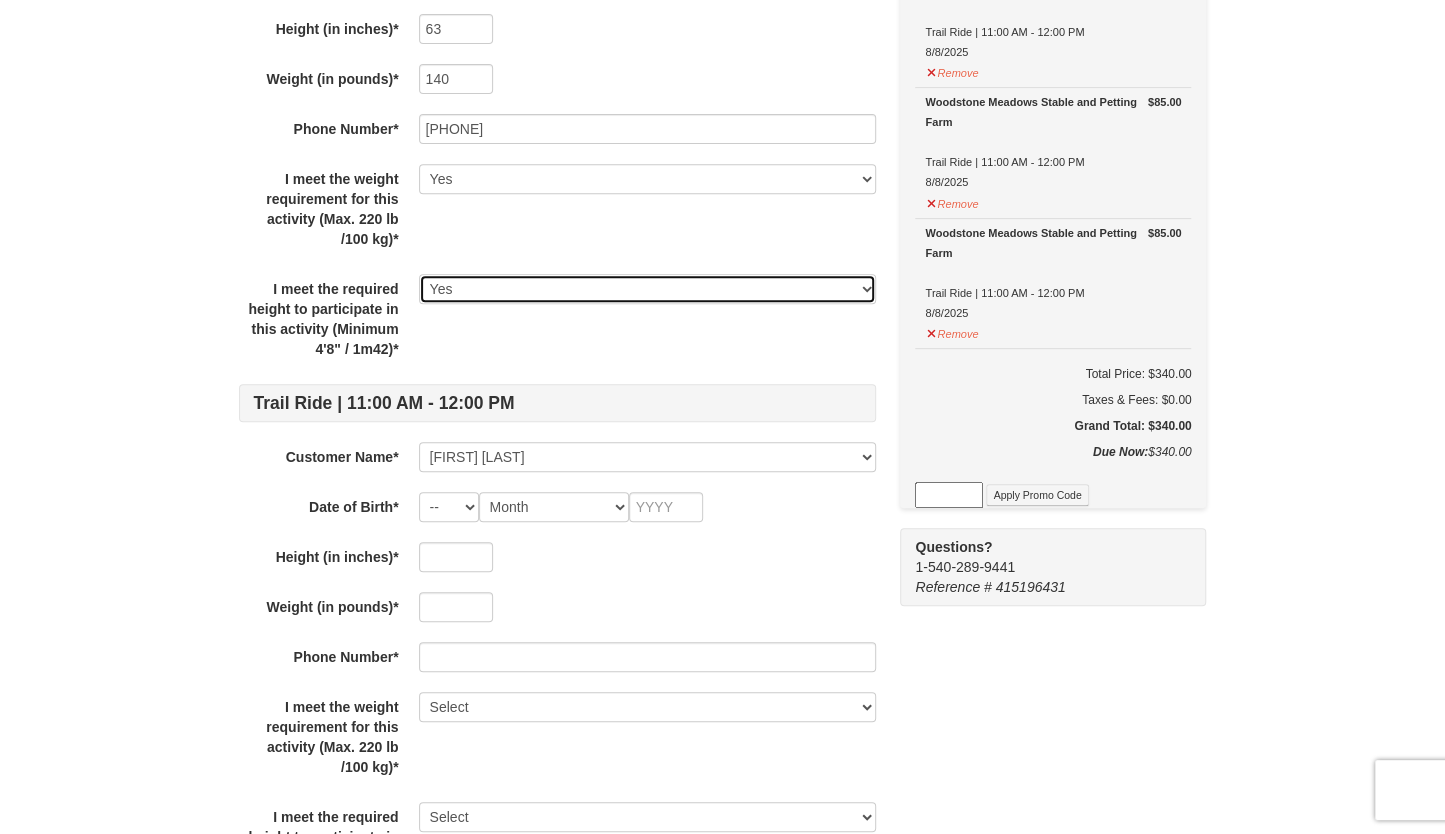 drag, startPoint x: 499, startPoint y: 296, endPoint x: 460, endPoint y: 469, distance: 177.34148 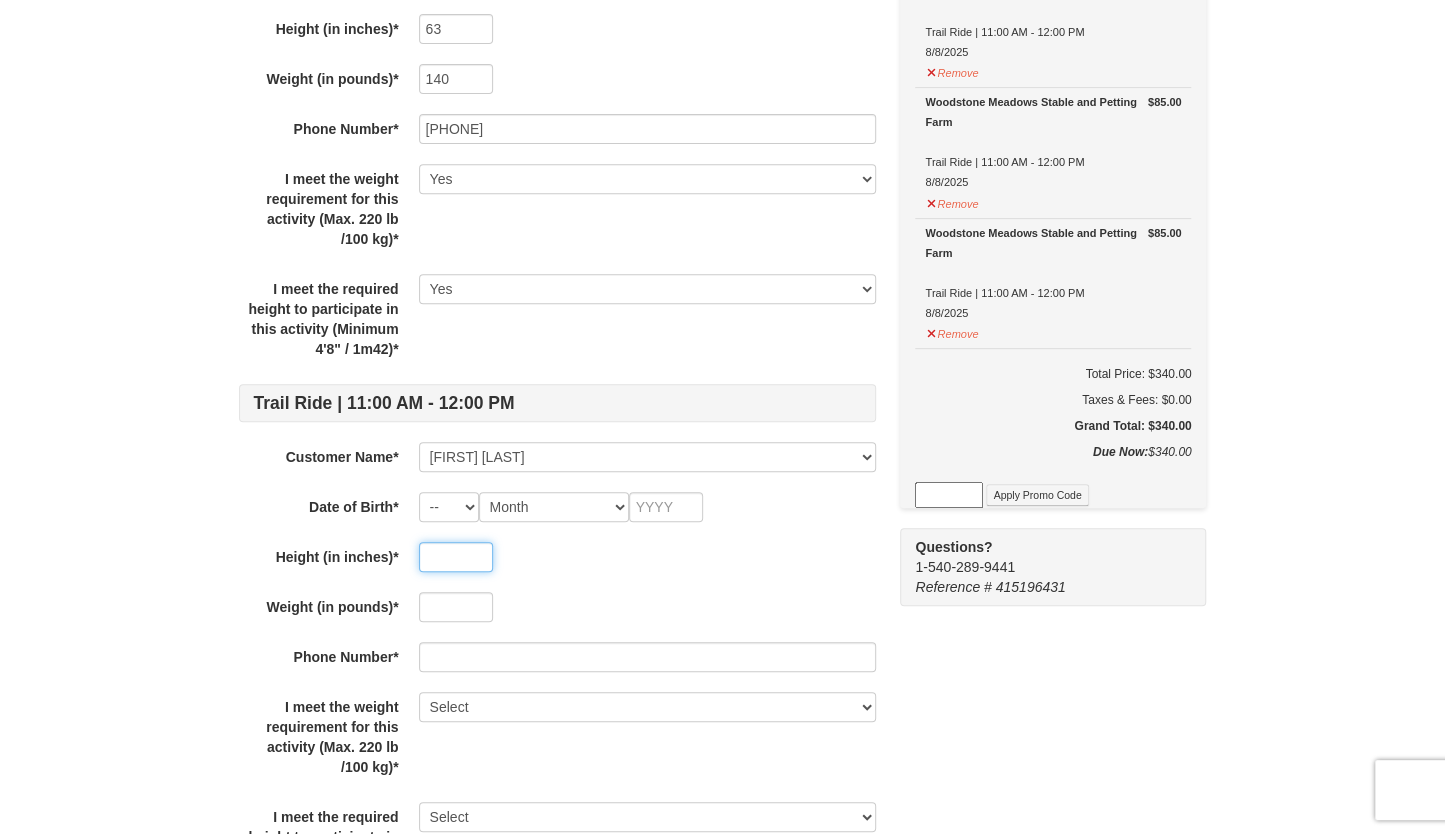 click at bounding box center (456, 557) 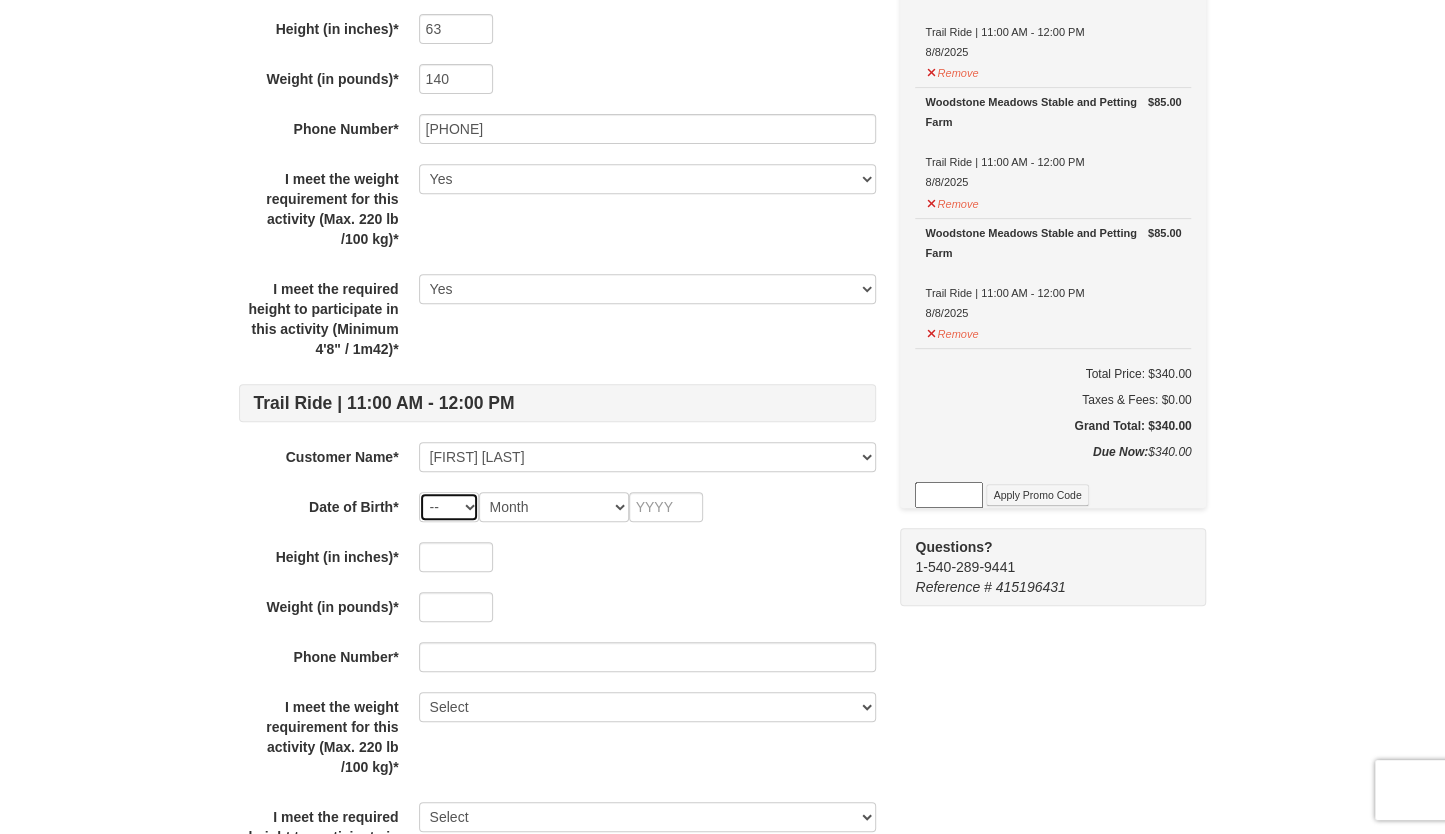 click on "-- 01 02 03 04 05 06 07 08 09 10 11 12 13 14 15 16 17 18 19 20 21 22 23 24 25 26 27 28 29 30 31" at bounding box center [449, 507] 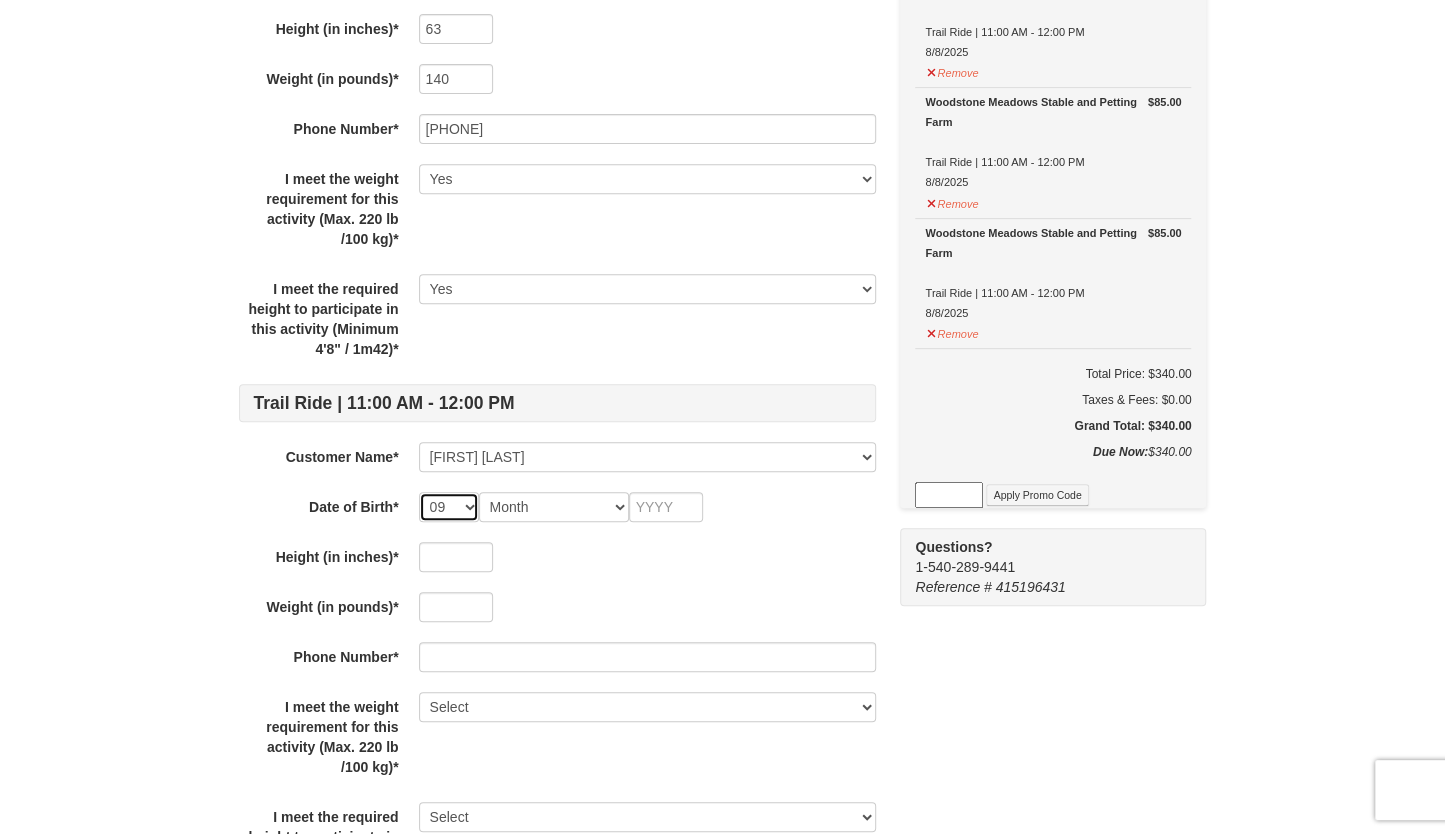 click on "-- 01 02 03 04 05 06 07 08 09 10 11 12 13 14 15 16 17 18 19 20 21 22 23 24 25 26 27 28 29 30 31" at bounding box center (449, 507) 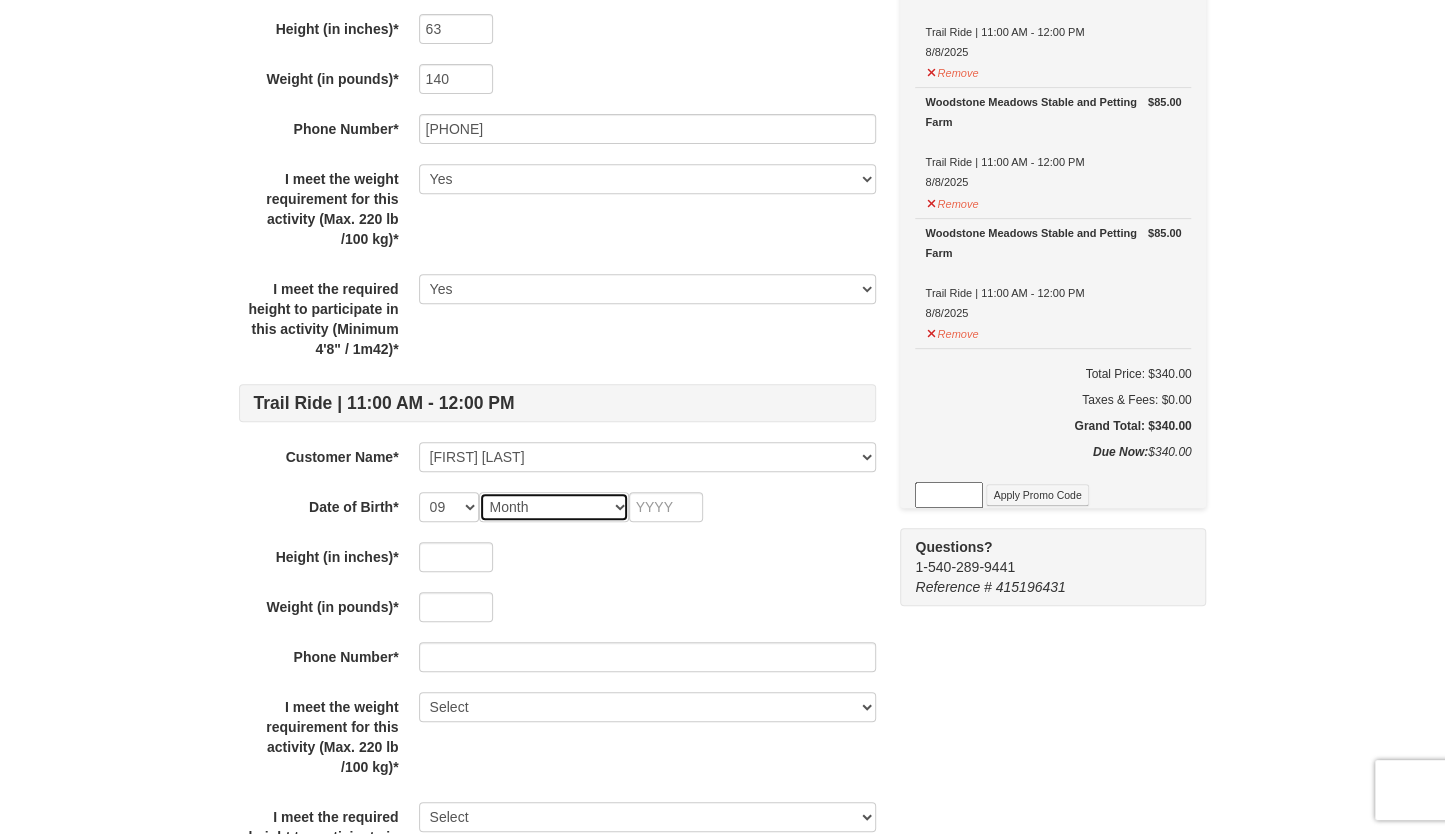 click on "Month January February March April May June July August September October November December" at bounding box center (554, 507) 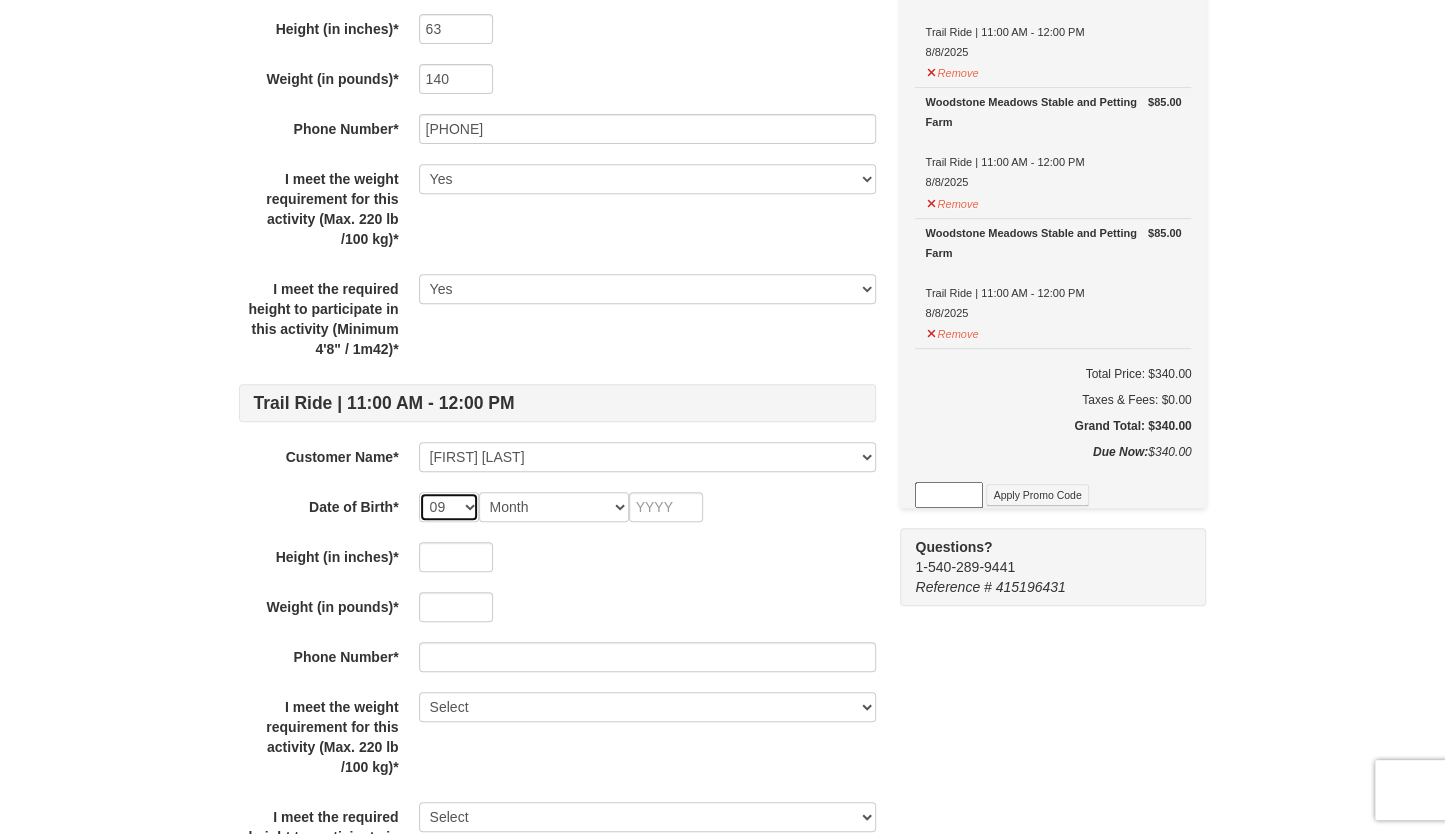 click on "-- 01 02 03 04 05 06 07 08 09 10 11 12 13 14 15 16 17 18 19 20 21 22 23 24 25 26 27 28 29 30 31" at bounding box center [449, 507] 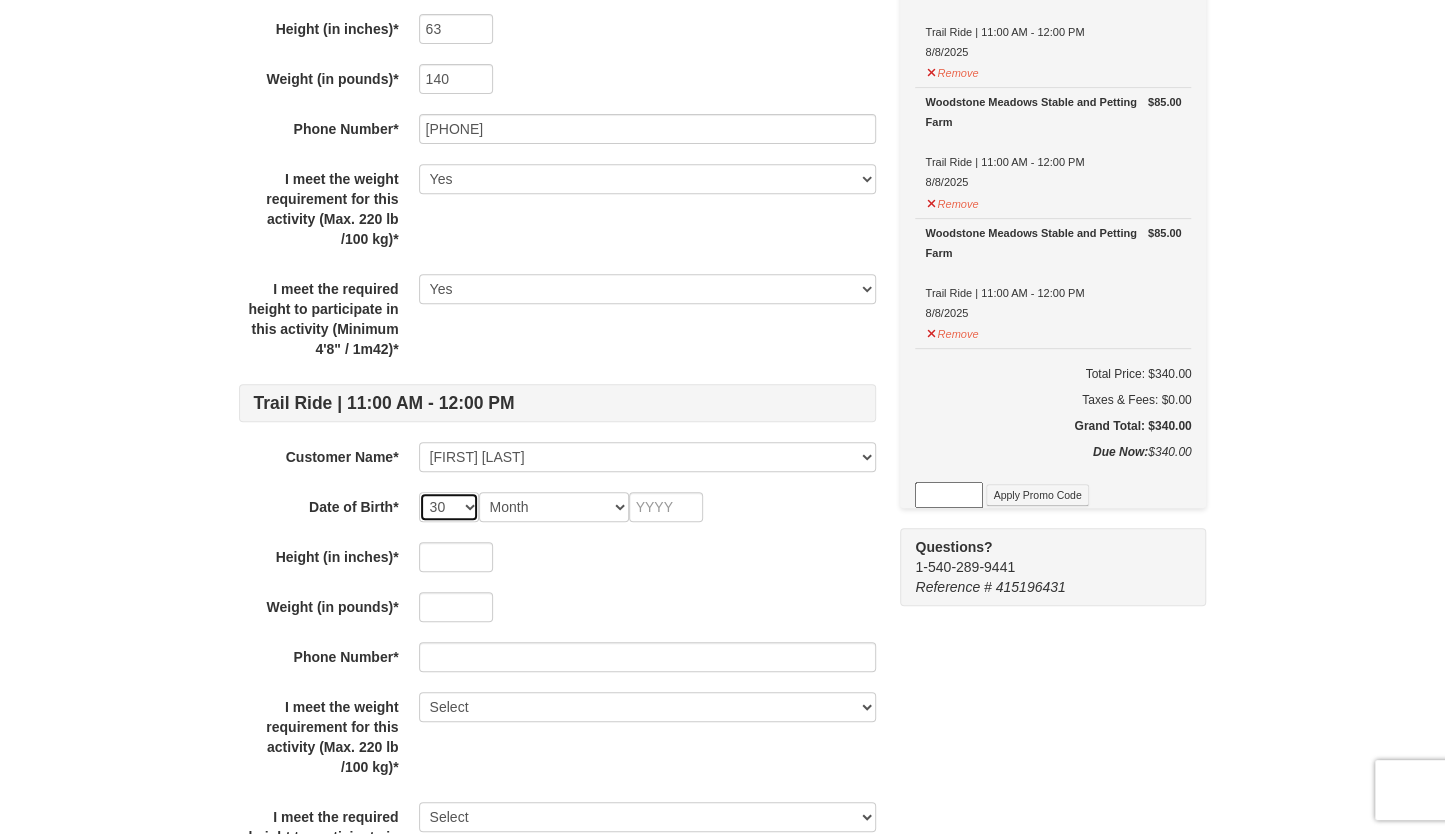 click on "-- 01 02 03 04 05 06 07 08 09 10 11 12 13 14 15 16 17 18 19 20 21 22 23 24 25 26 27 28 29 30 31" at bounding box center [449, 507] 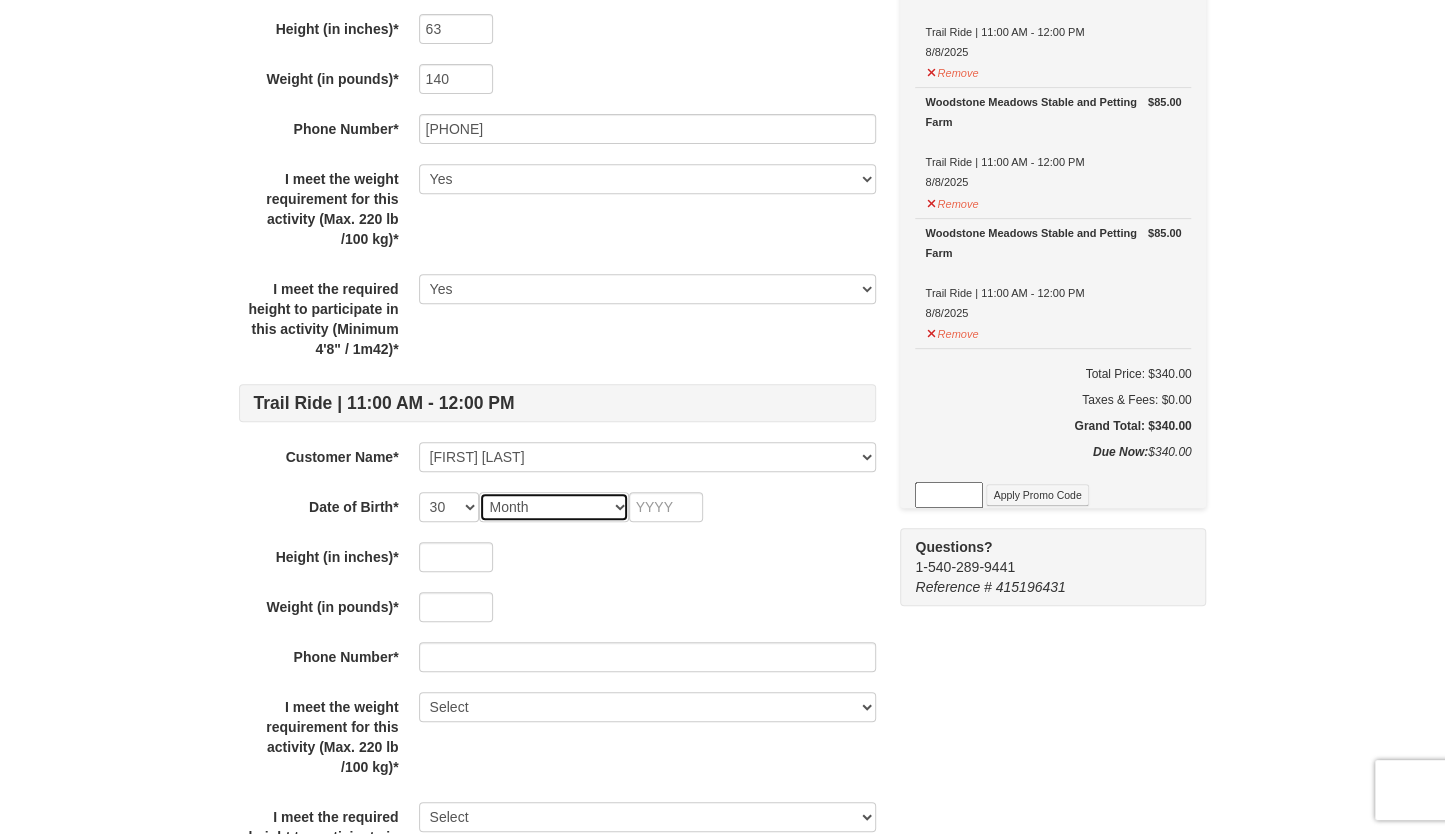 click on "Month January February March April May June July August September October November December" at bounding box center (554, 507) 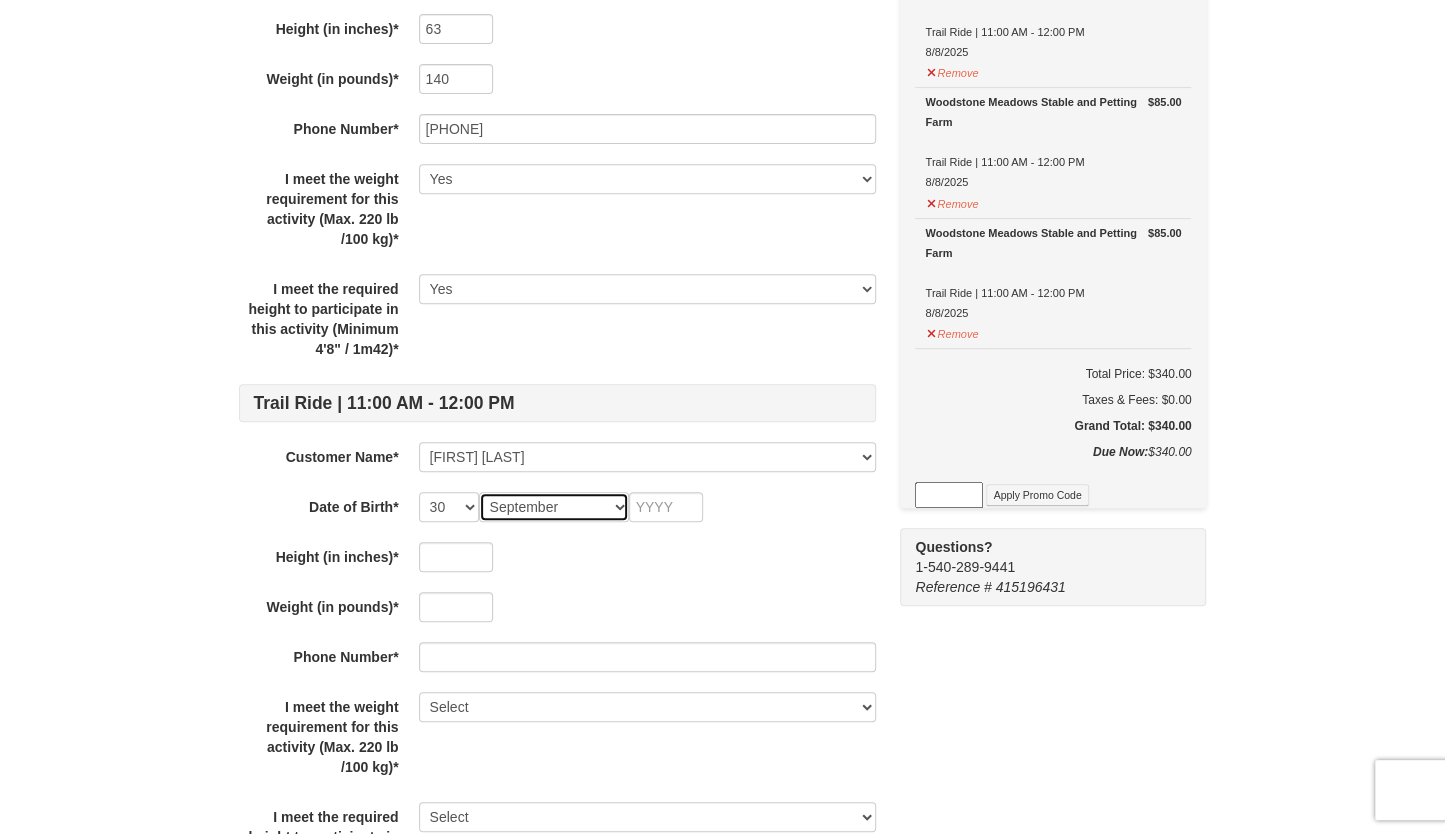 click on "Month January February March April May June July August September October November December" at bounding box center [554, 507] 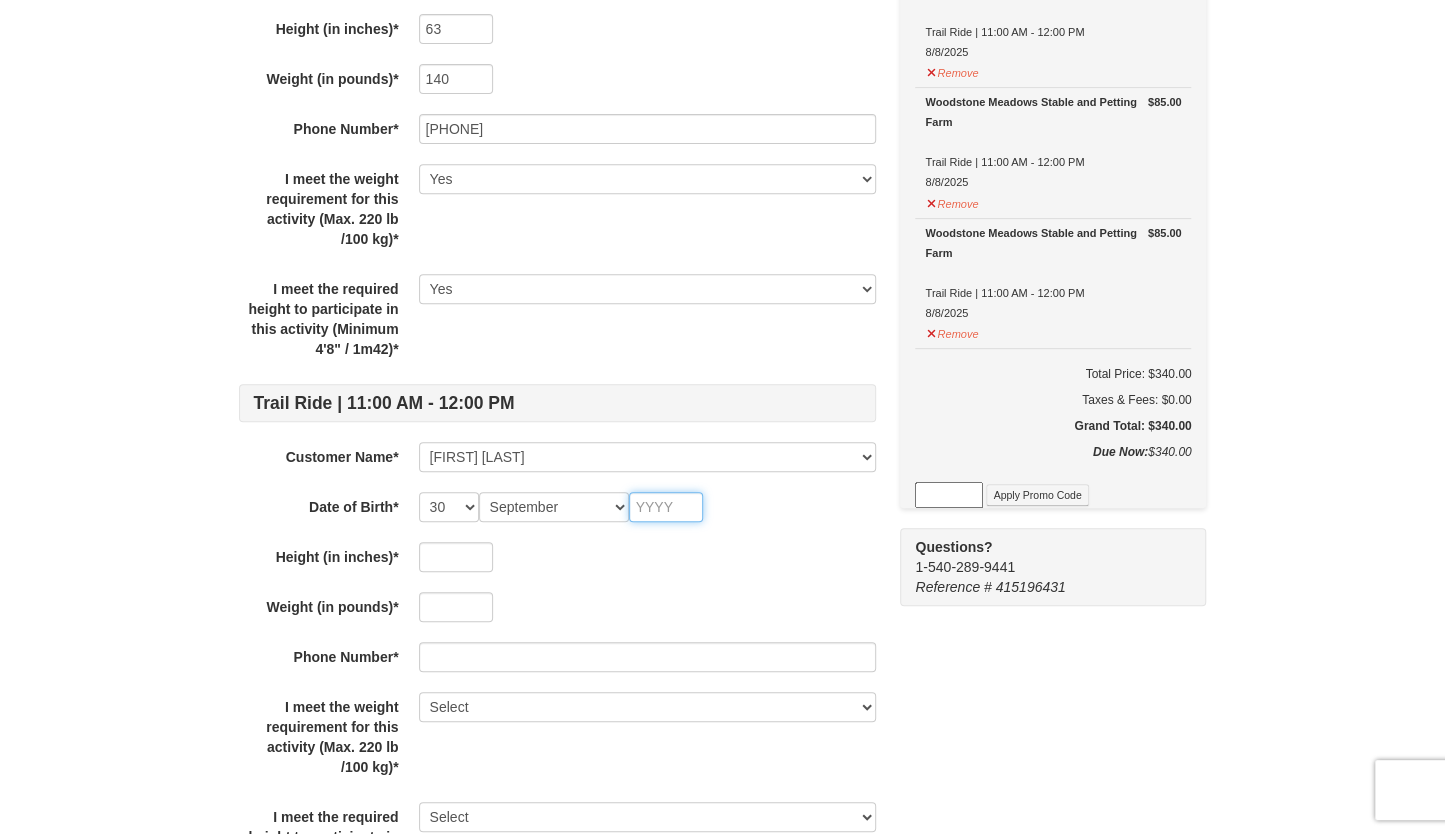 click at bounding box center [666, 507] 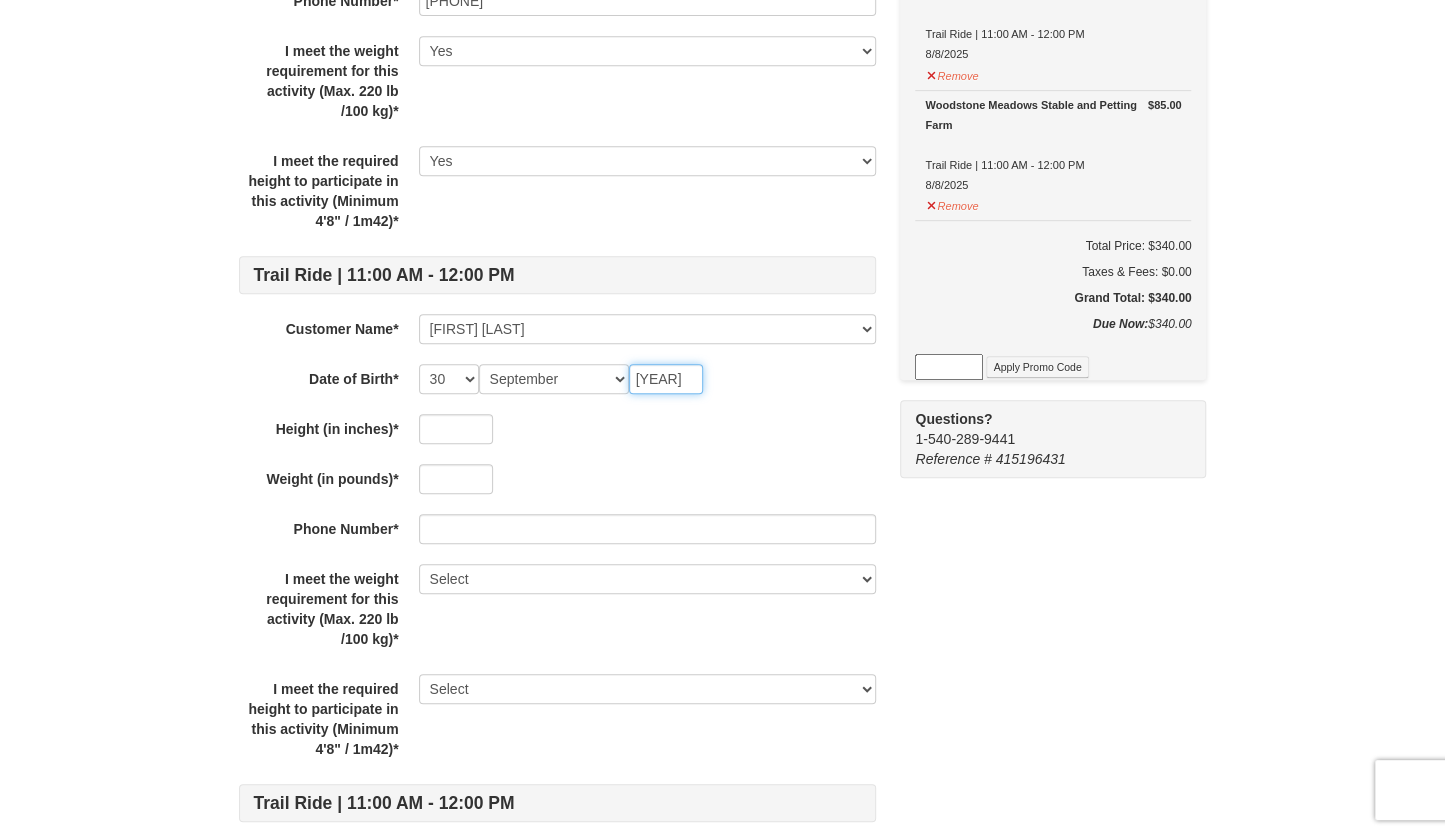 scroll, scrollTop: 523, scrollLeft: 0, axis: vertical 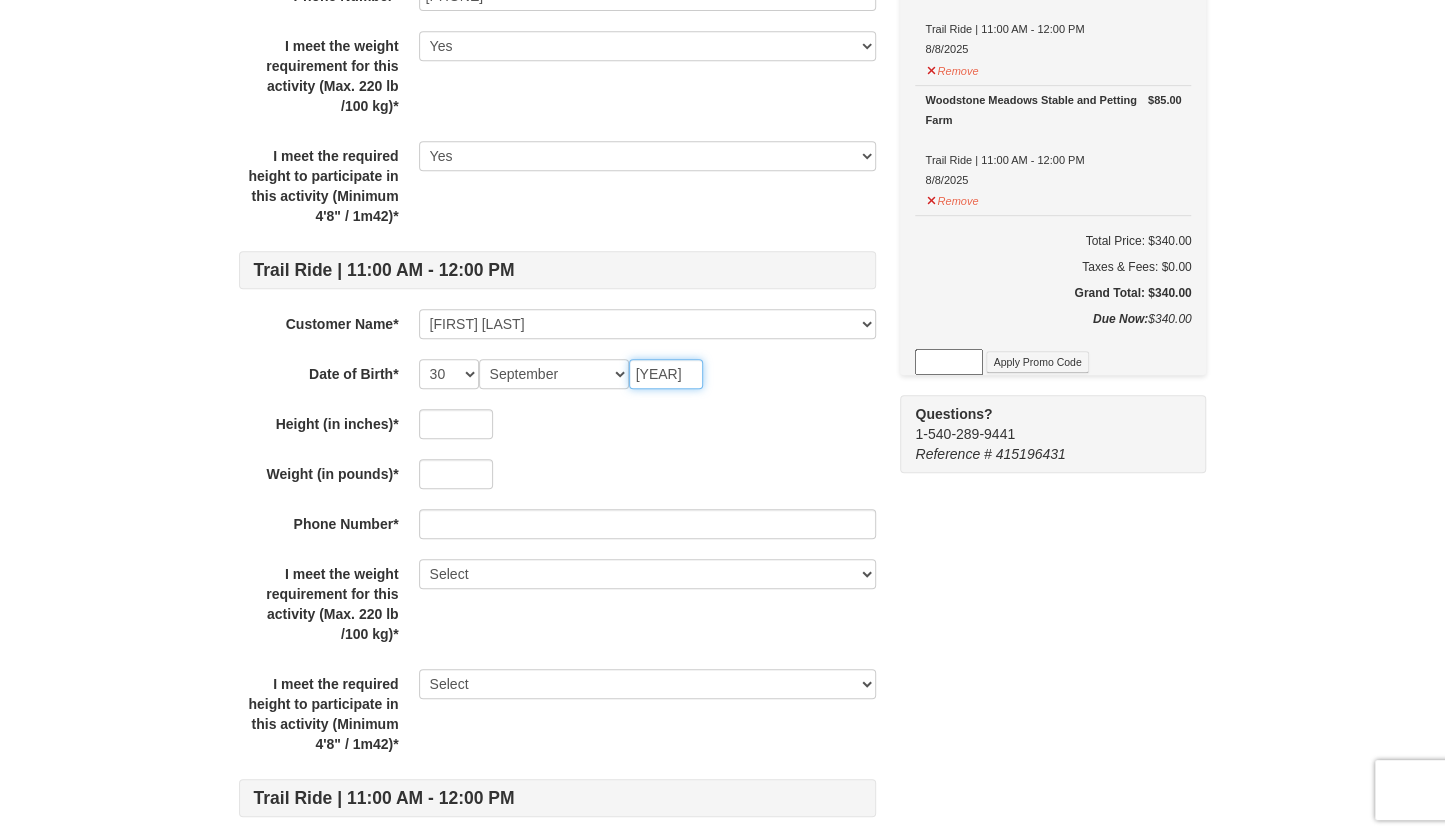 type on "1979" 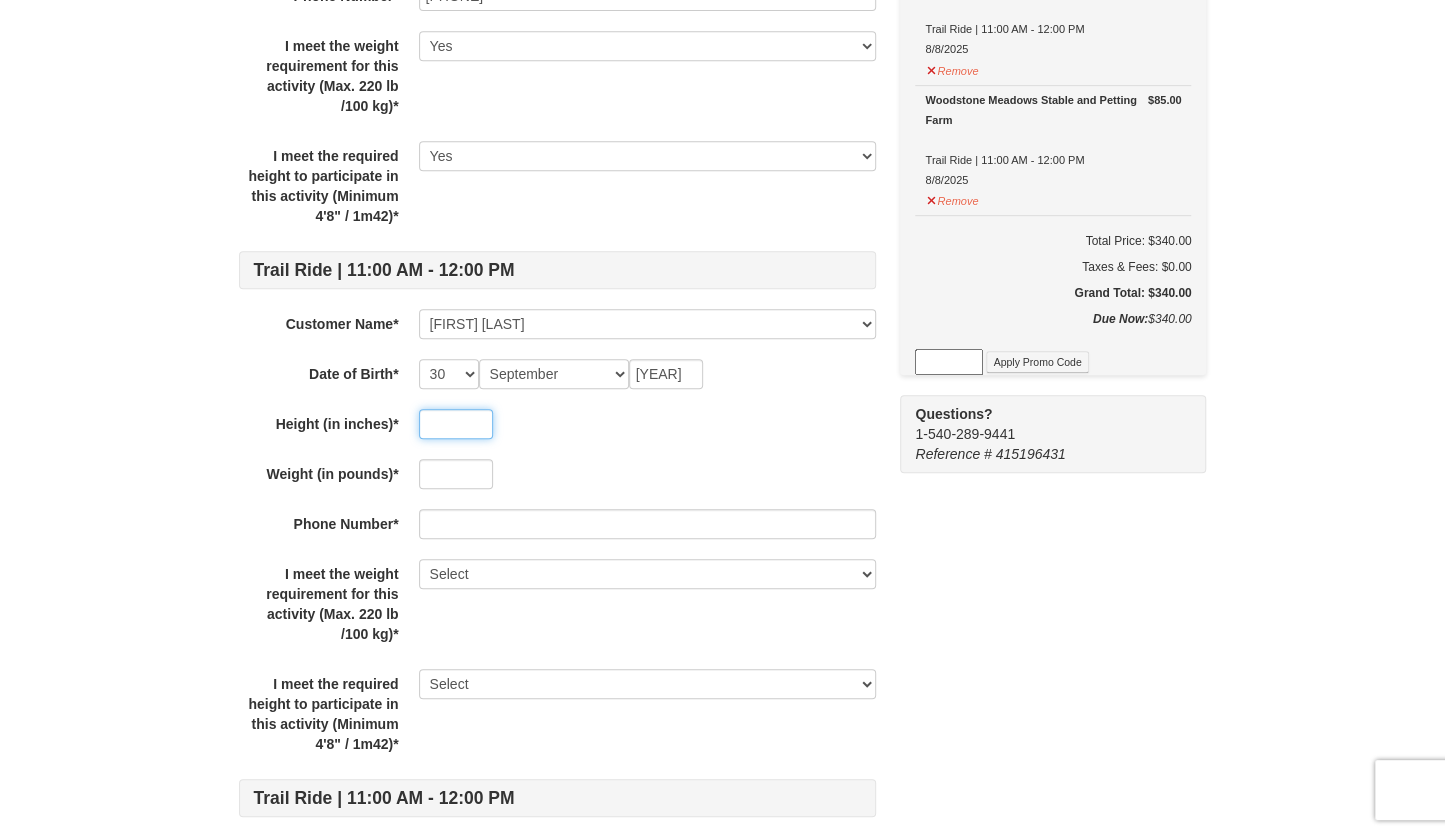 click at bounding box center [456, 424] 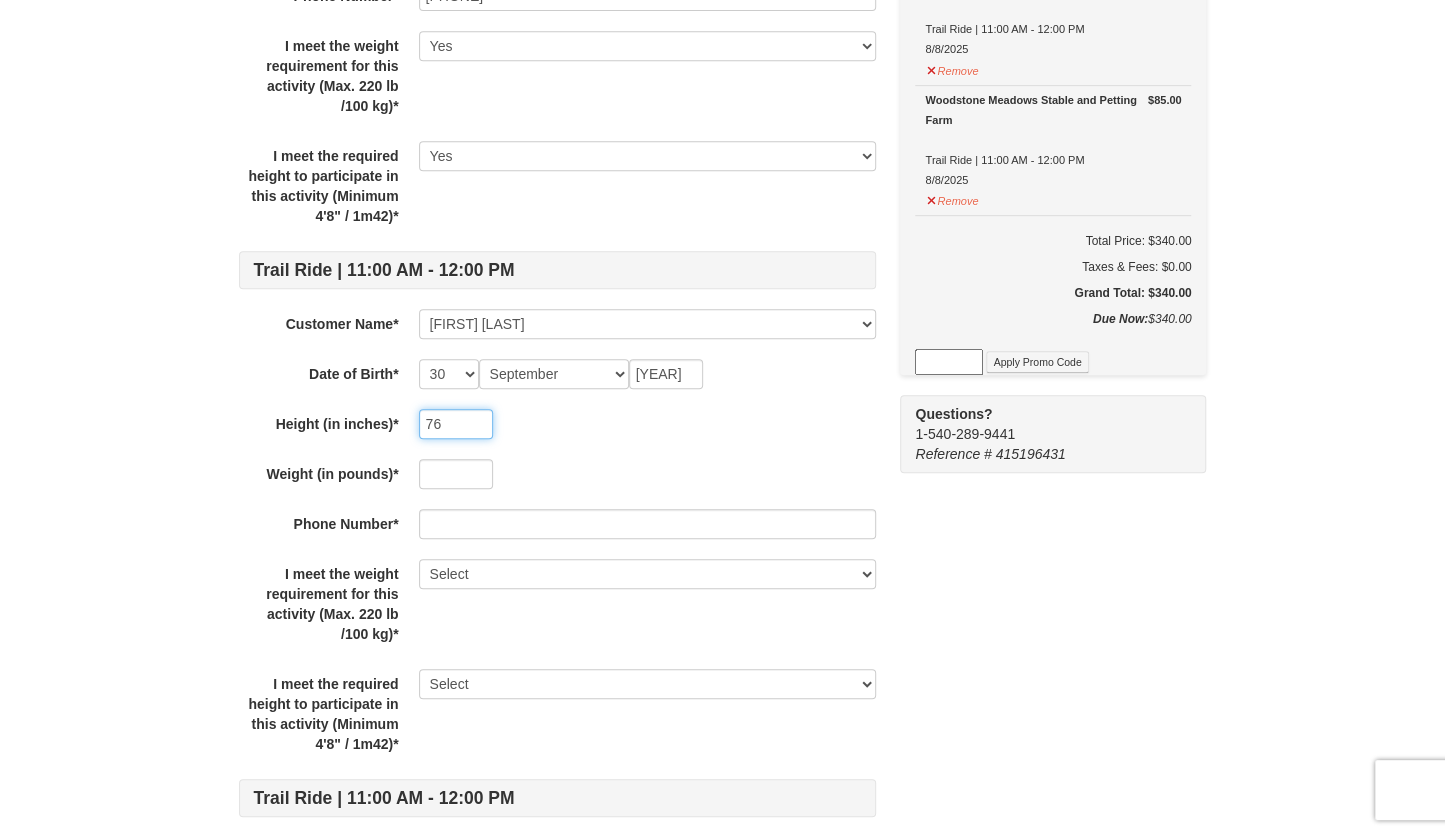 type on "76" 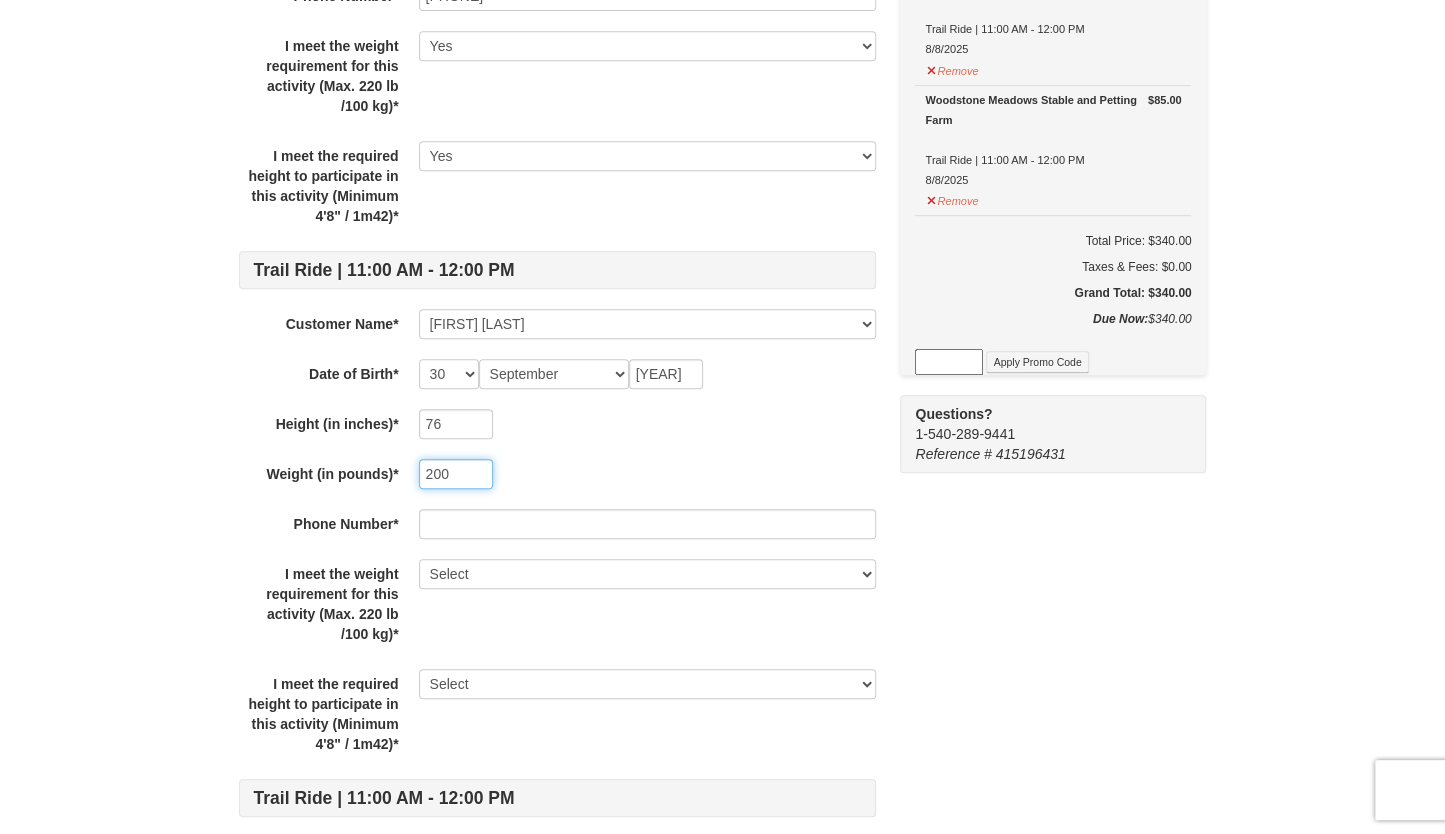 type on "200" 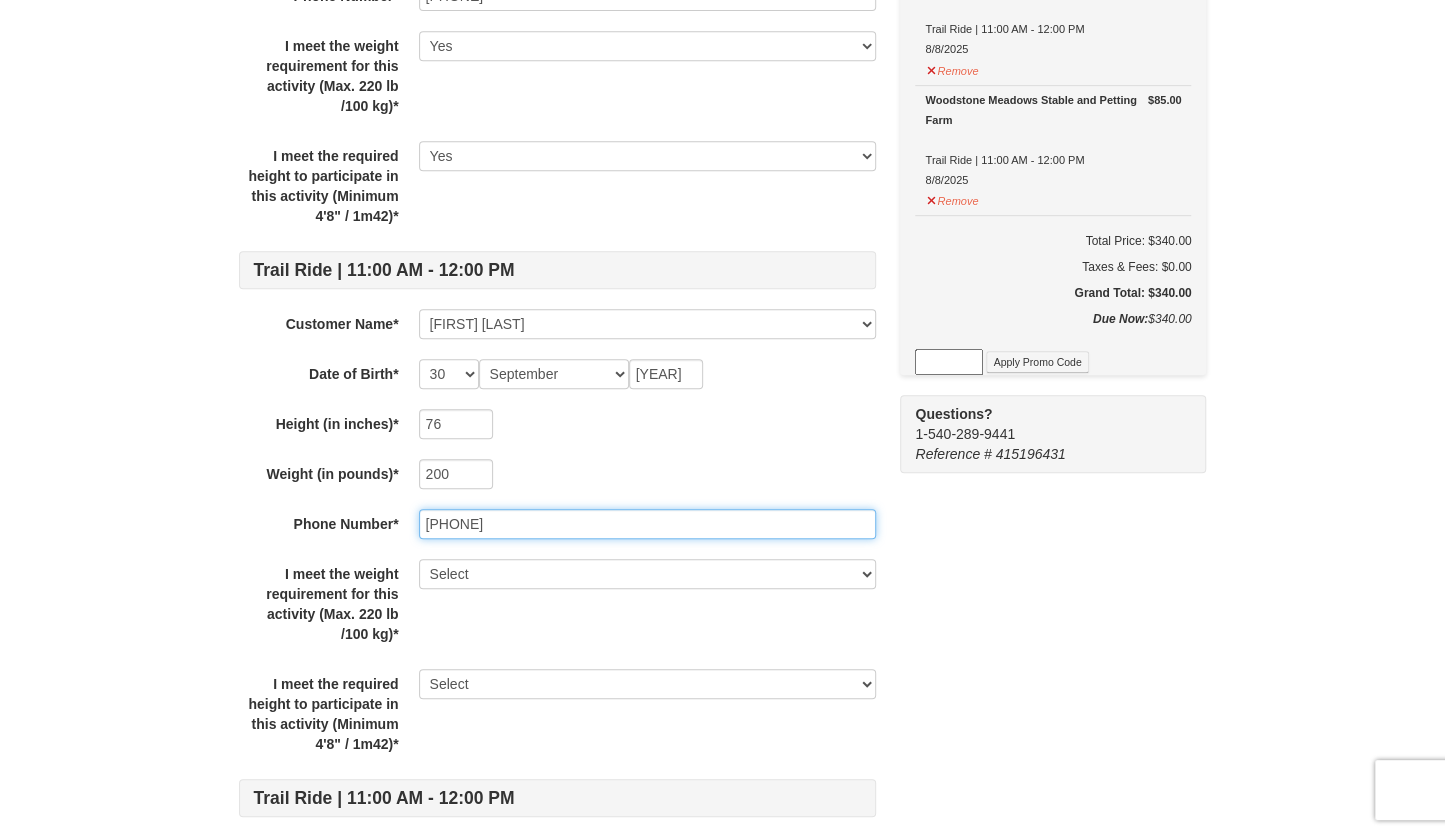 type on "813-417-4240" 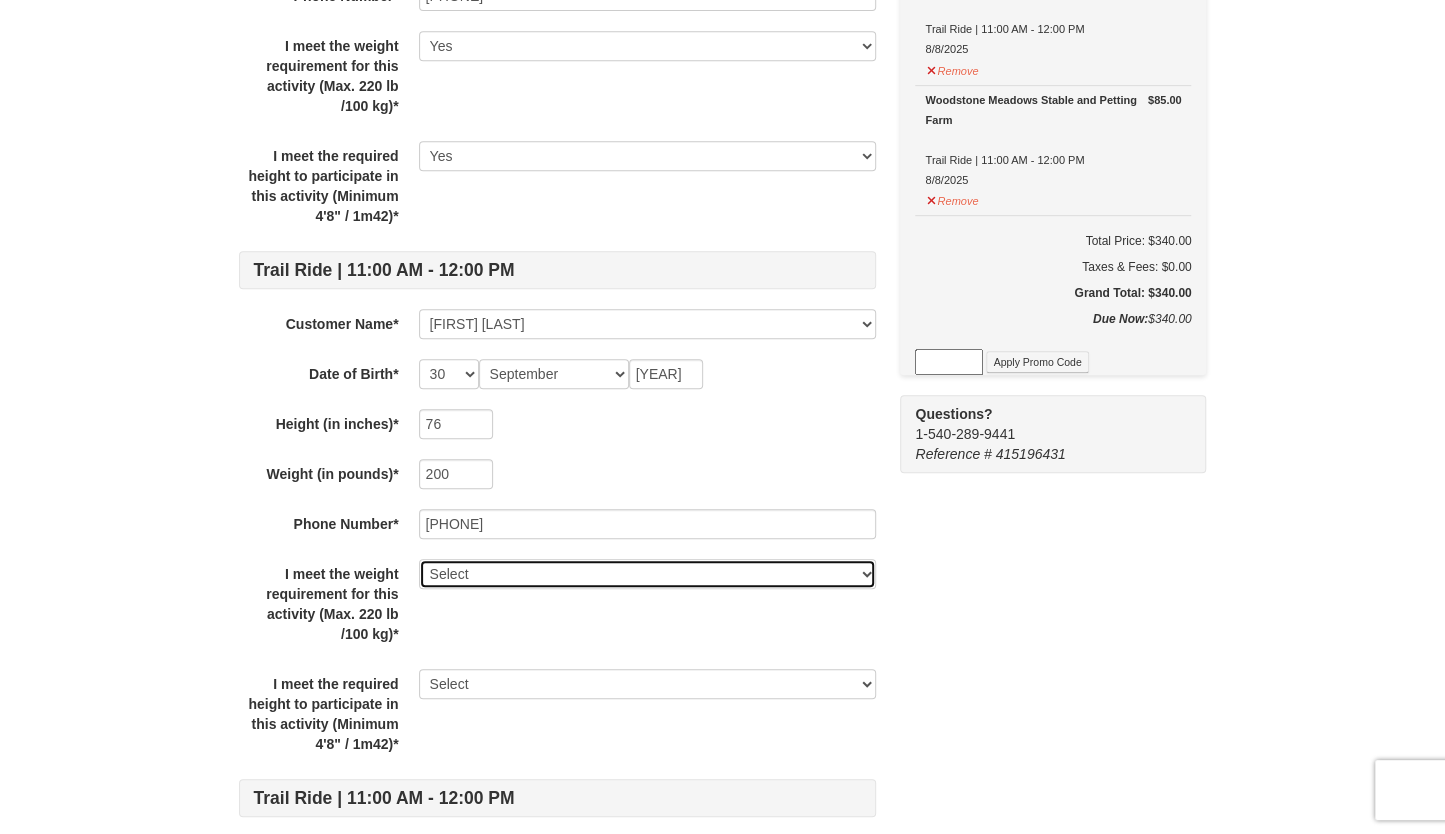 click on "Select Yes" at bounding box center [647, 574] 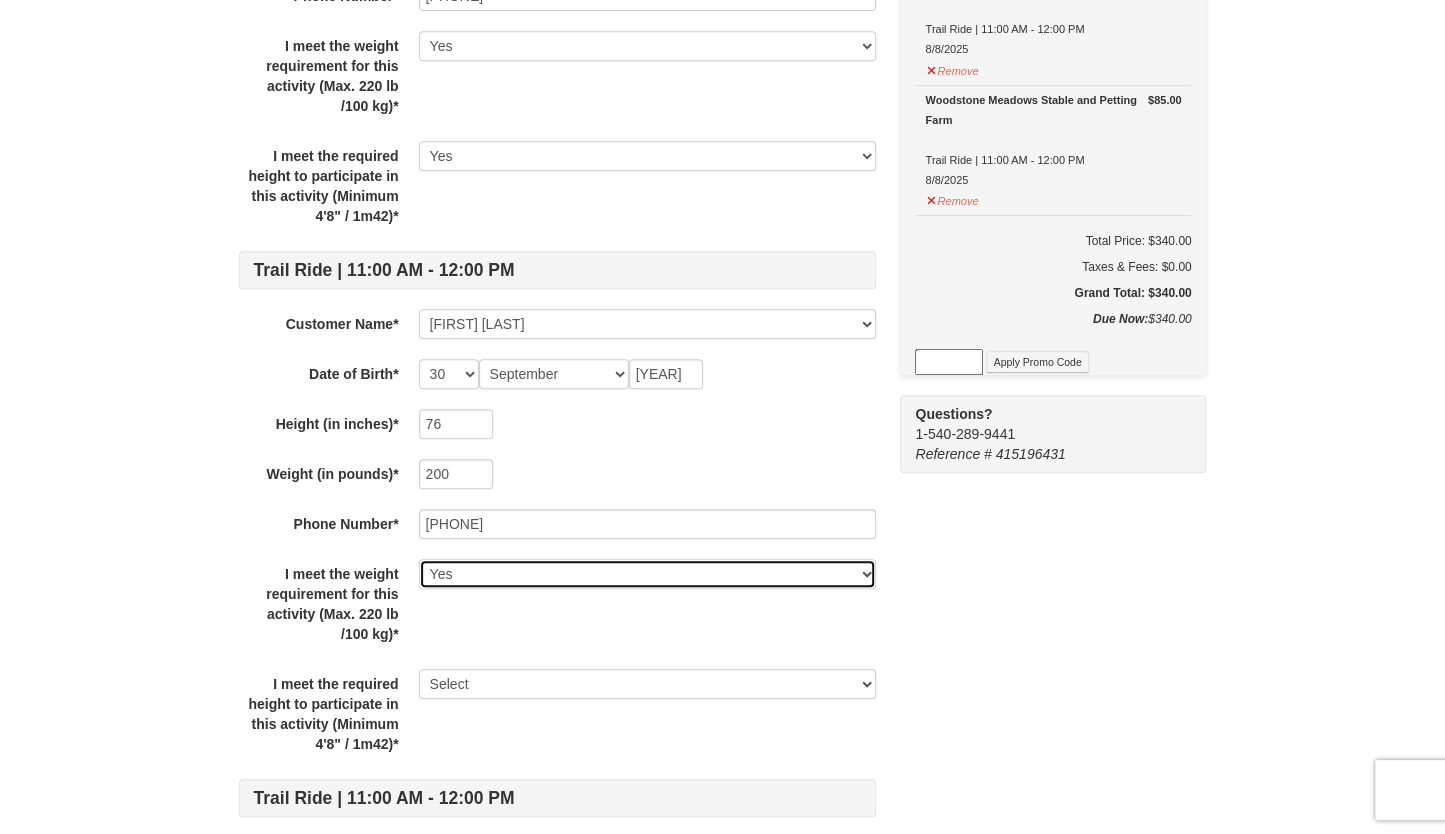 click on "Select Yes" at bounding box center (647, 574) 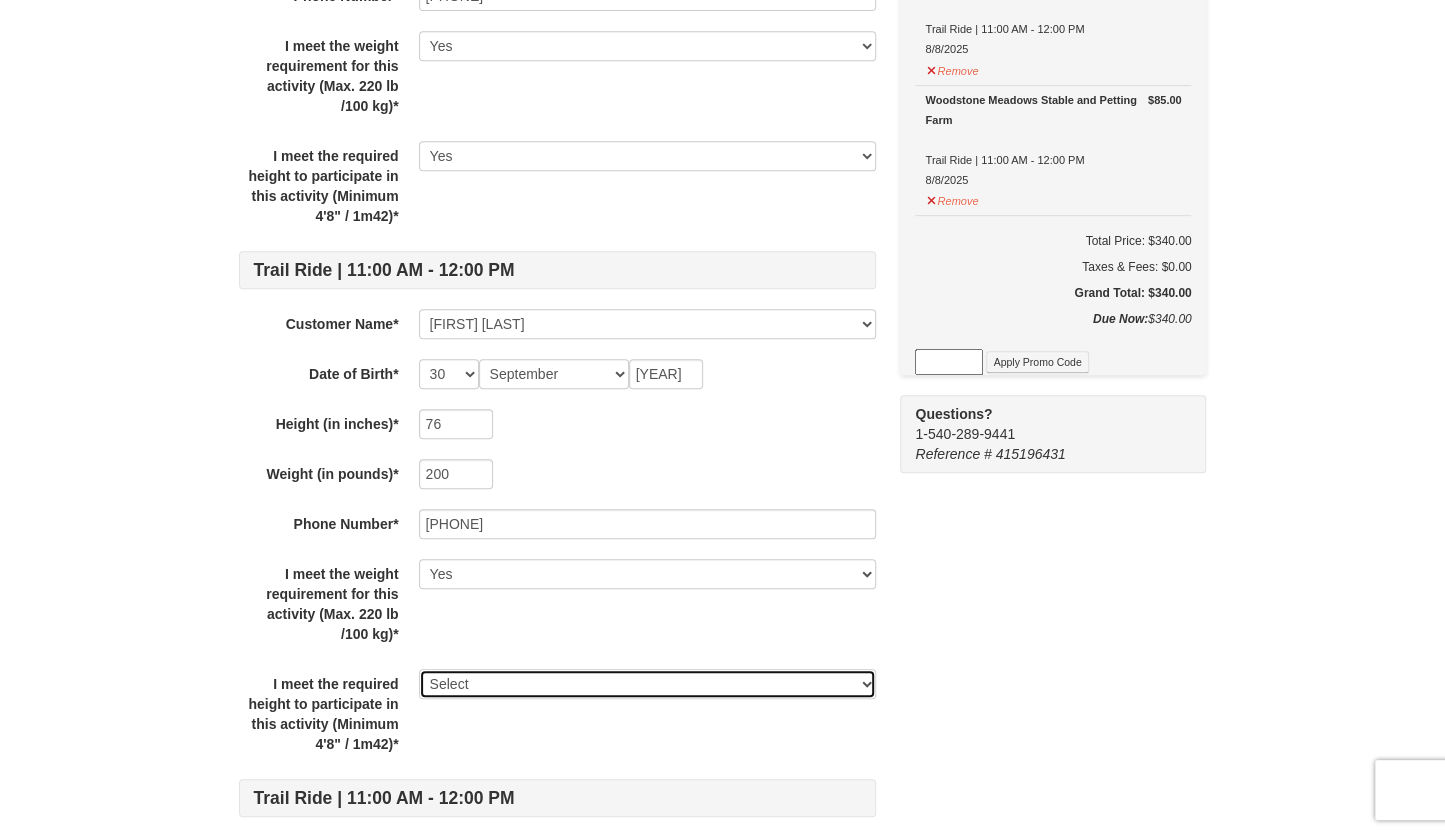 click on "Select Yes" at bounding box center (647, 684) 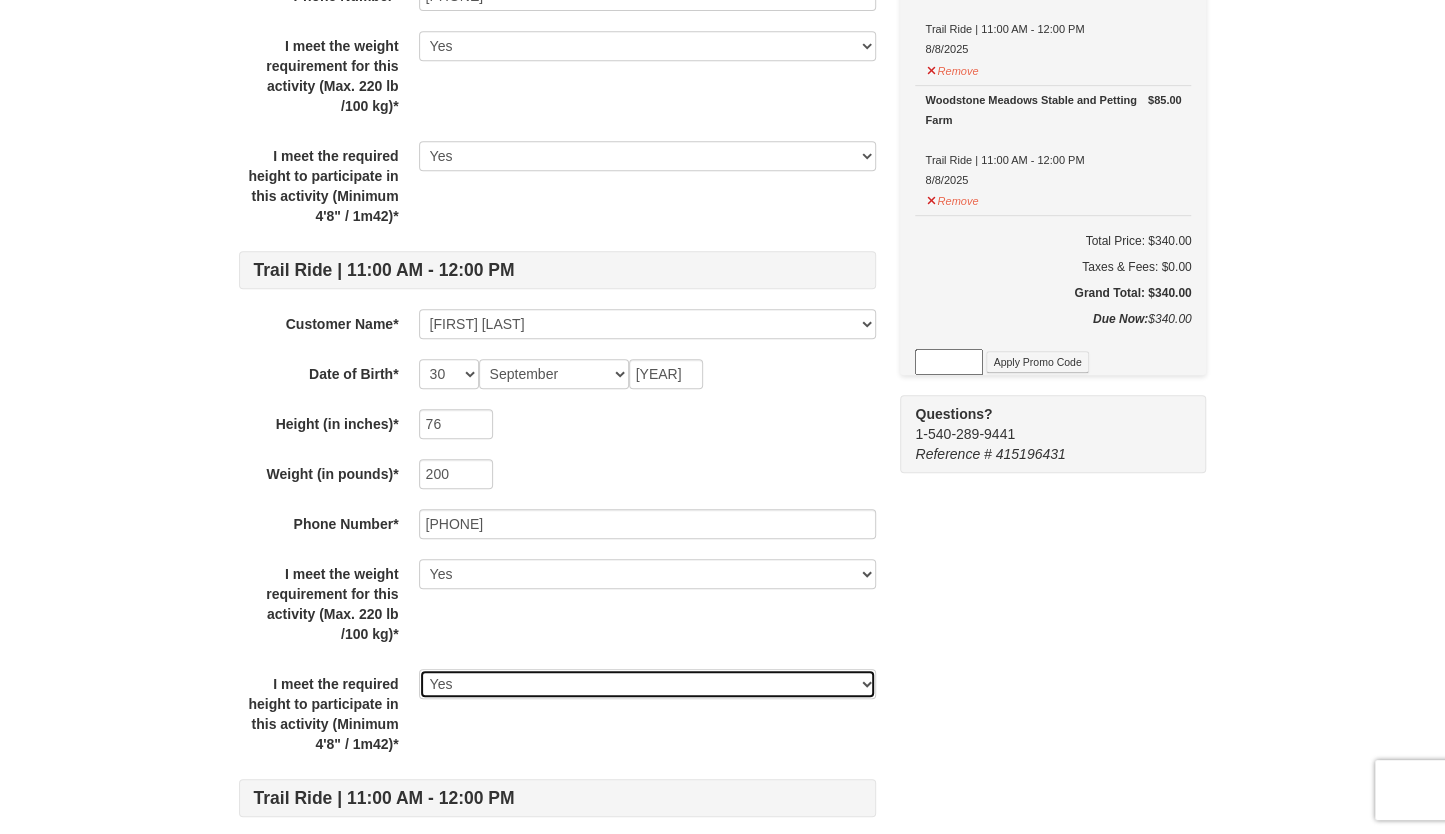 click on "Select Yes" at bounding box center (647, 684) 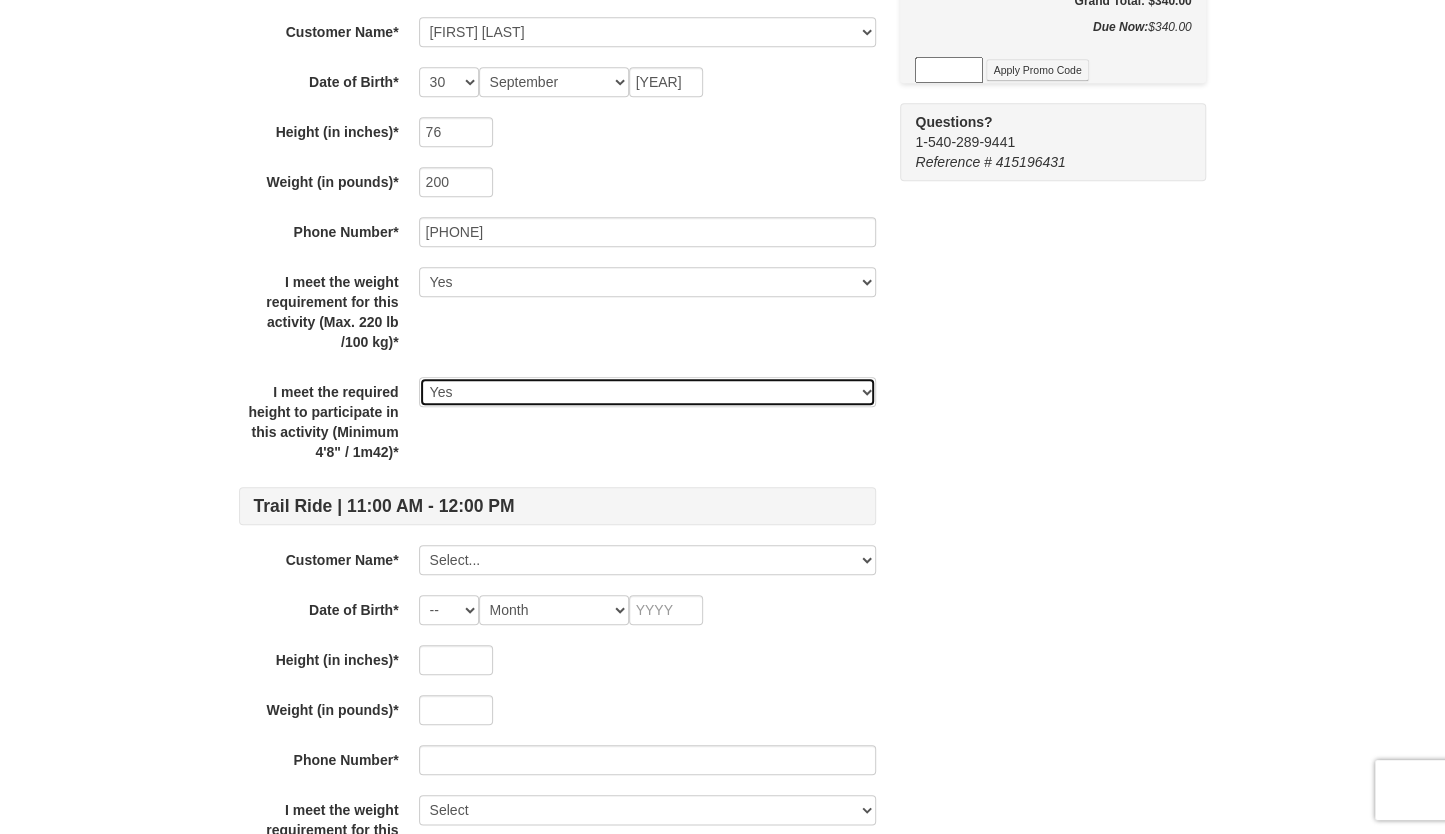 scroll, scrollTop: 961, scrollLeft: 0, axis: vertical 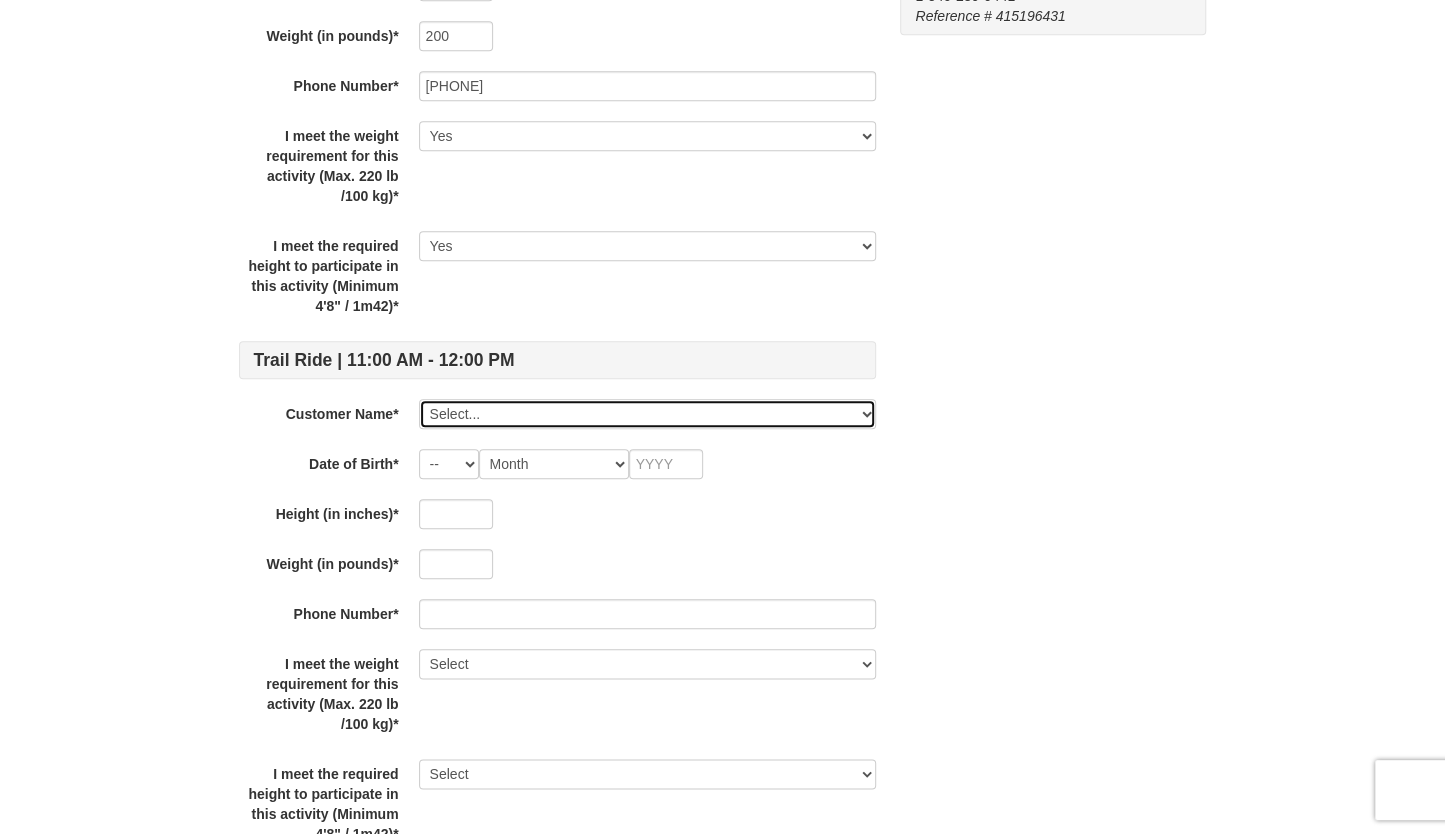 click on "Select... Anna Wanta Brad  Wanta Add New..." at bounding box center [647, 414] 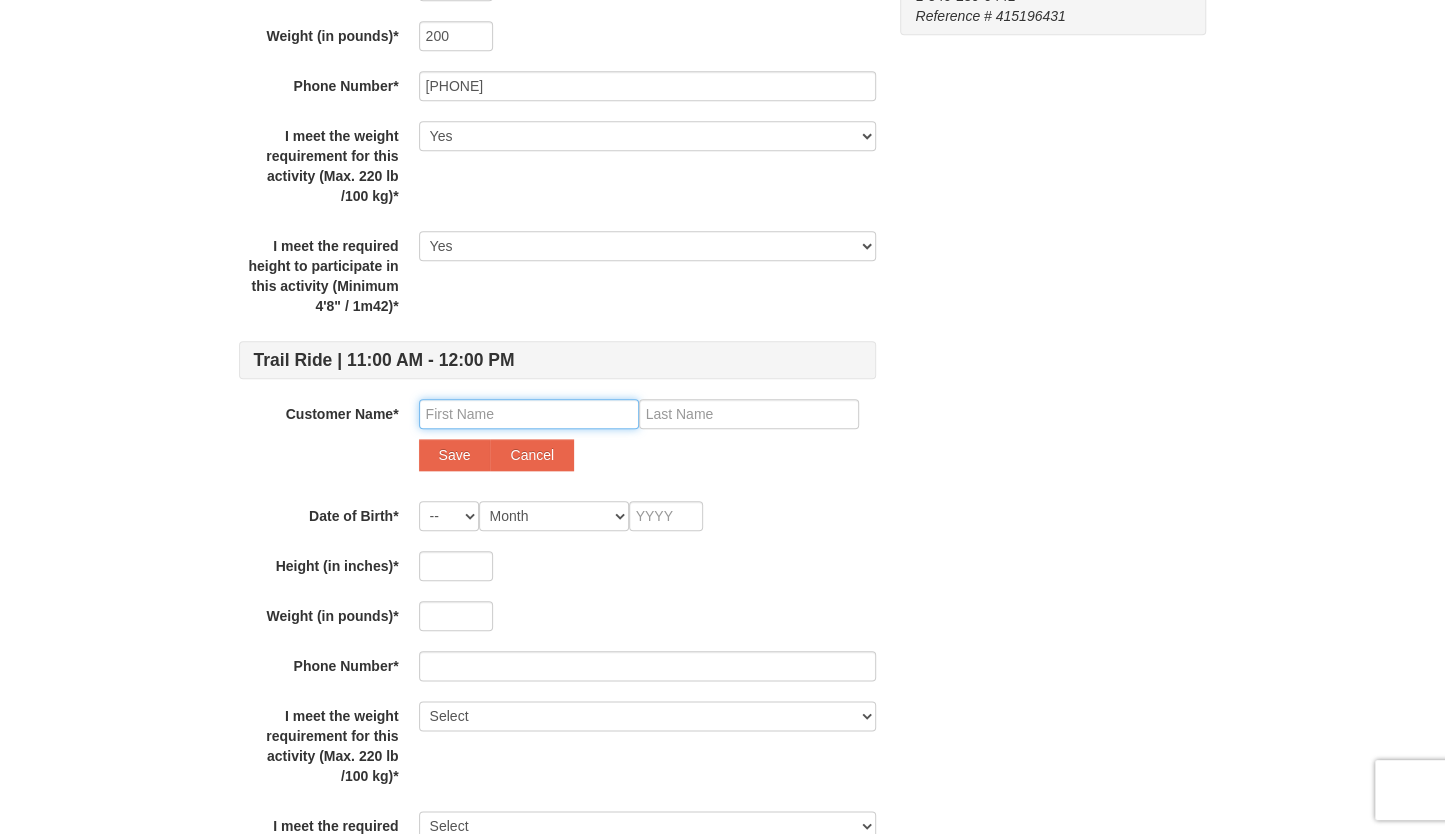 click at bounding box center [529, 414] 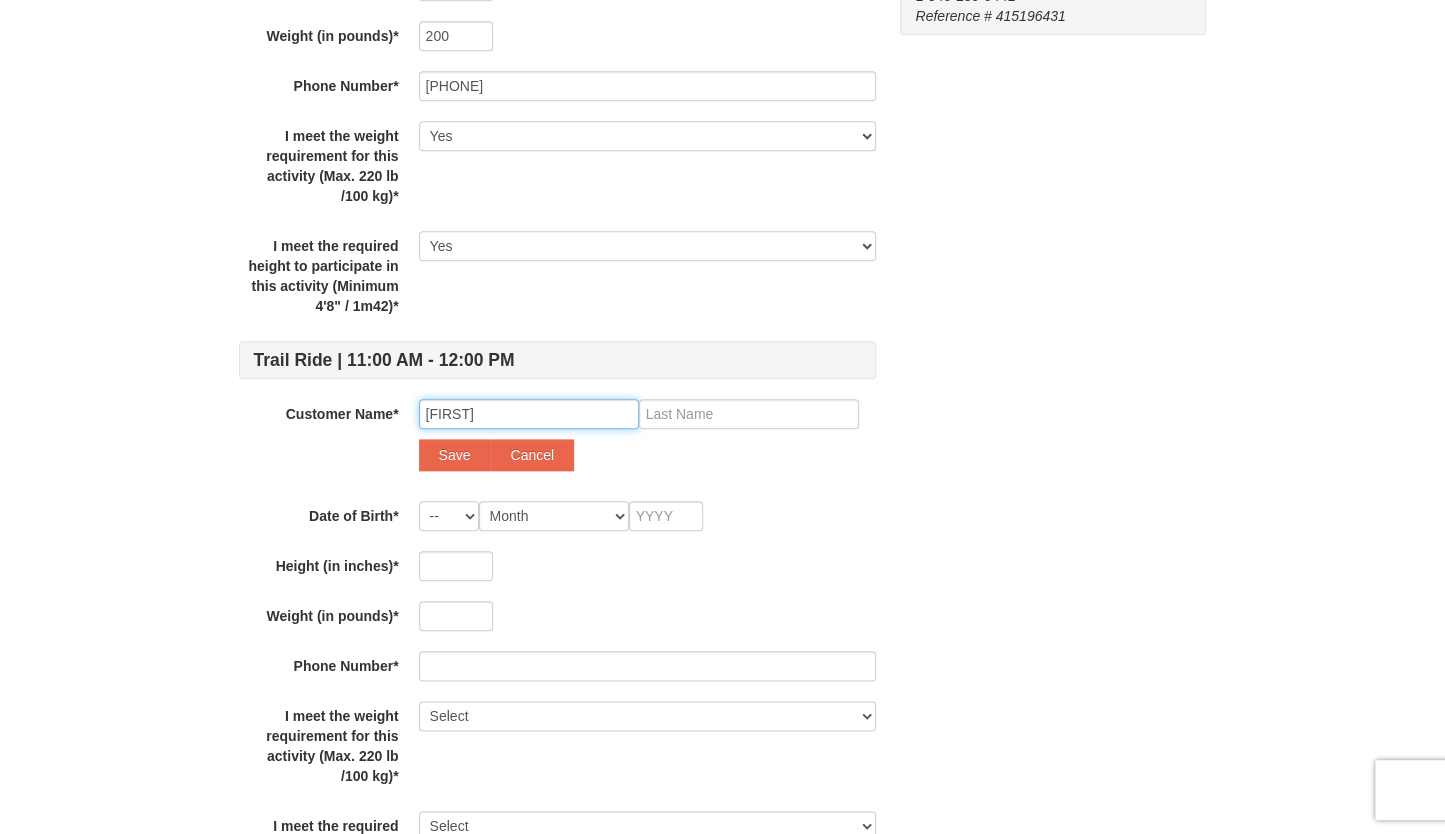 type on "Avery" 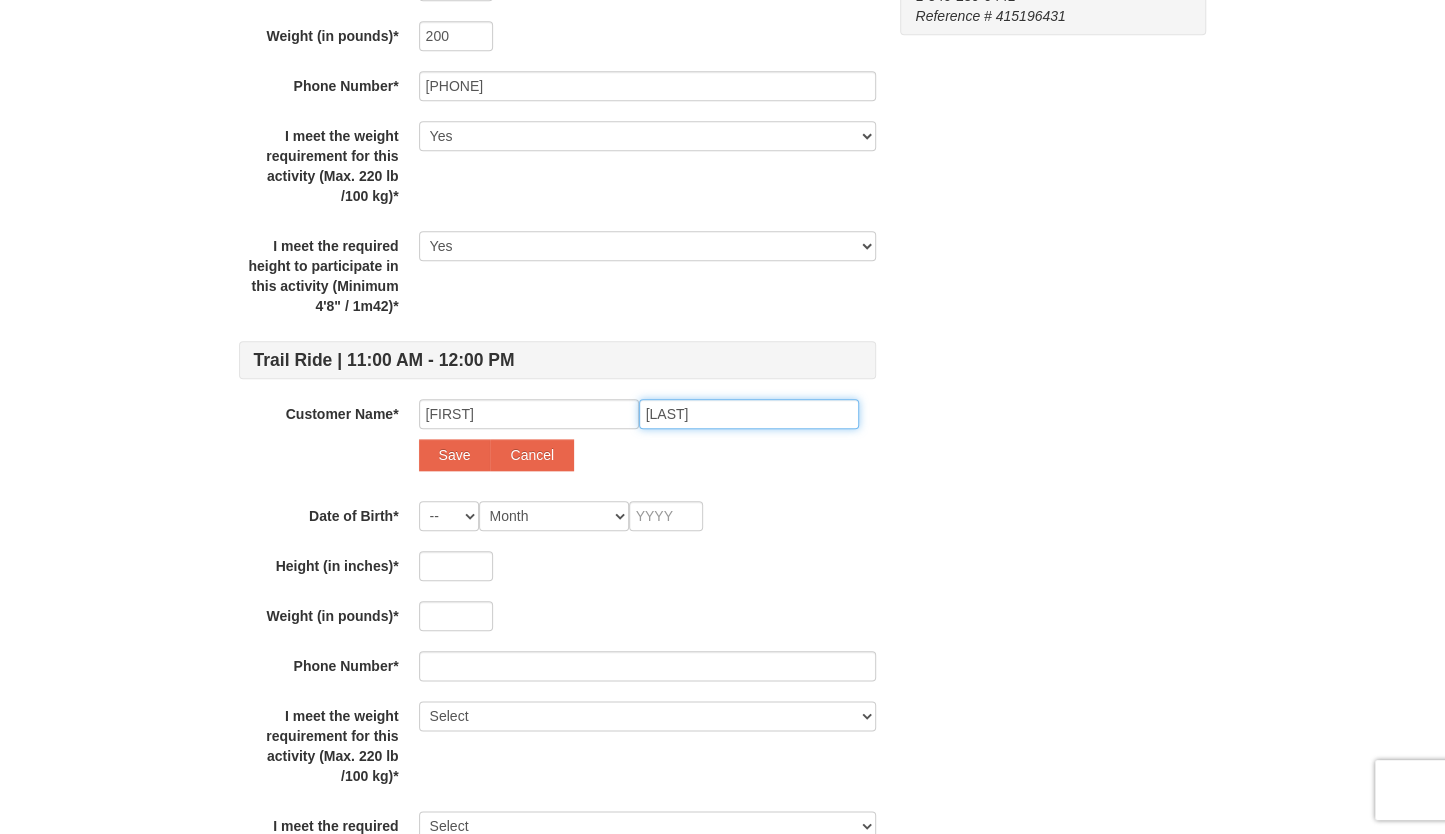 type on "Wanta" 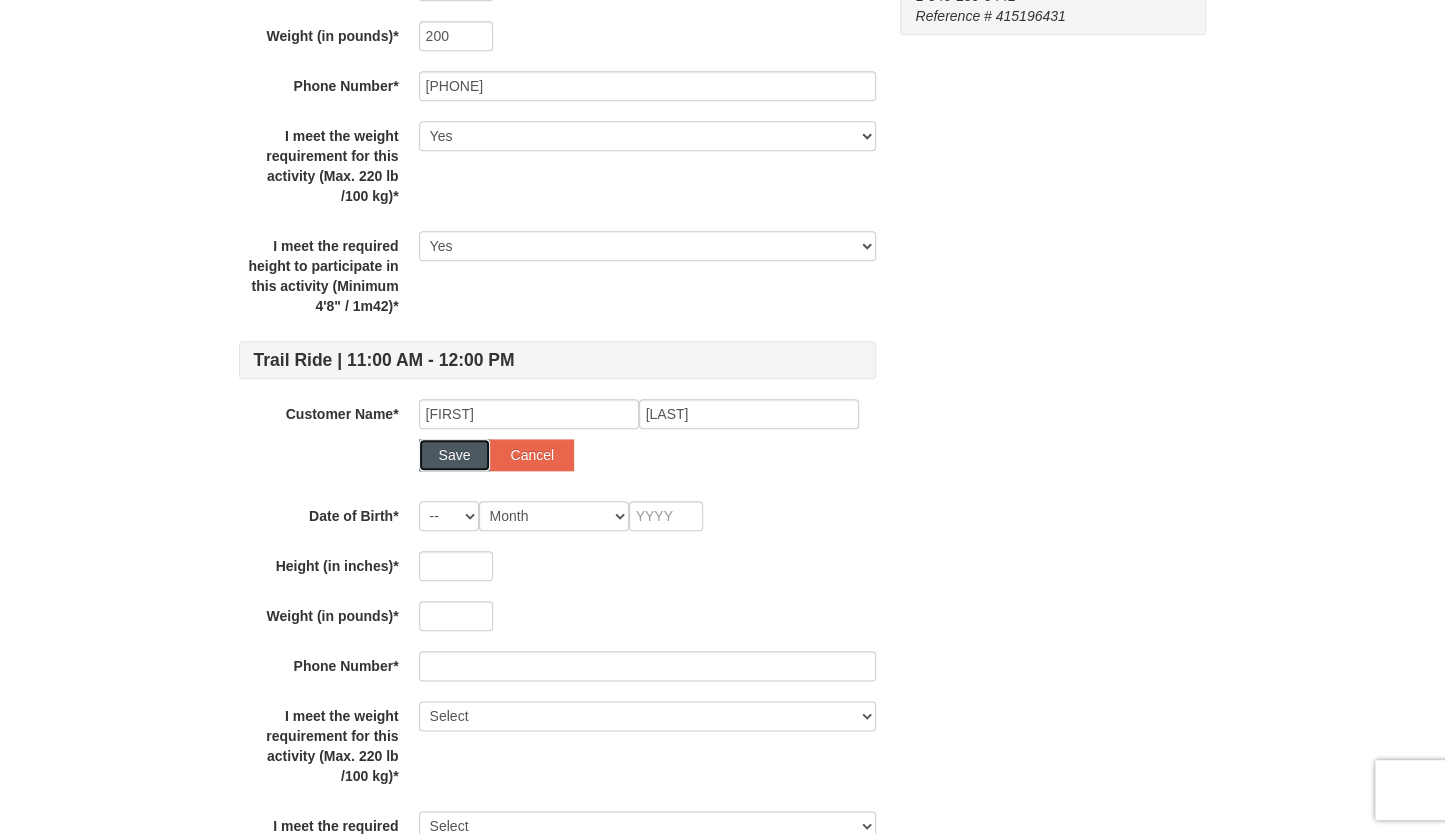 type 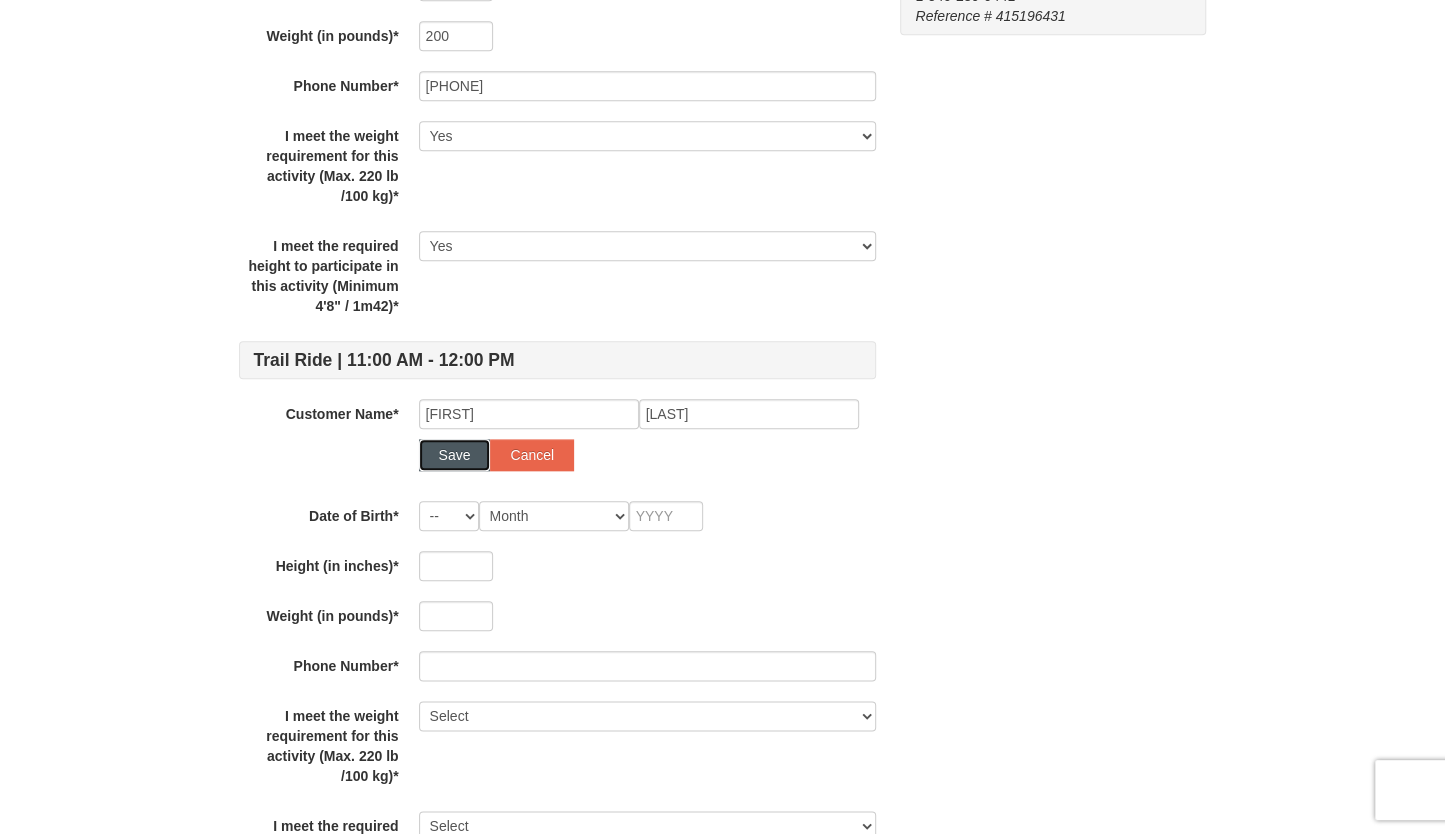click on "Save" at bounding box center (455, 455) 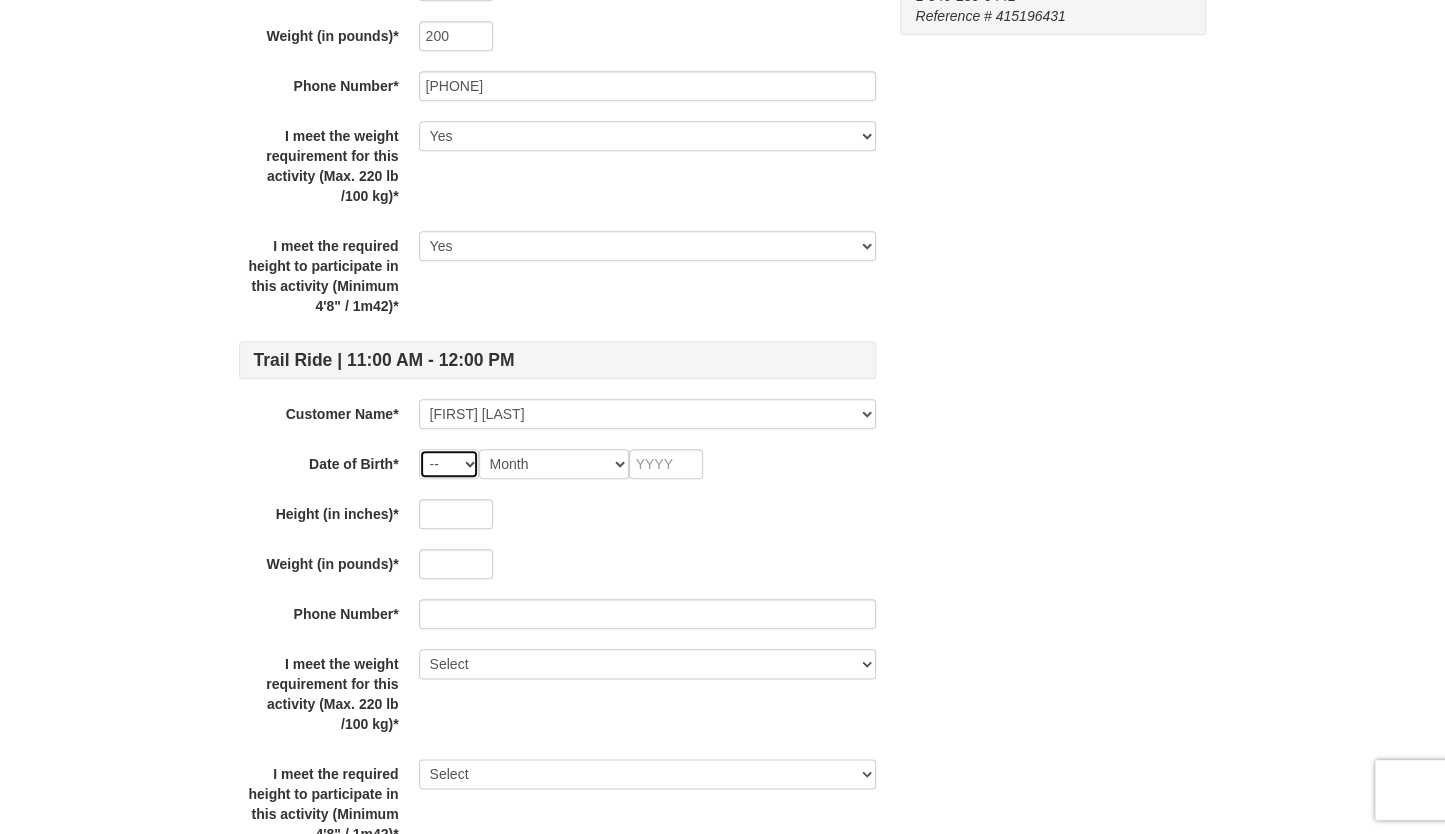 click on "-- 01 02 03 04 05 06 07 08 09 10 11 12 13 14 15 16 17 18 19 20 21 22 23 24 25 26 27 28 29 30 31" at bounding box center (449, 464) 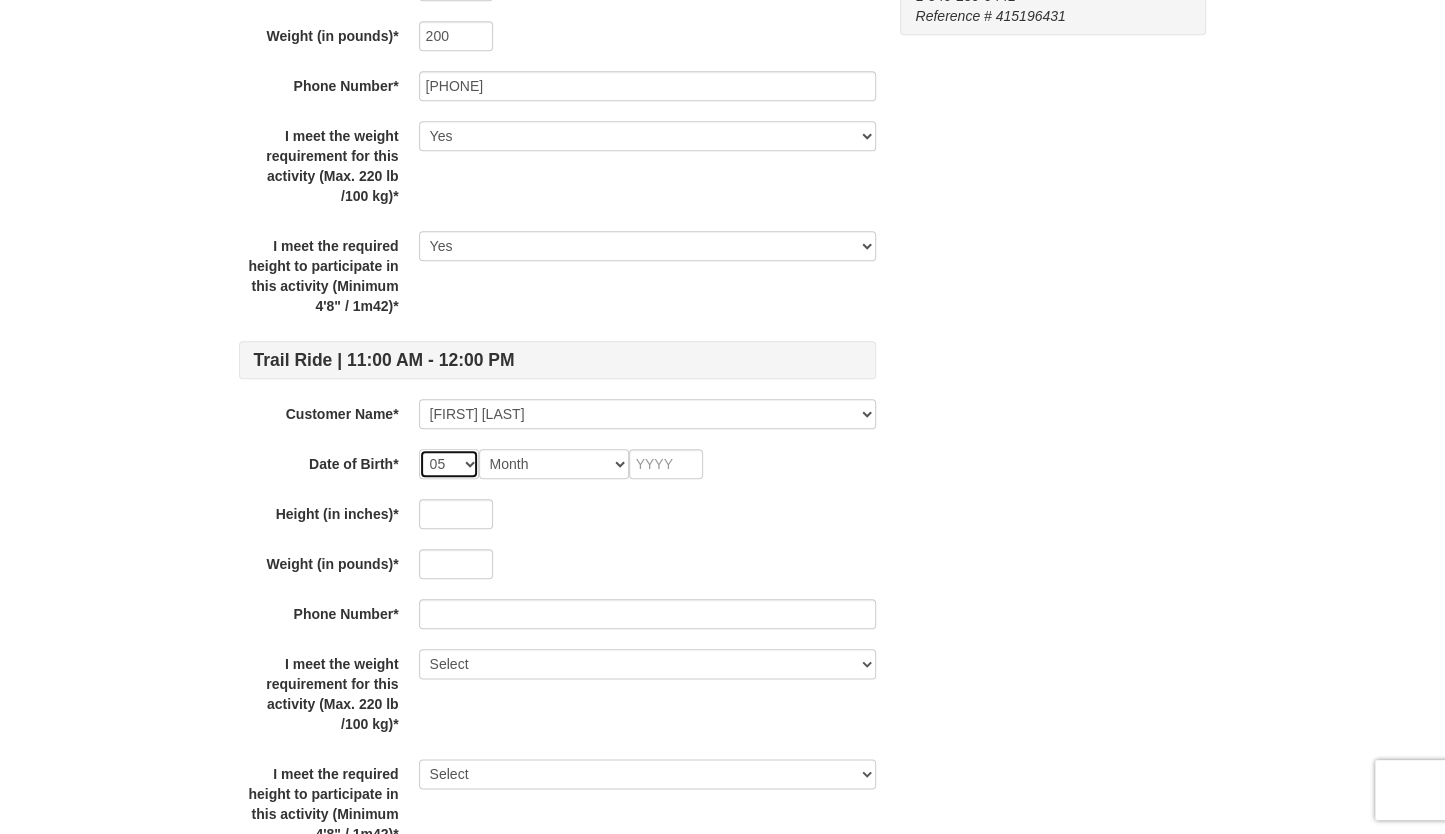 click on "-- 01 02 03 04 05 06 07 08 09 10 11 12 13 14 15 16 17 18 19 20 21 22 23 24 25 26 27 28 29 30 31" at bounding box center [449, 464] 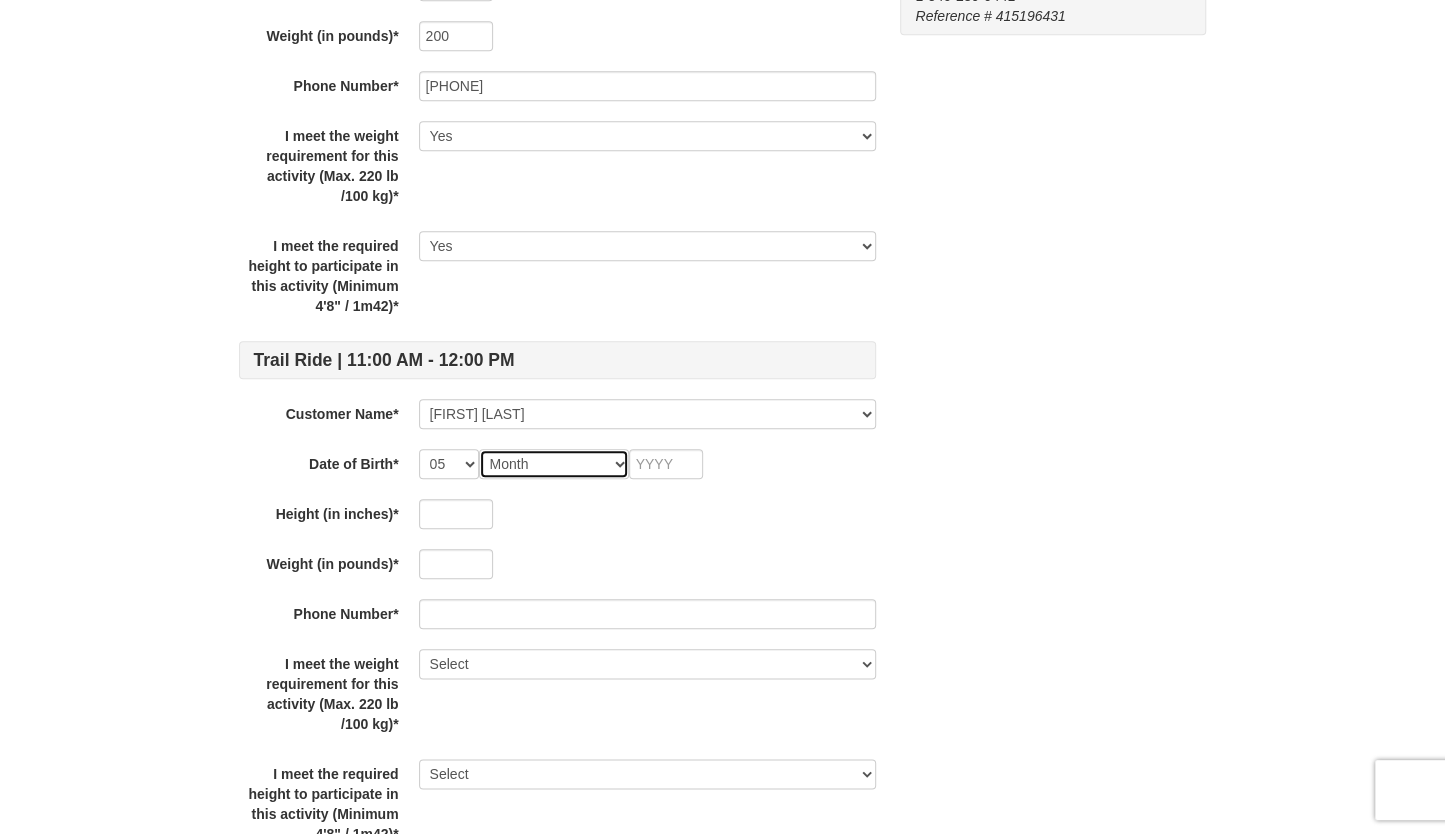 click on "Month January February March April May June July August September October November December" at bounding box center (554, 464) 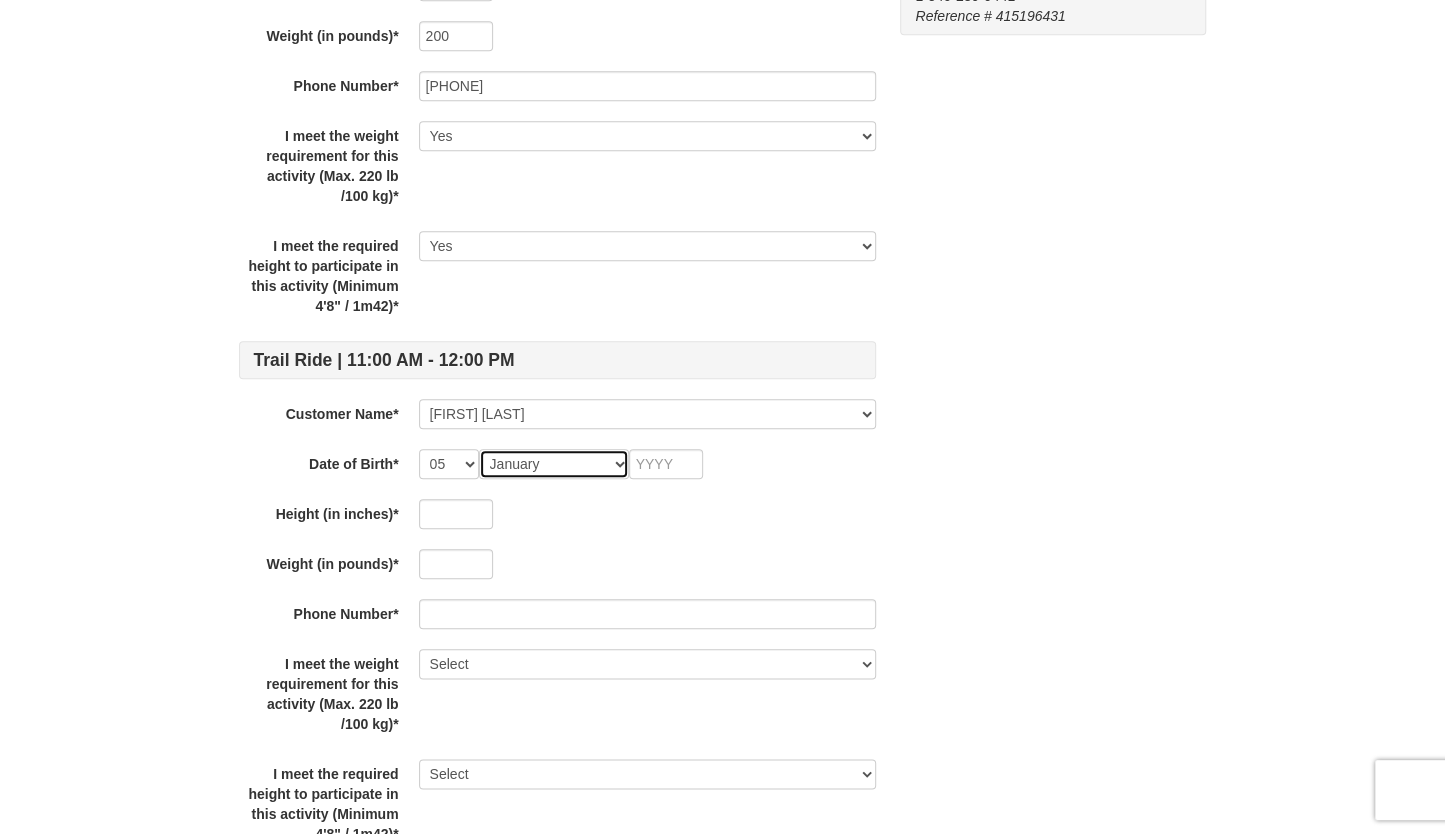 click on "Month January February March April May June July August September October November December" at bounding box center [554, 464] 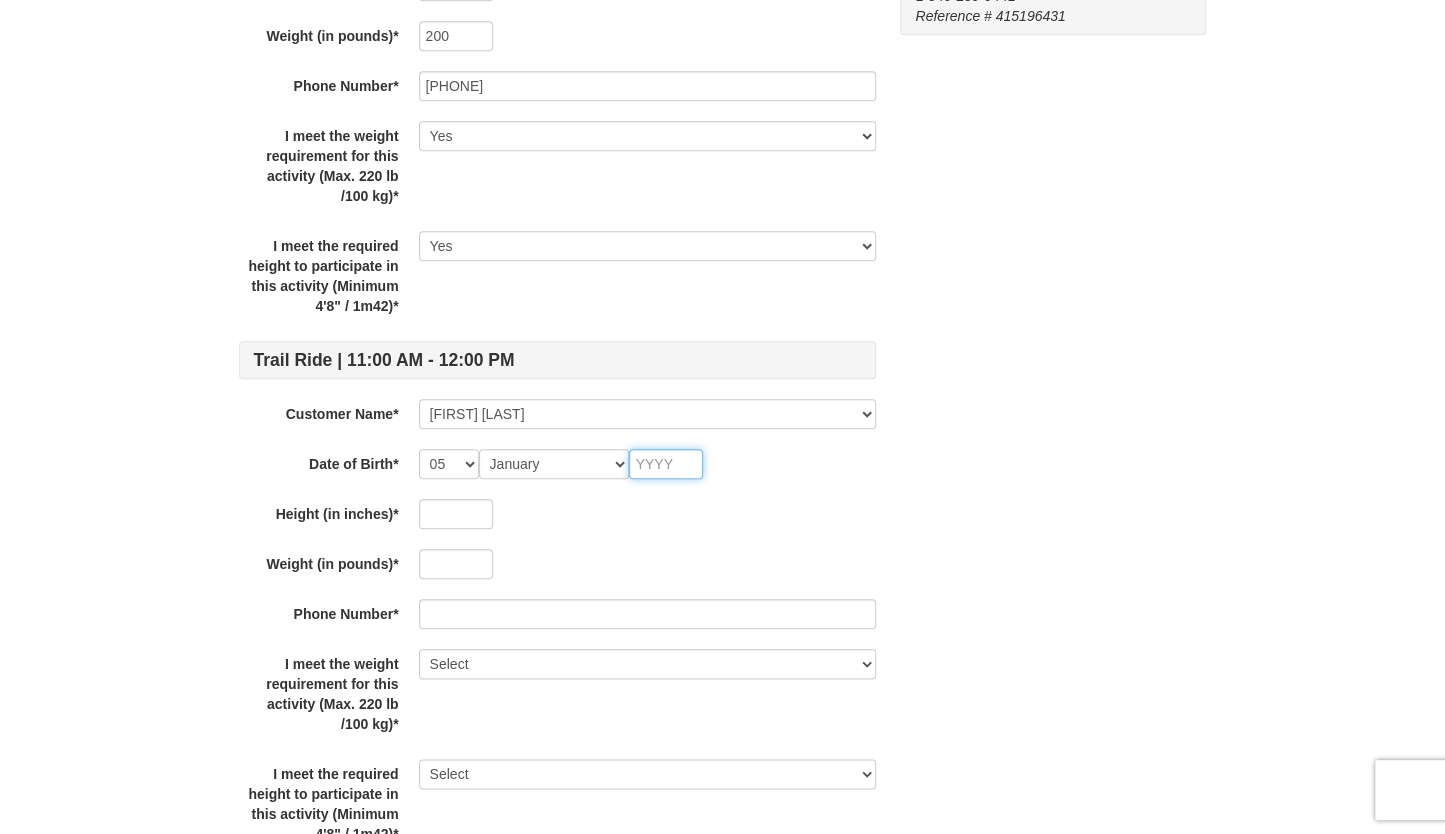 click at bounding box center [666, 464] 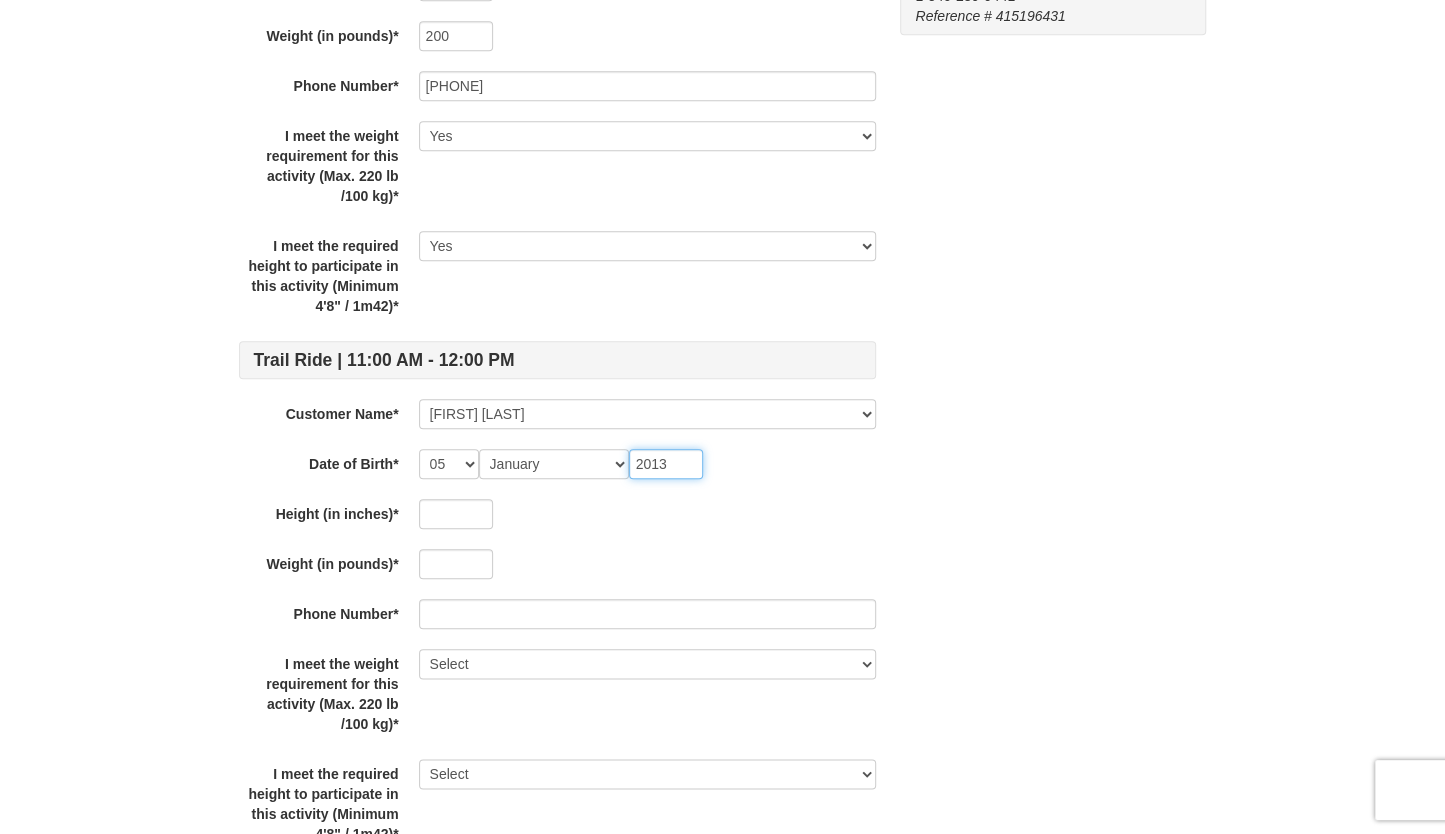 type on "2013" 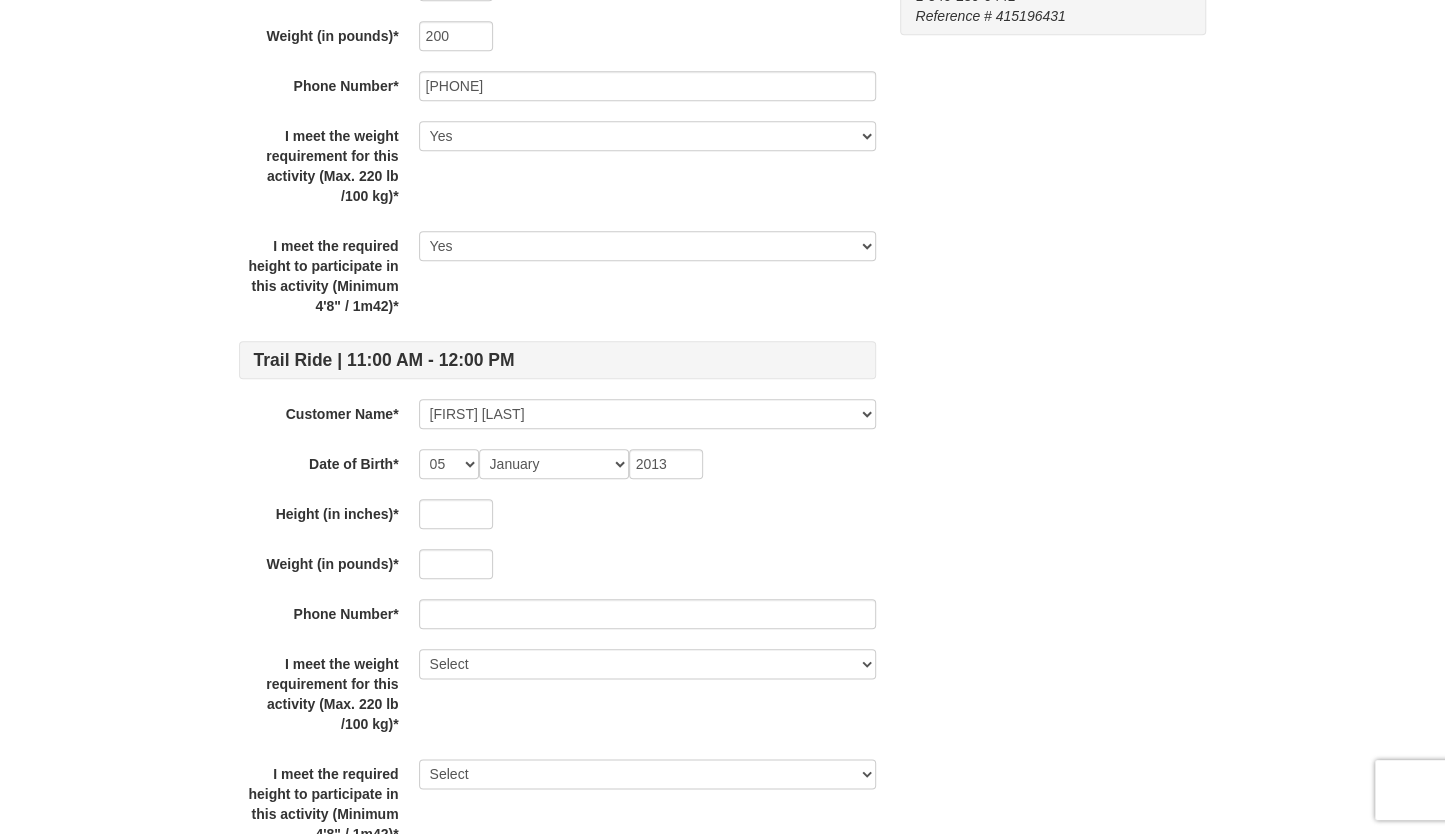 click at bounding box center (647, 564) 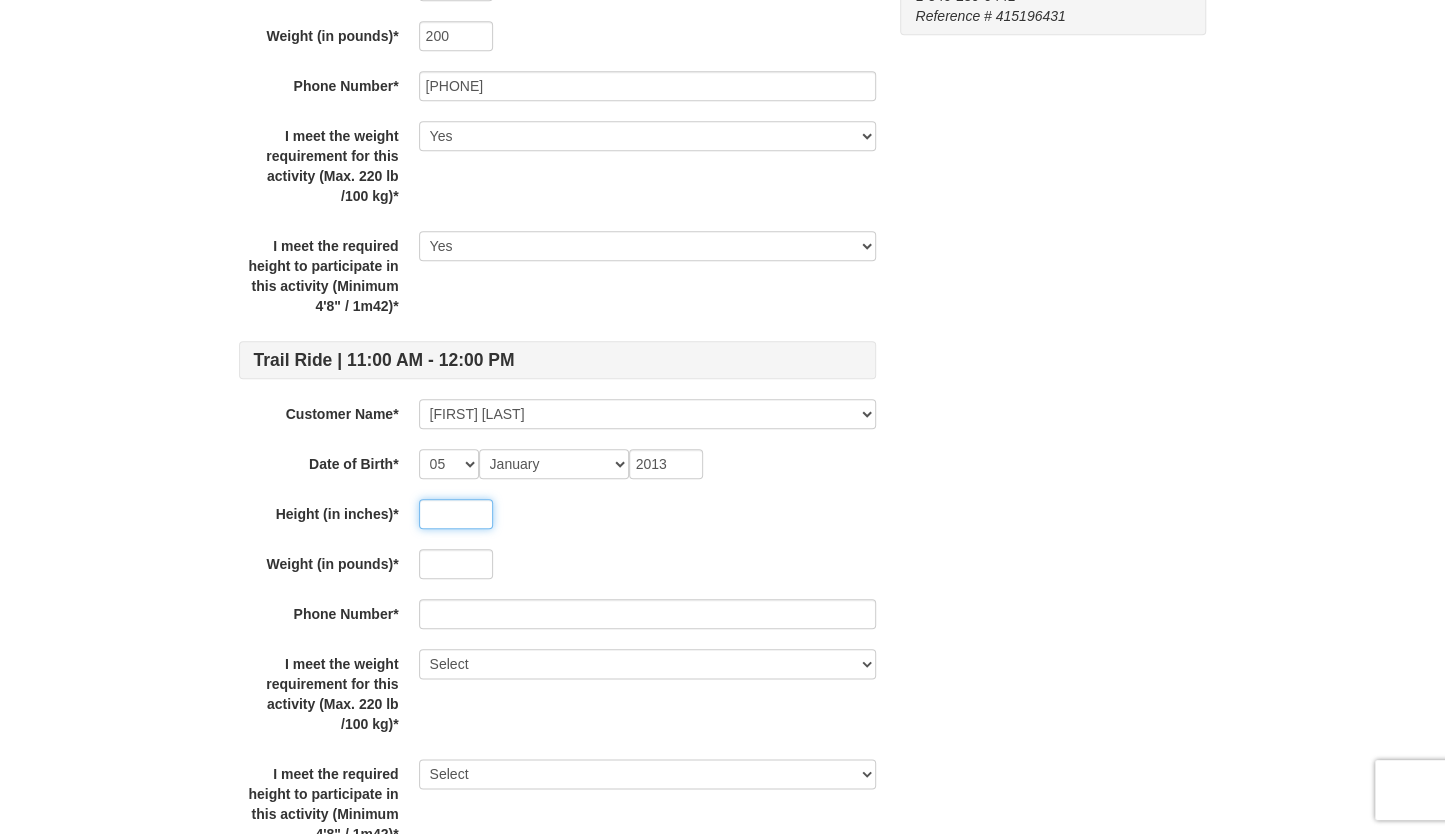 click at bounding box center (456, 514) 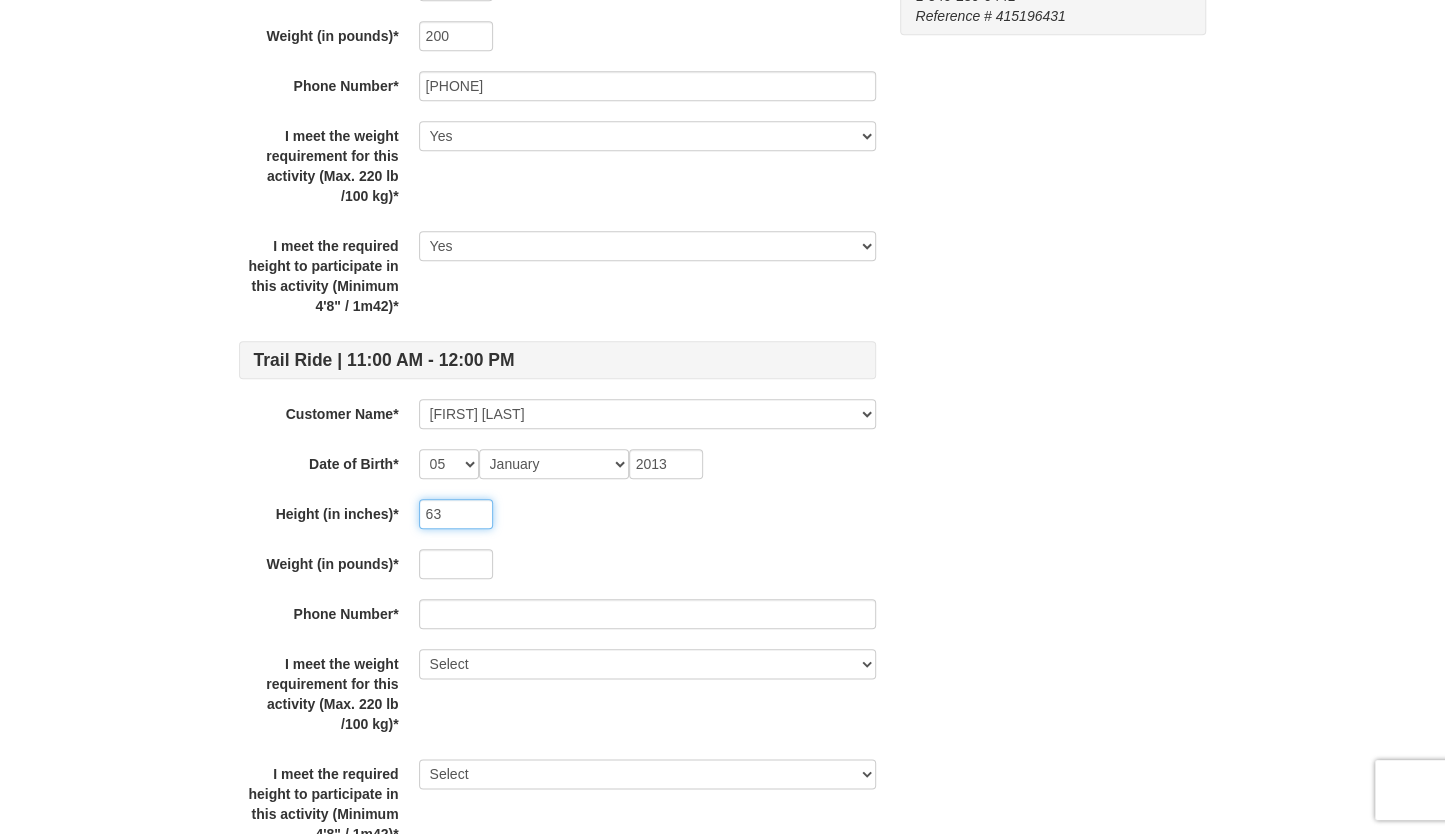 type on "63" 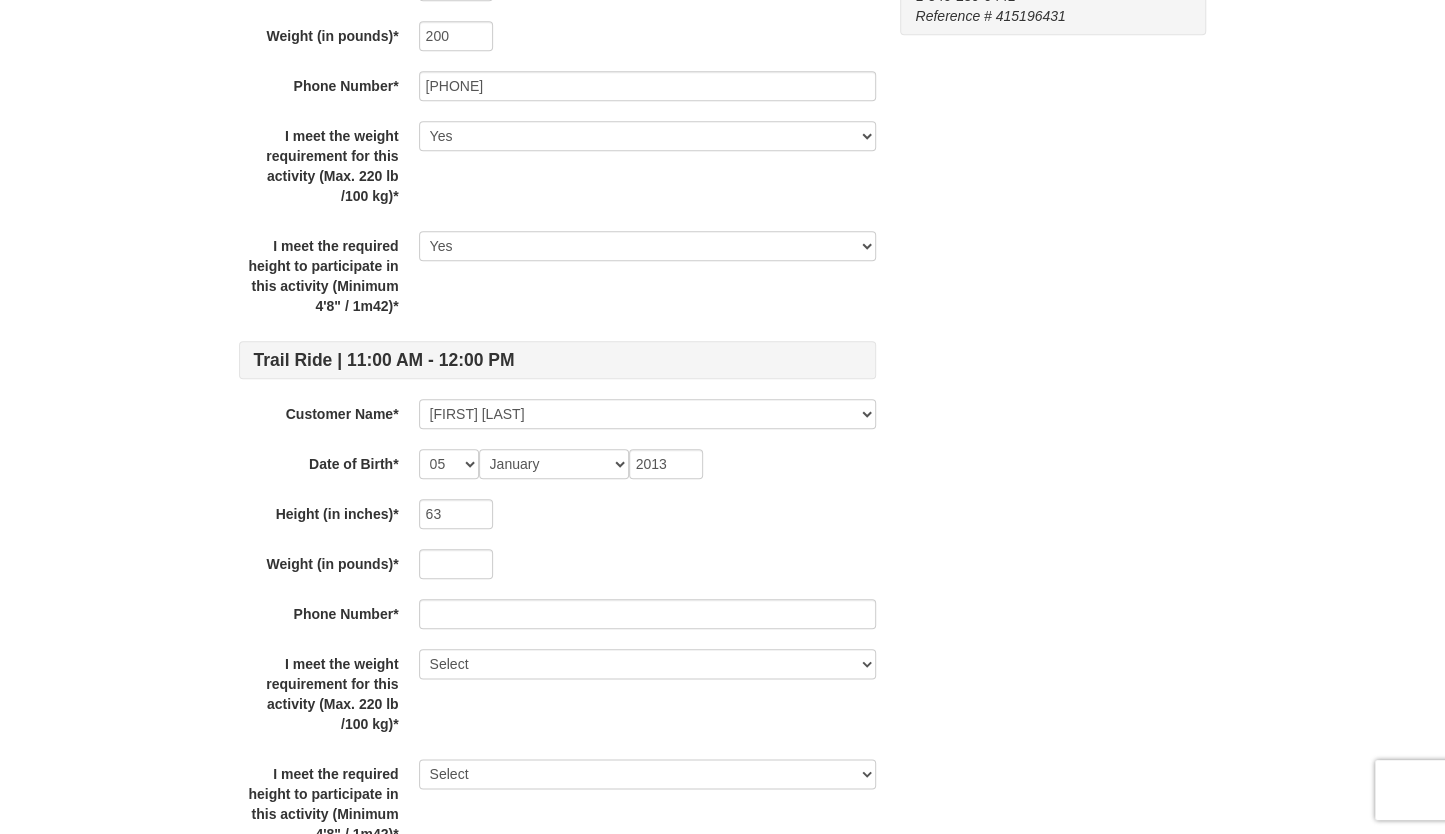 click on "Trail Ride | 11:00 AM - 12:00 PM Customer Name* Select... Anna Wanta Brad  Wanta Avery  Wanta Add New... Save Cancel Date of Birth* -- 01 02 03 04 05 06 07 08 09 10 11 12 13 14 15 16 17 18 19 20 21 22 23 24 25 26 27 28 29 30 31 Month January February March April May June July August September October November December 1981 Height (in inches)* 63 Weight (in pounds)* 140 Phone Number* 813-732-8109 I meet the weight requirement for this activity (Max. 220 lb /100 kg)* Select Yes I meet the required height to participate in this activity (Minimum 4'8" / 1m42)* Select Yes Trail Ride | 11:00 AM - 12:00 PM Customer Name* Select... Anna Wanta Brad  Wanta Avery  Wanta Add New... Brad Wanta Save Cancel Date of Birth* -- 01 02 03 04 05 06 07 08 09 10 11 12 13 14 15 16 17 18 19 20 21 22 23 24 25 26 27 28 29 30 31 Month January February March April May June July August September October November December 1979 Height (in inches)* 76 Weight (in pounds)* 200 Phone Number* 813-417-4240 Select Yes Select Yes Customer Name* --" at bounding box center [557, 331] 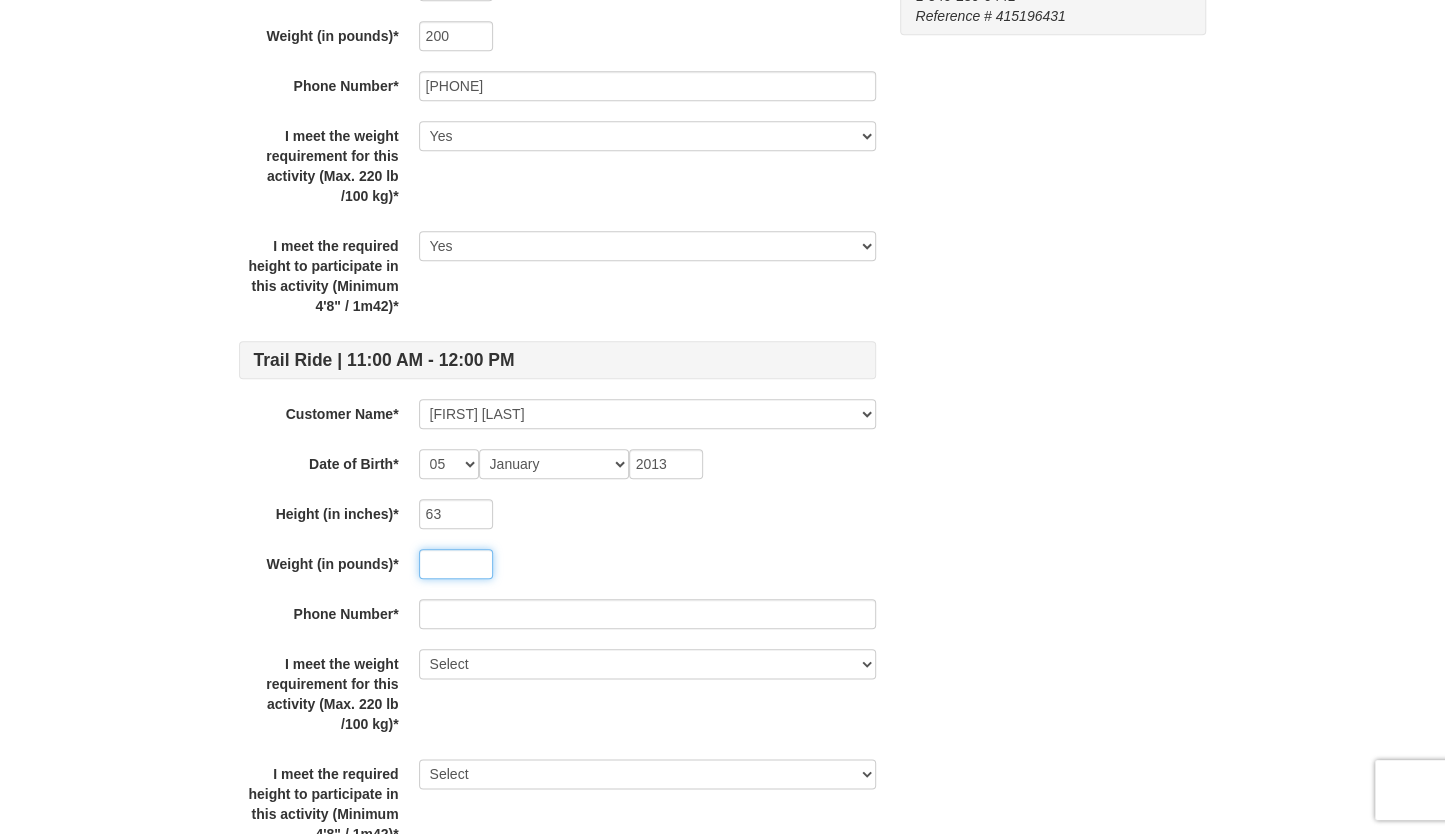 click at bounding box center (456, 564) 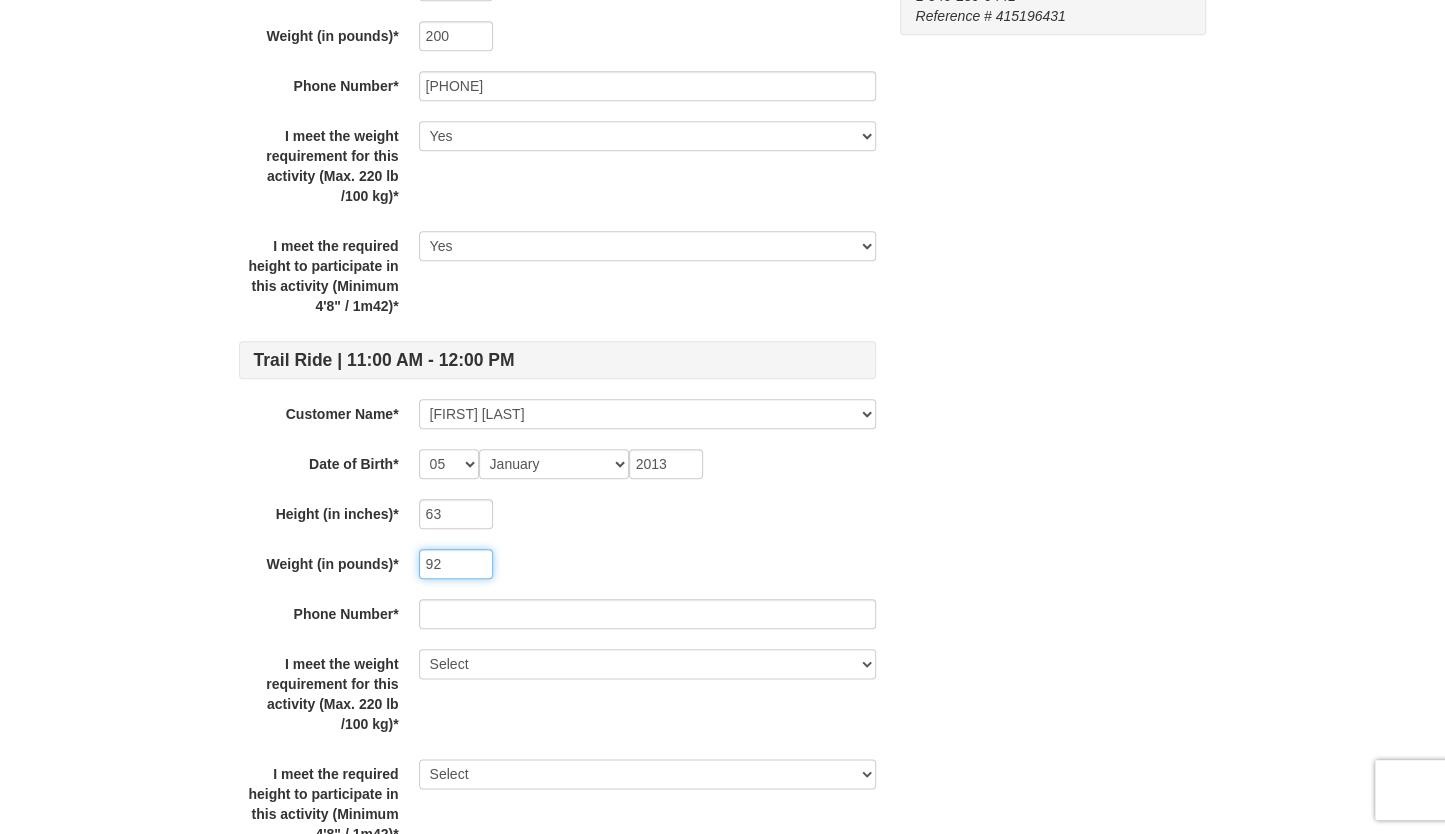 type on "92" 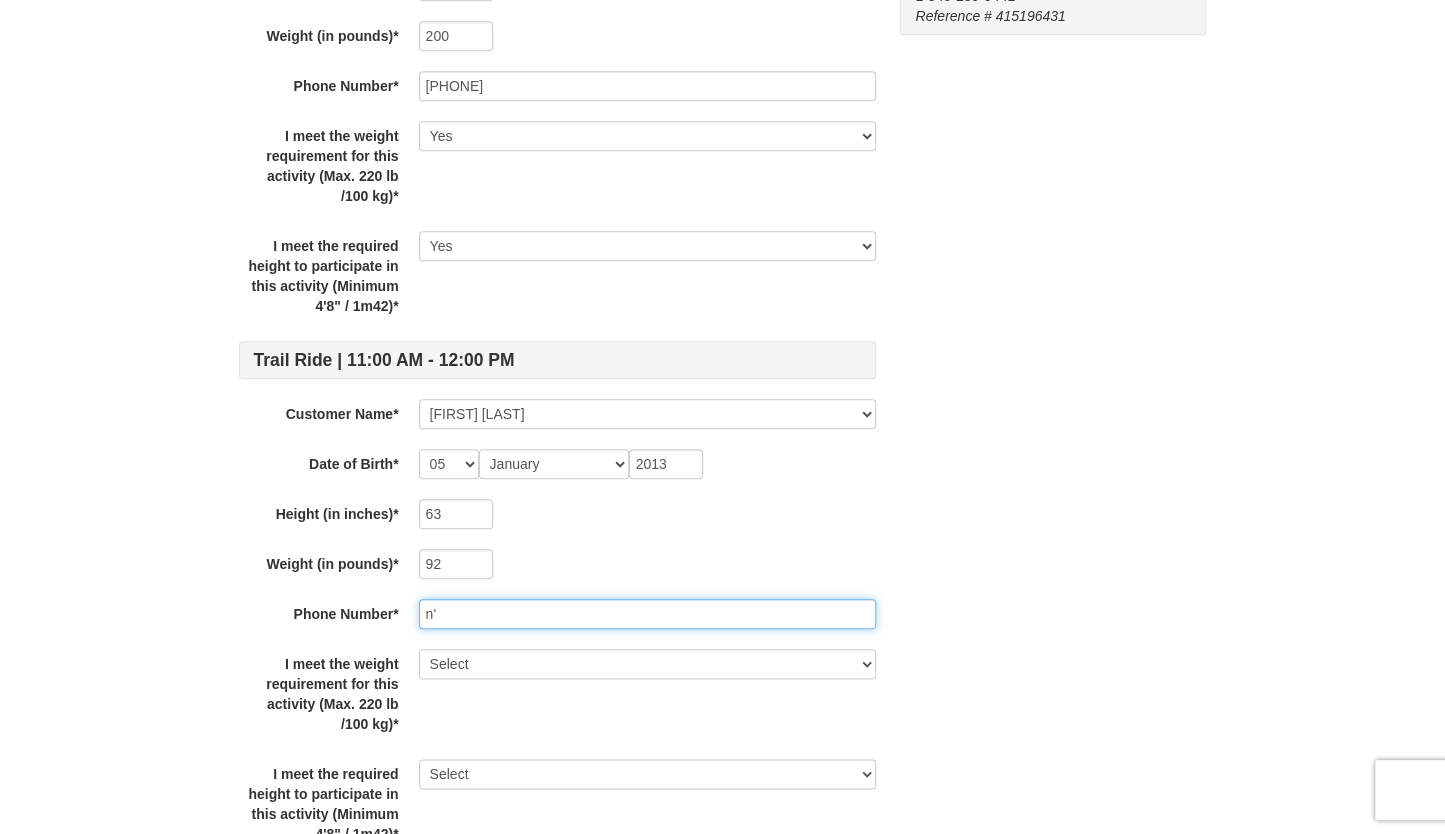 type on "n" 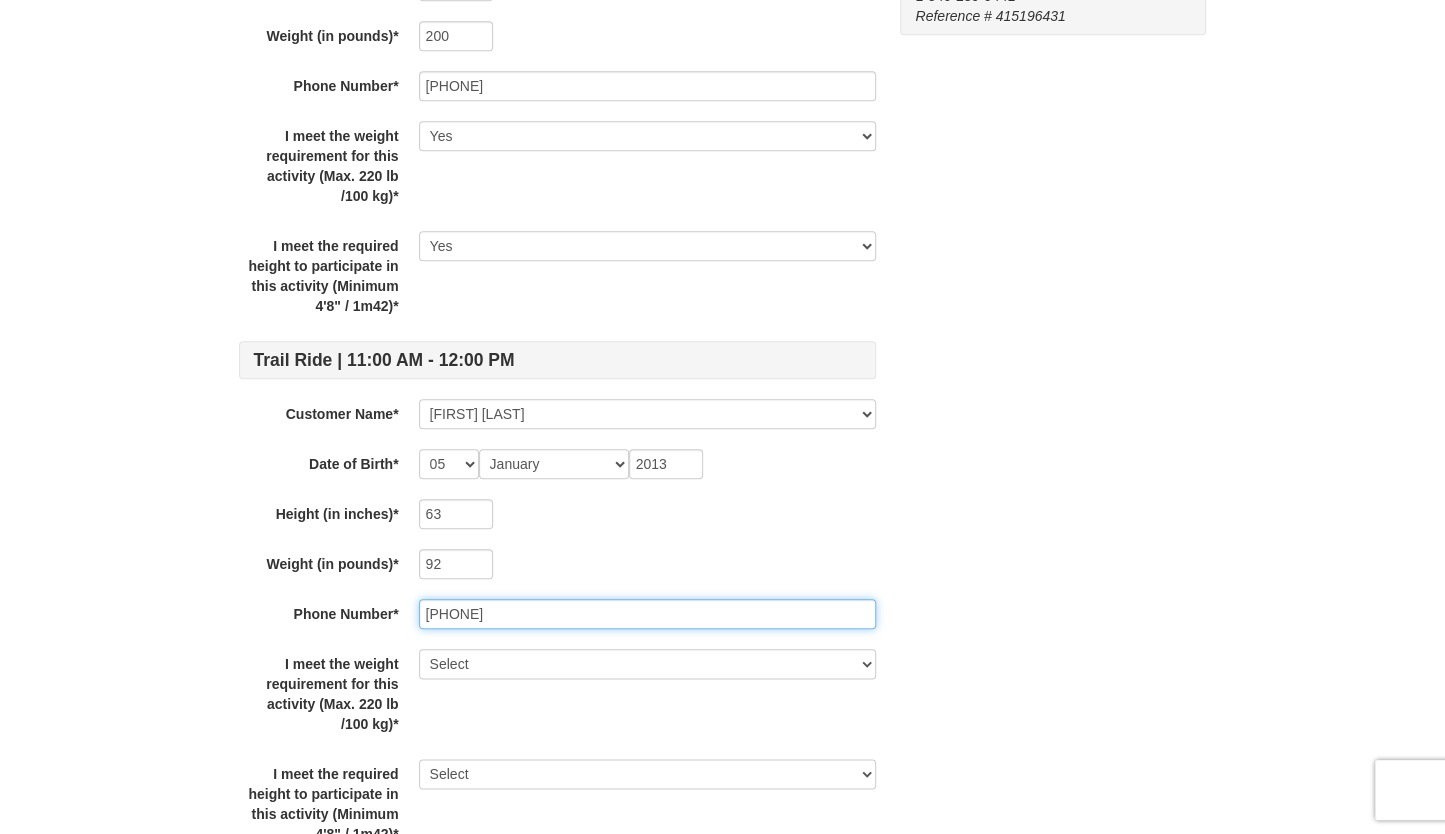 type on "813-732-8109" 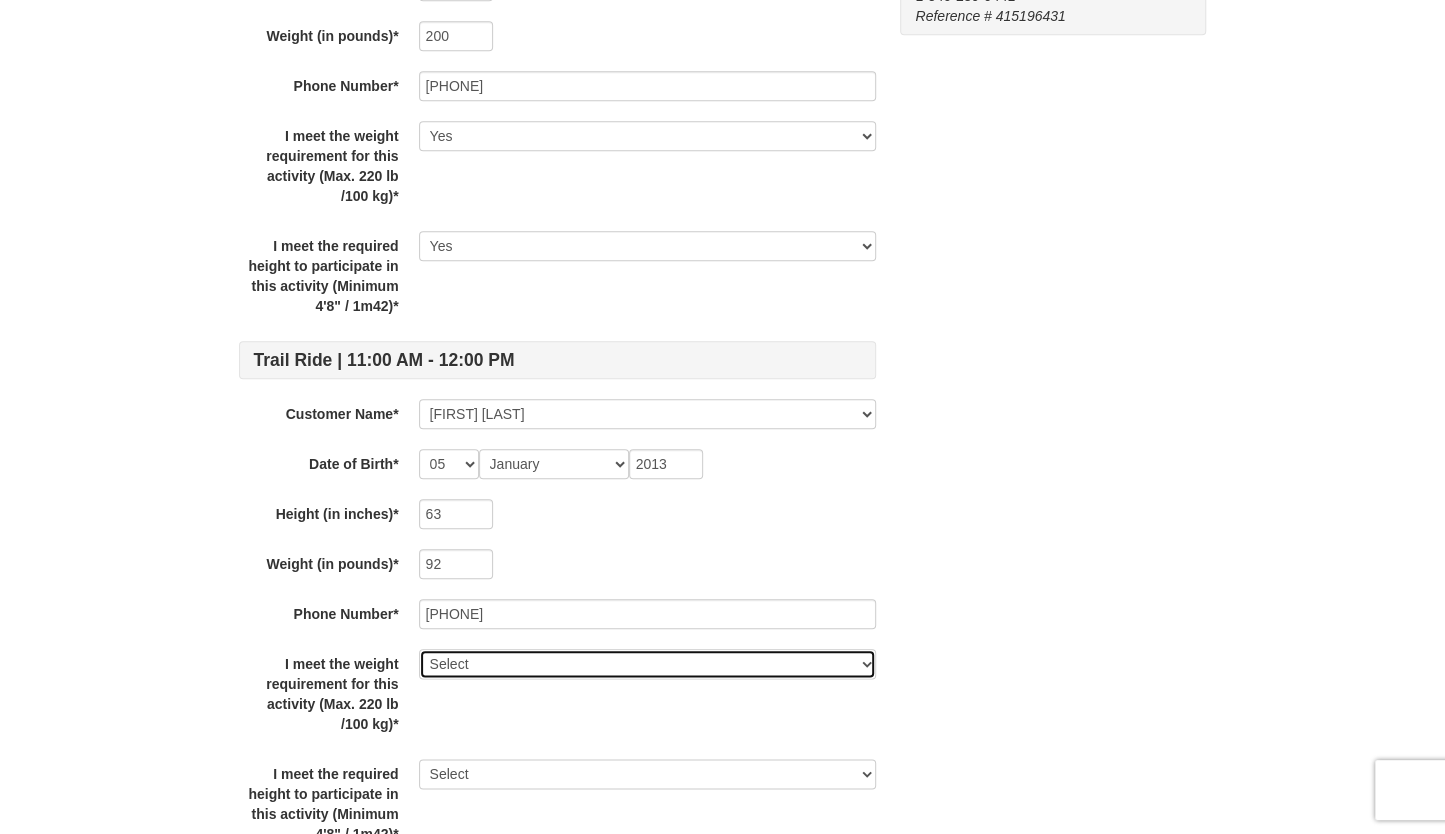 click on "Select Yes" at bounding box center (647, 664) 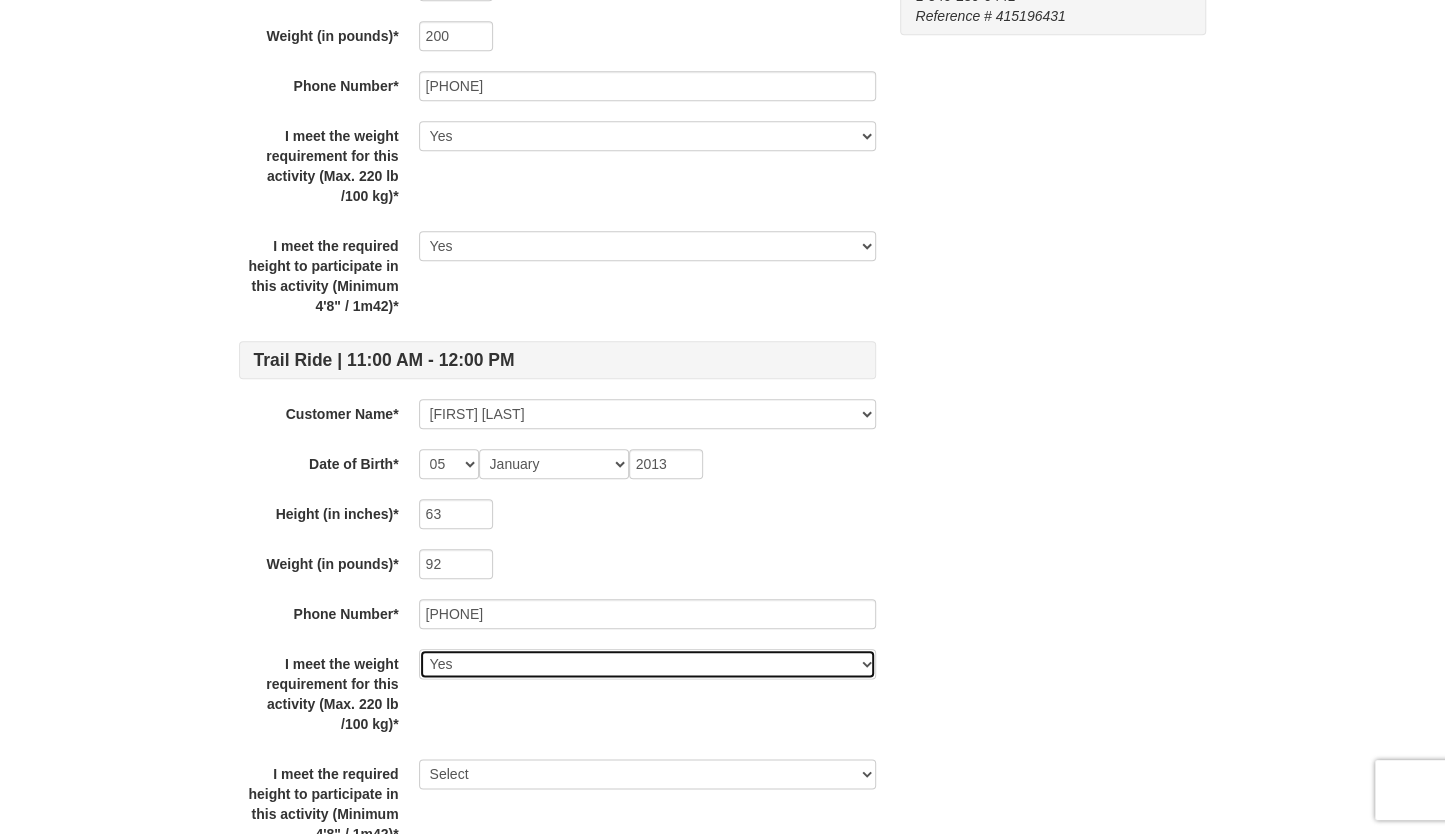 click on "Select Yes" at bounding box center (647, 664) 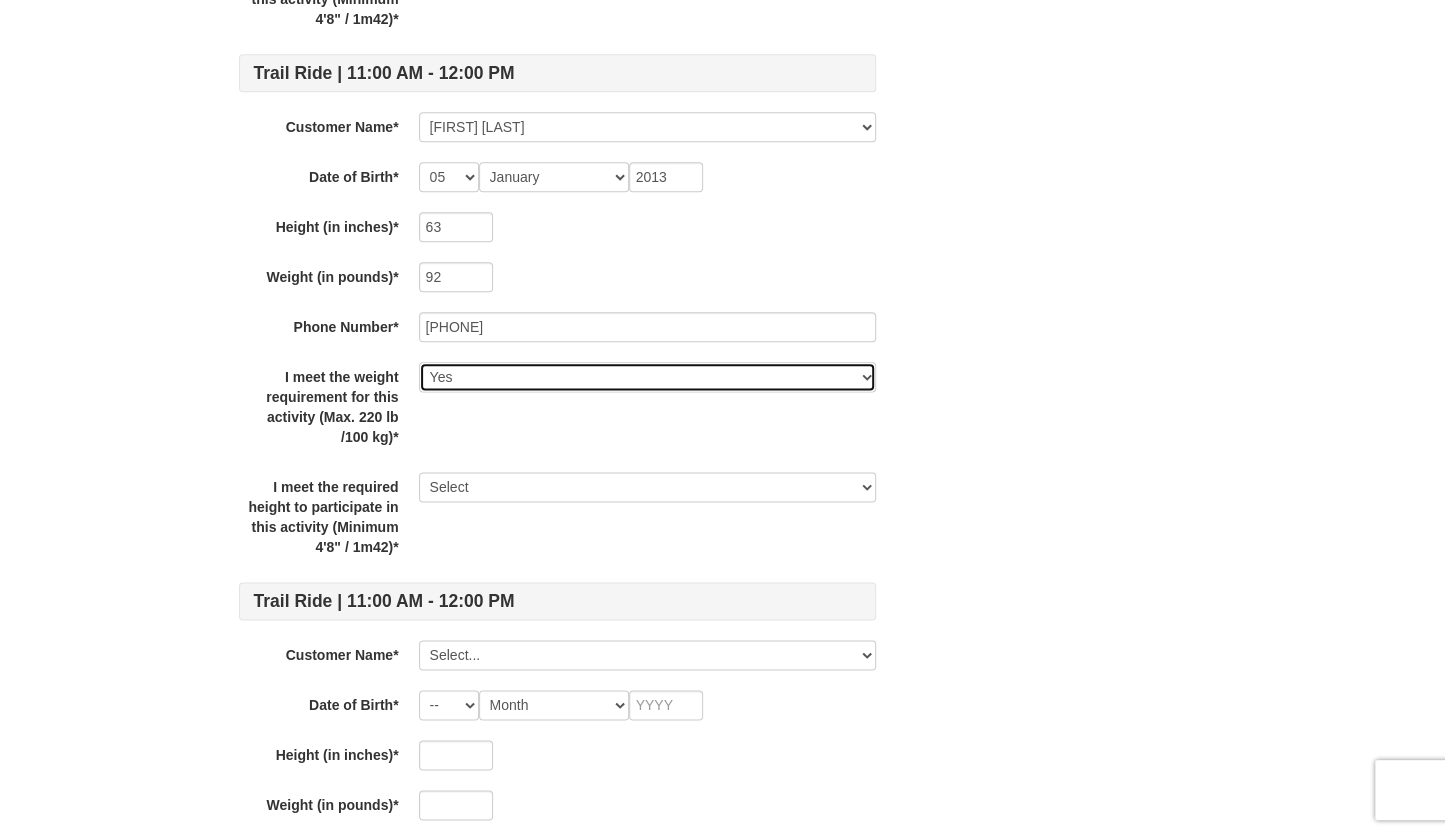 scroll, scrollTop: 1249, scrollLeft: 0, axis: vertical 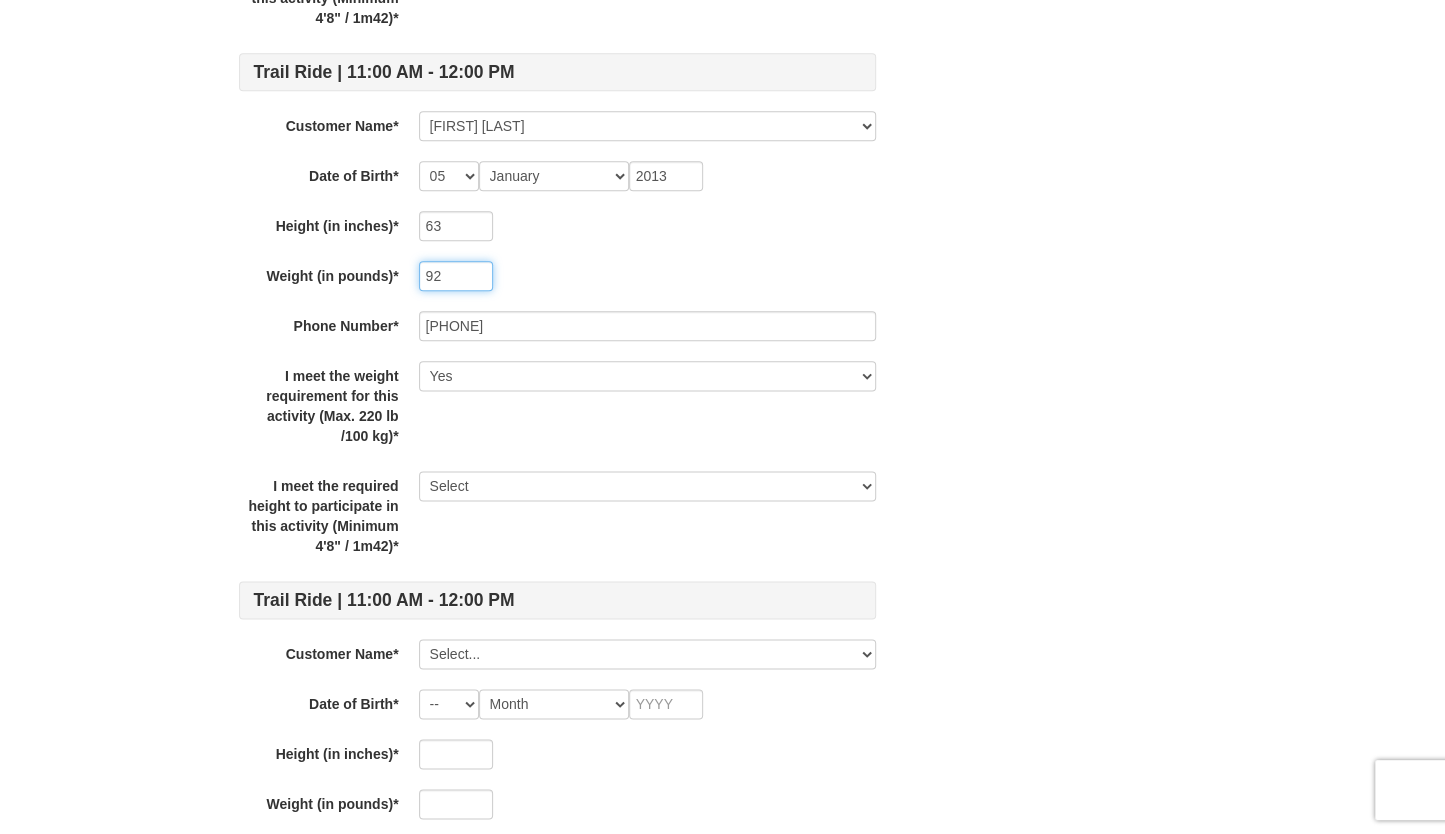 click on "92" at bounding box center (456, 276) 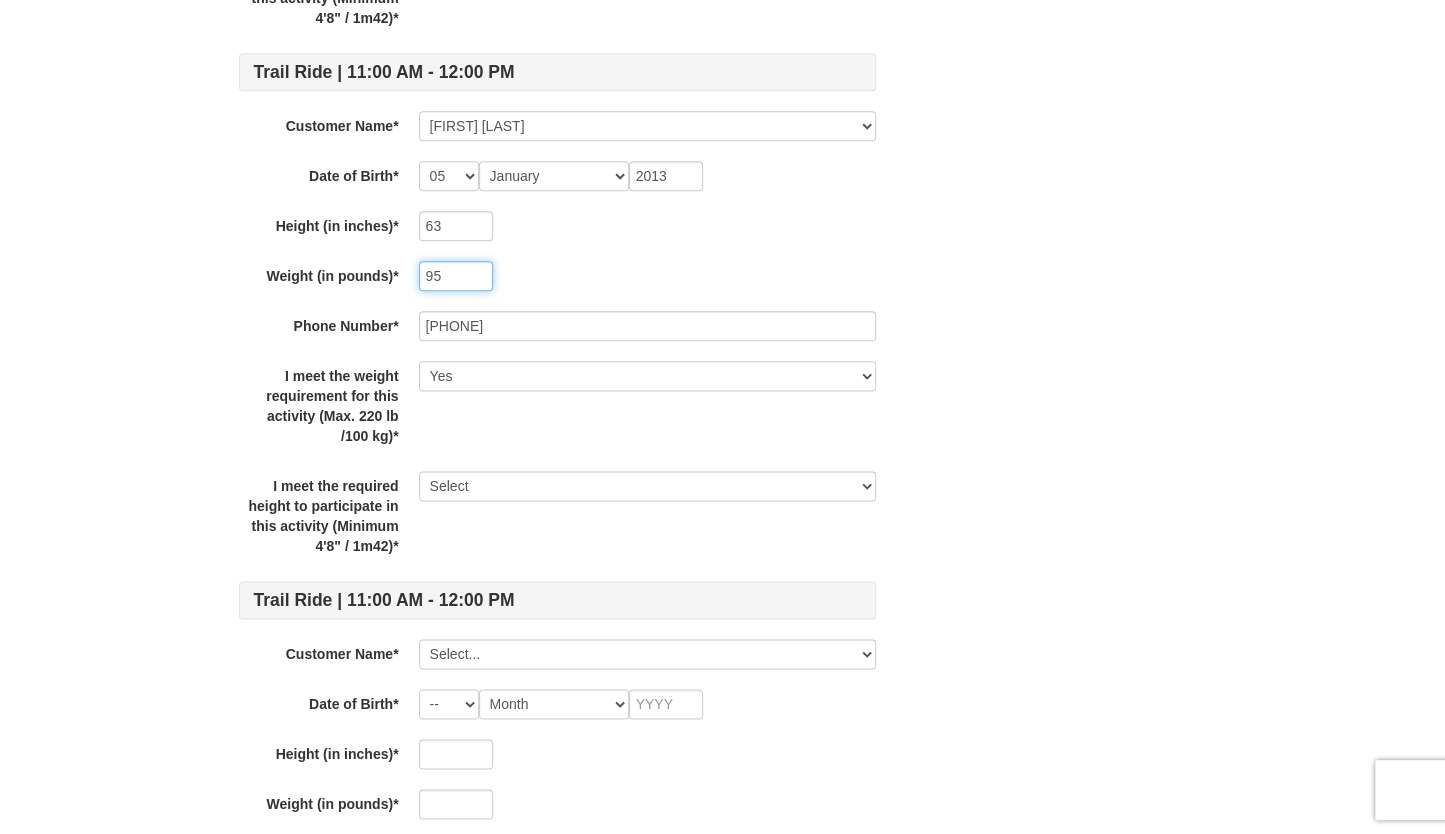 type on "95" 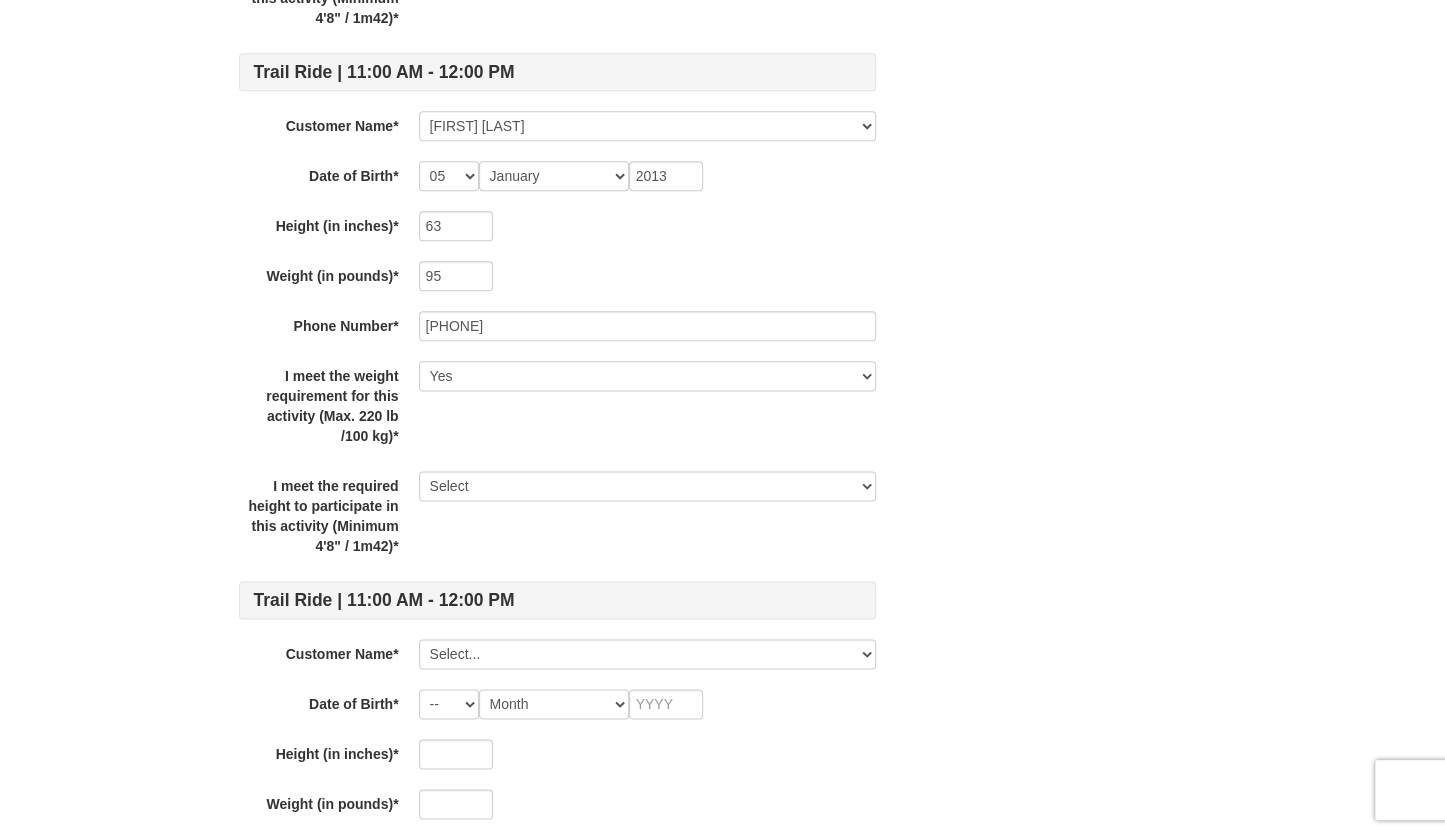 click on "I meet the weight requirement for this activity (Max. 220 lb /100 kg)* Select Yes" at bounding box center [557, 406] 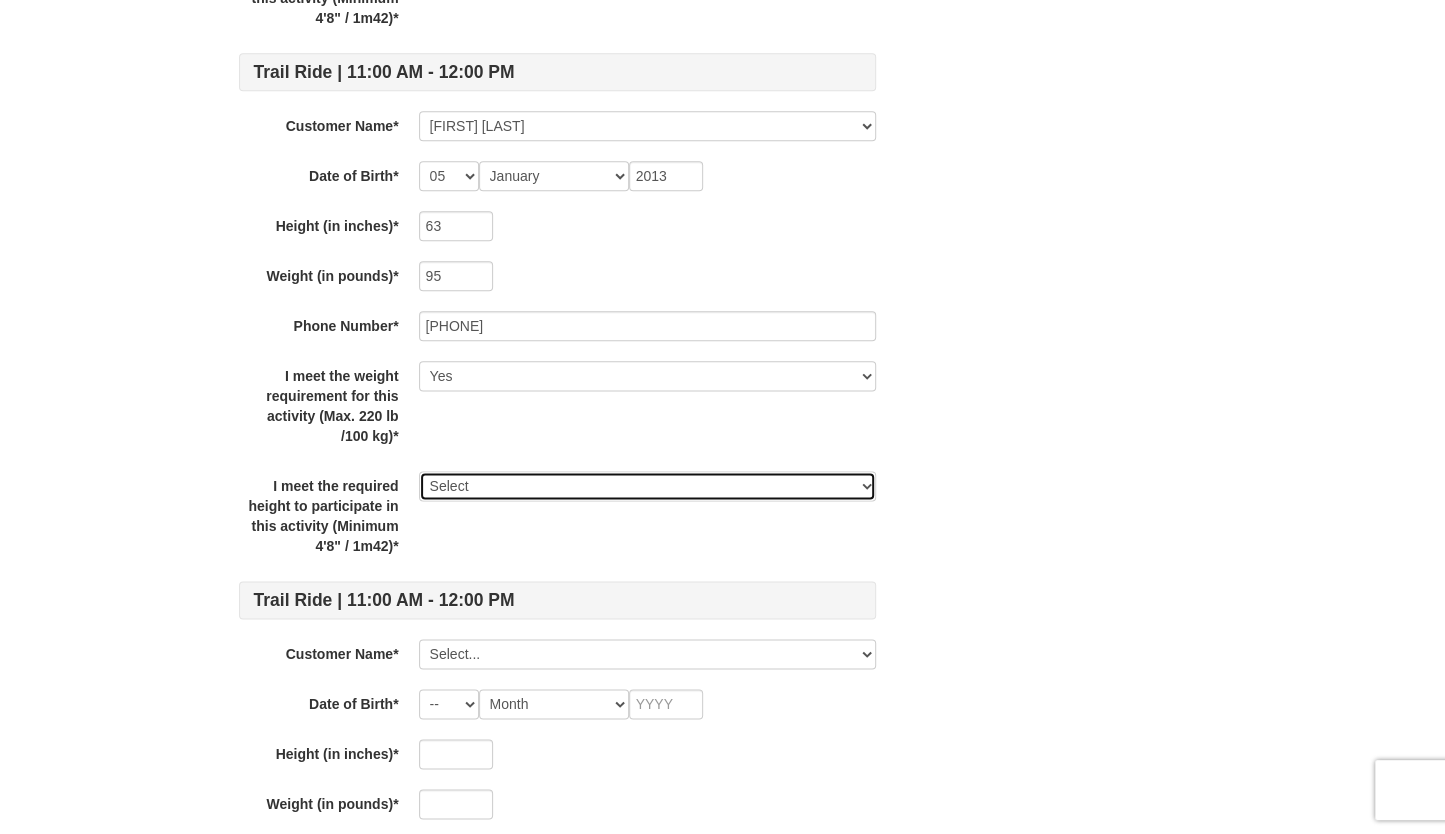 click on "Select Yes" at bounding box center (647, 486) 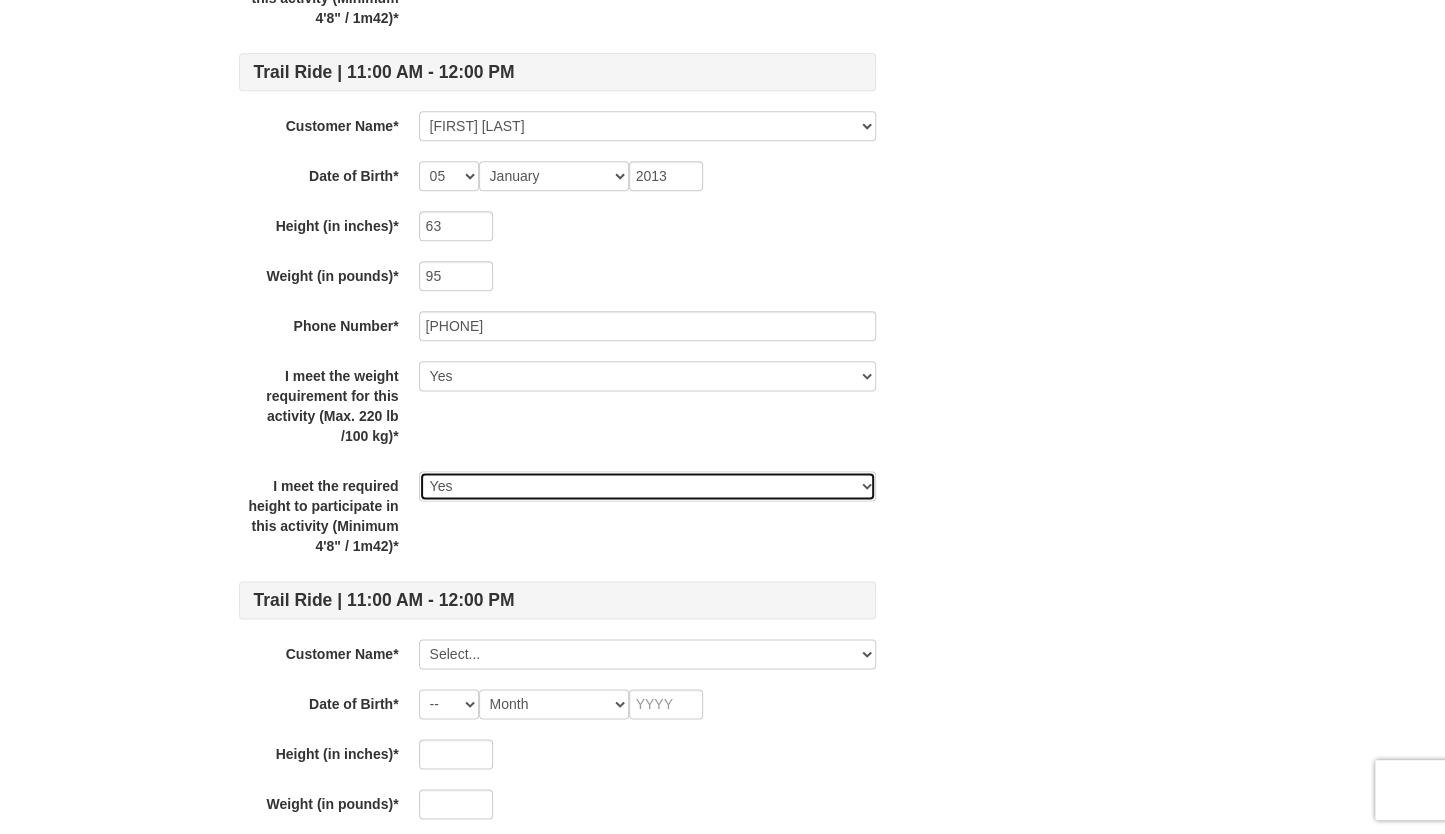 click on "Select Yes" at bounding box center (647, 486) 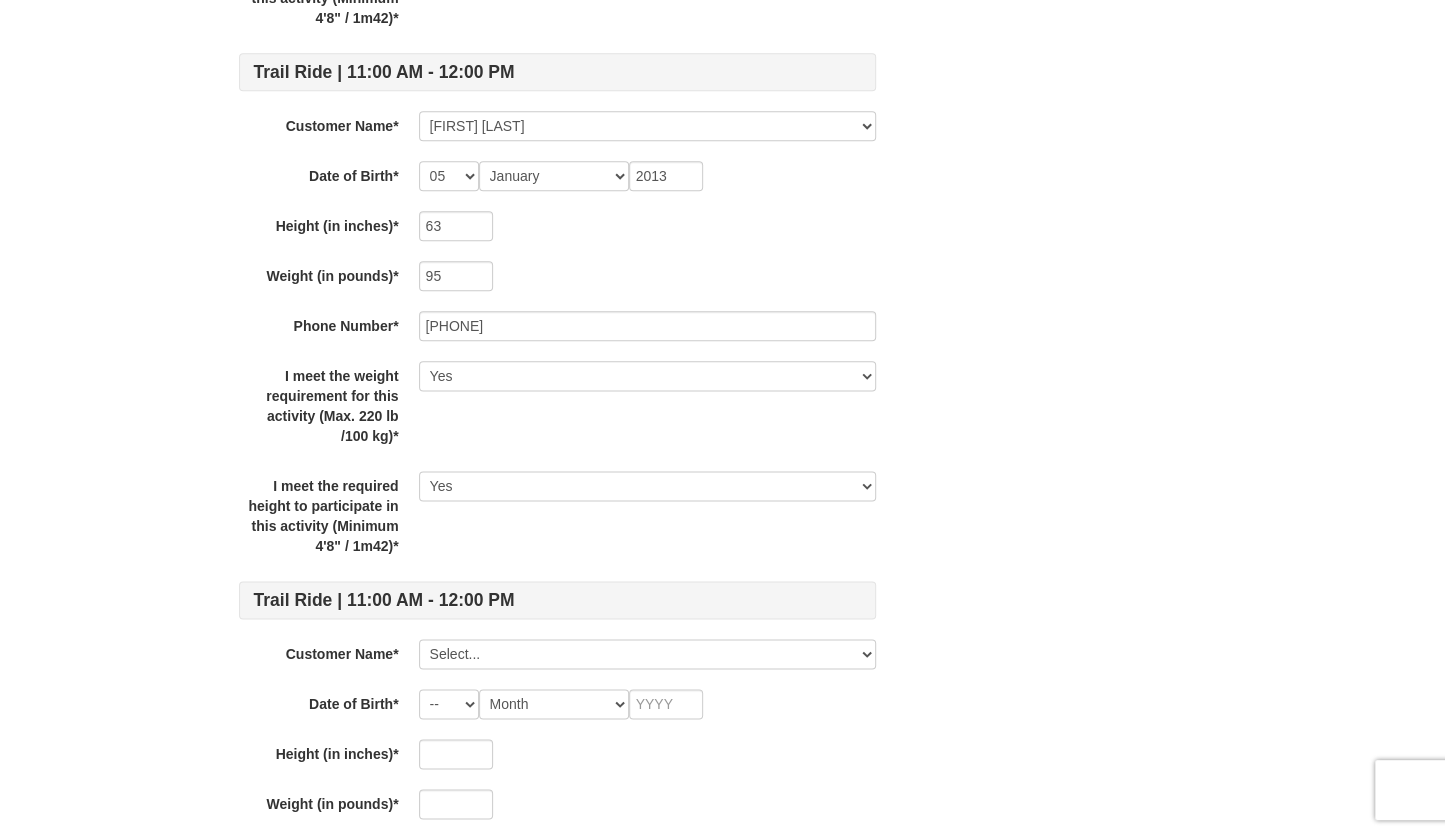 click on "I meet the required height to participate in this activity (Minimum 4'8" / 1m42)* Select Yes" at bounding box center [557, 516] 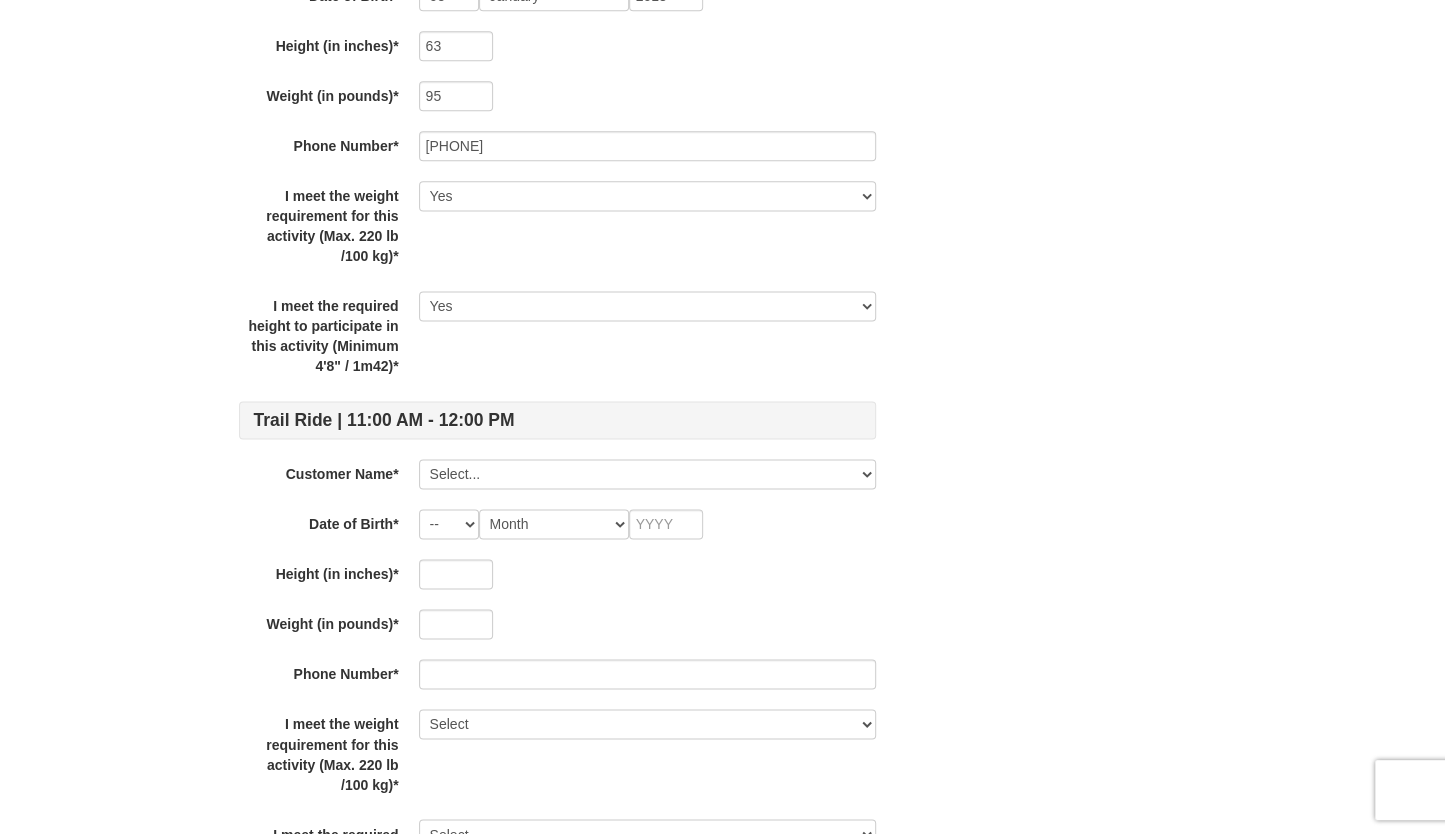 scroll, scrollTop: 1430, scrollLeft: 0, axis: vertical 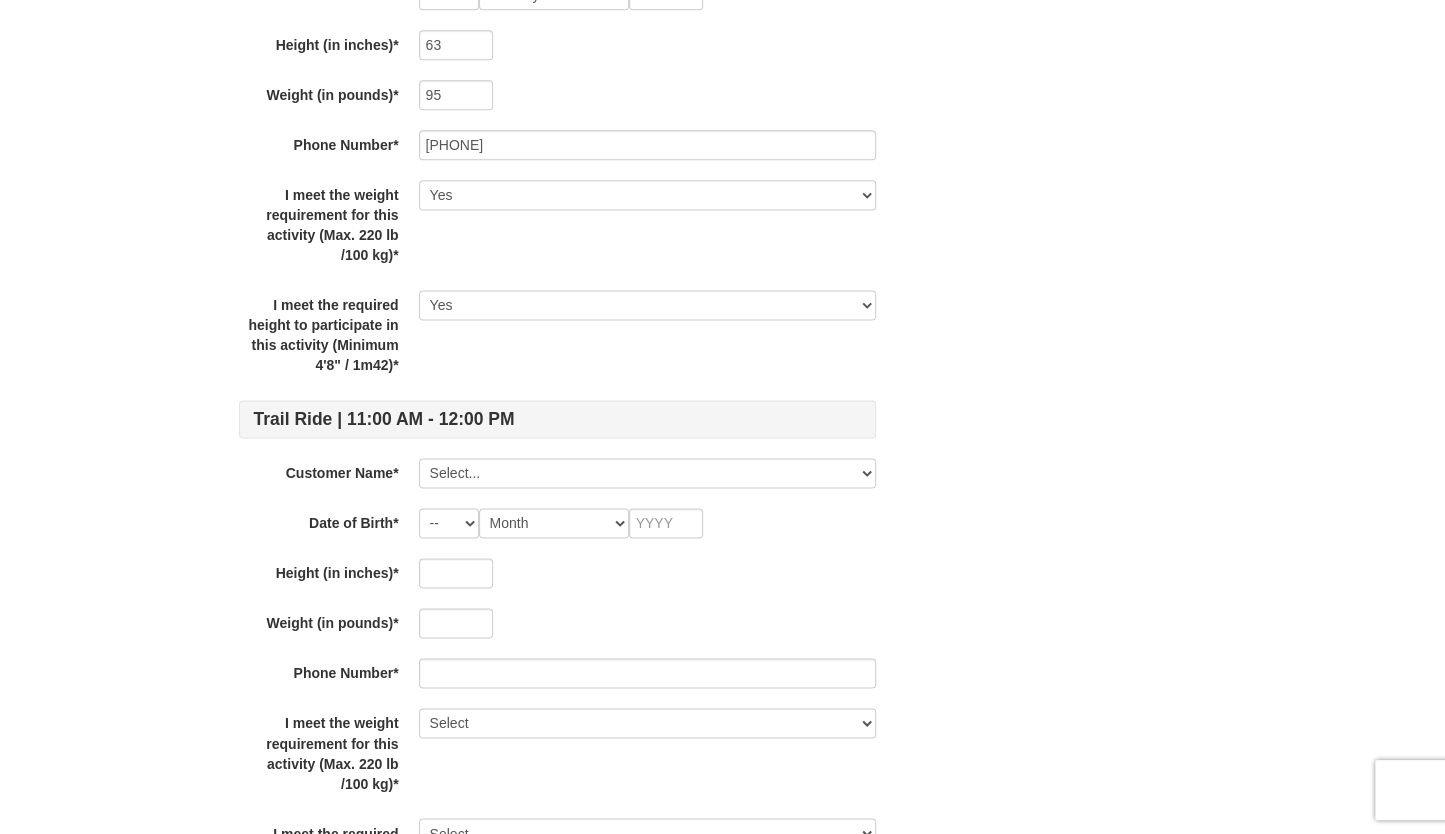 click on "Trail Ride | 11:00 AM - 12:00 PM Customer Name* Select... Anna Wanta Brad  Wanta Avery  Wanta Add New... Save Cancel Date of Birth* -- 01 02 03 04 05 06 07 08 09 10 11 12 13 14 15 16 17 18 19 20 21 22 23 24 25 26 27 28 29 30 31 Month January February March April May June July August September October November December 1981 Height (in inches)* 63 Weight (in pounds)* 140 Phone Number* 813-732-8109 I meet the weight requirement for this activity (Max. 220 lb /100 kg)* Select Yes I meet the required height to participate in this activity (Minimum 4'8" / 1m42)* Select Yes Trail Ride | 11:00 AM - 12:00 PM Customer Name* Select... Anna Wanta Brad  Wanta Avery  Wanta Add New... Brad Wanta Save Cancel Date of Birth* -- 01 02 03 04 05 06 07 08 09 10 11 12 13 14 15 16 17 18 19 20 21 22 23 24 25 26 27 28 29 30 31 Month January February March April May June July August September October November December 1979 Height (in inches)* 76 Weight (in pounds)* 200 Phone Number* 813-417-4240 Select Yes Select Yes Customer Name* --" at bounding box center (557, -138) 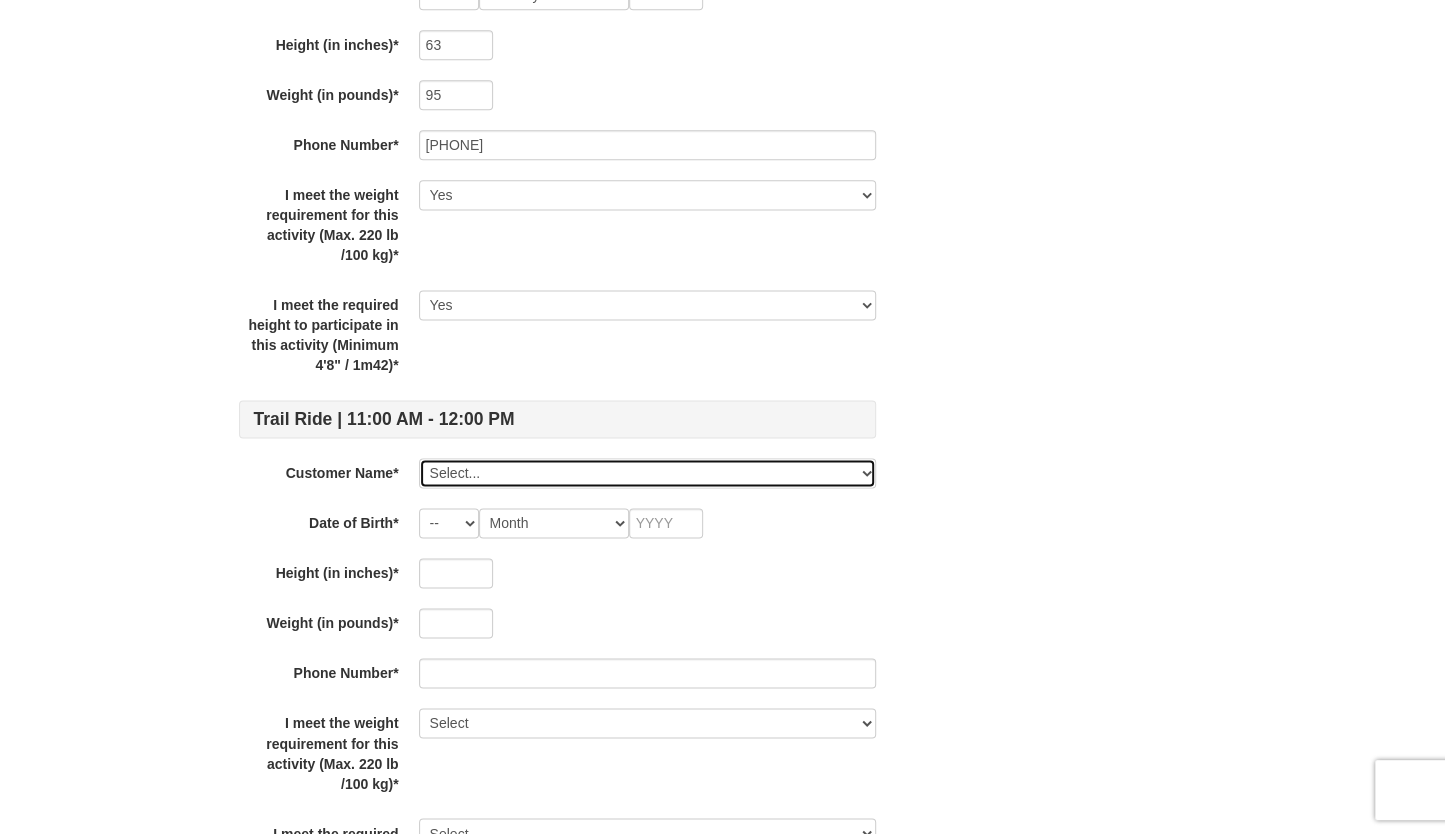 click on "Select... Anna Wanta Brad  Wanta Avery  Wanta Add New..." at bounding box center [647, 473] 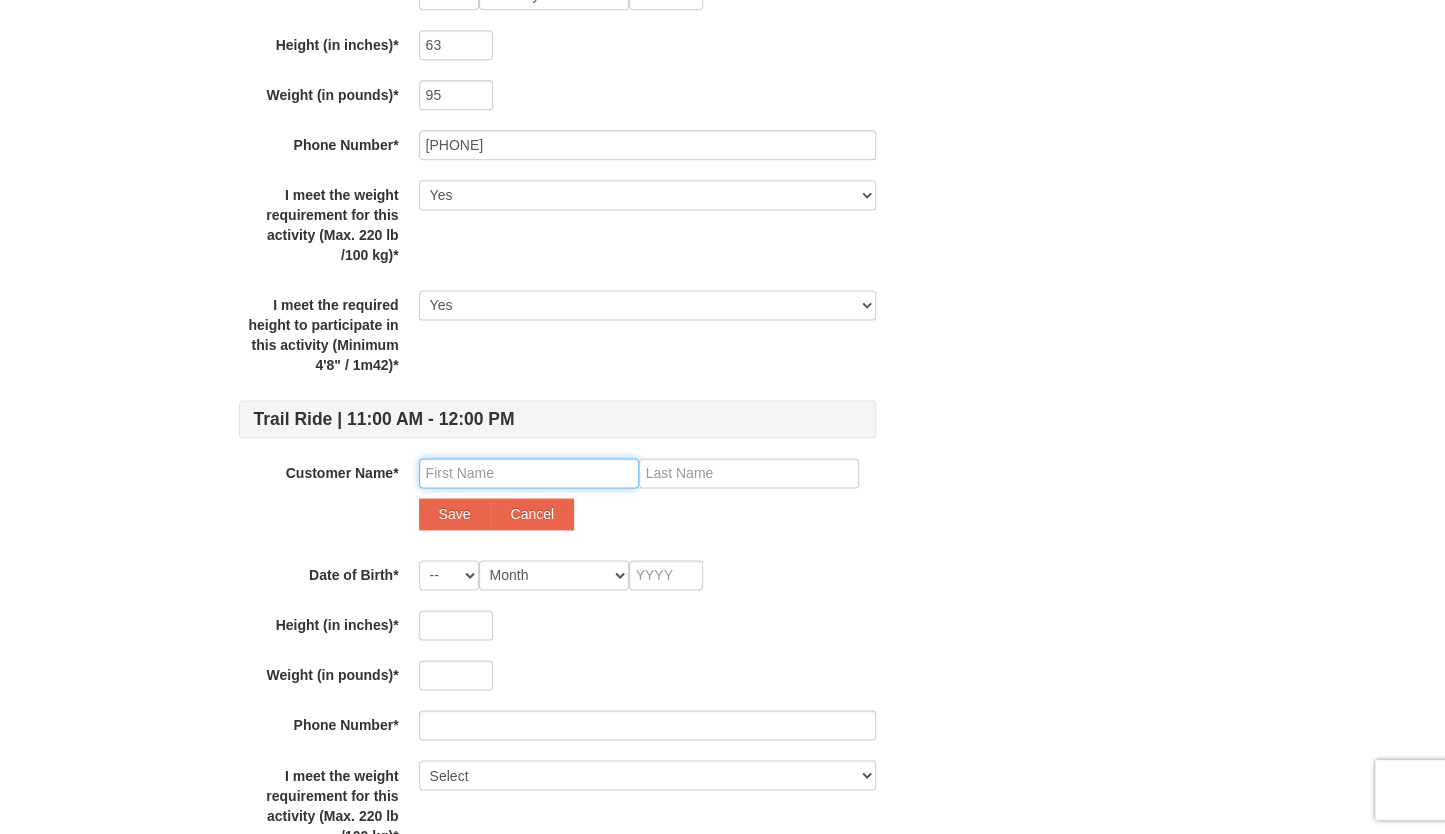 click at bounding box center (529, 473) 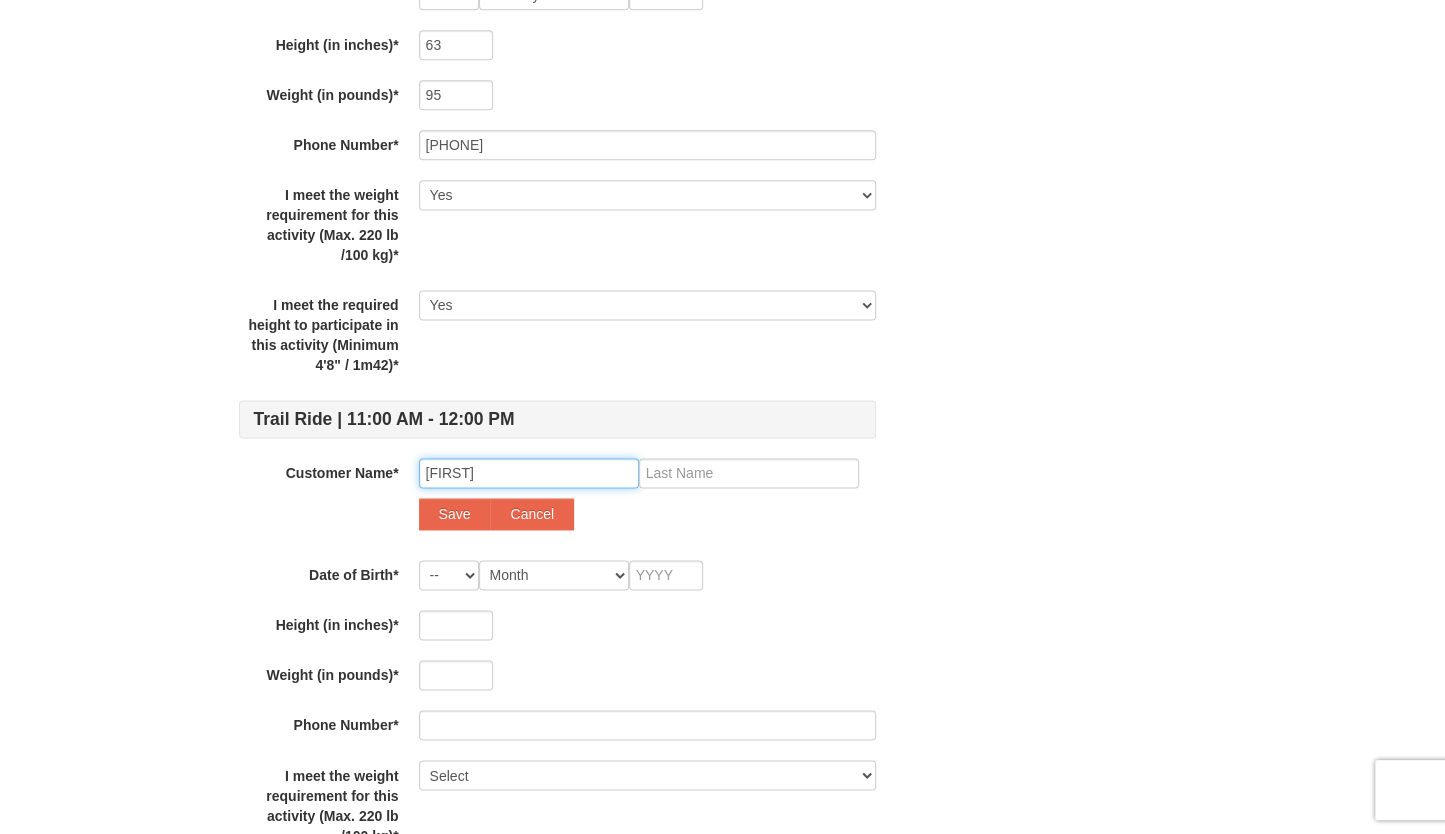 type on "Kate" 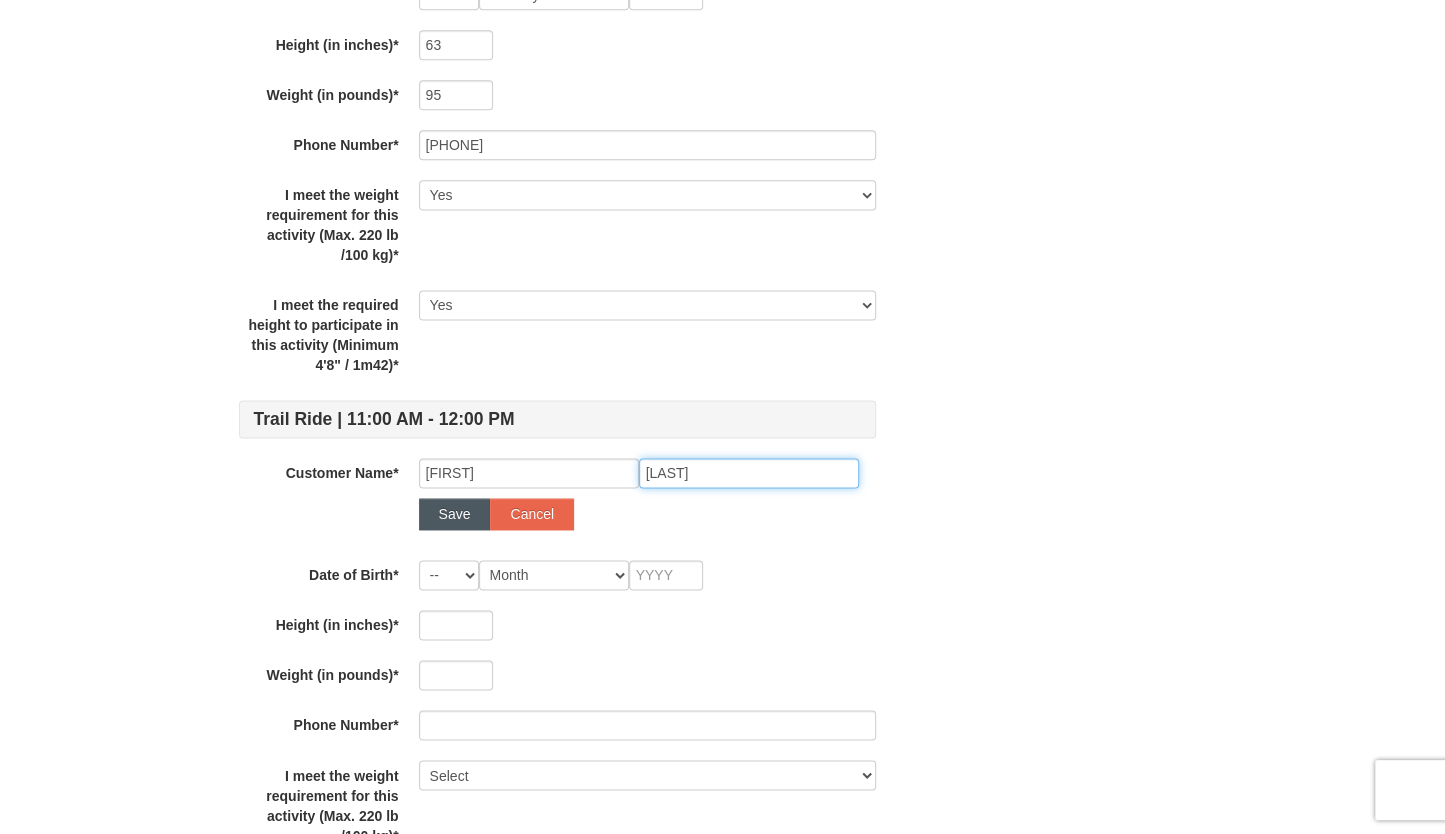 type on "Wanta" 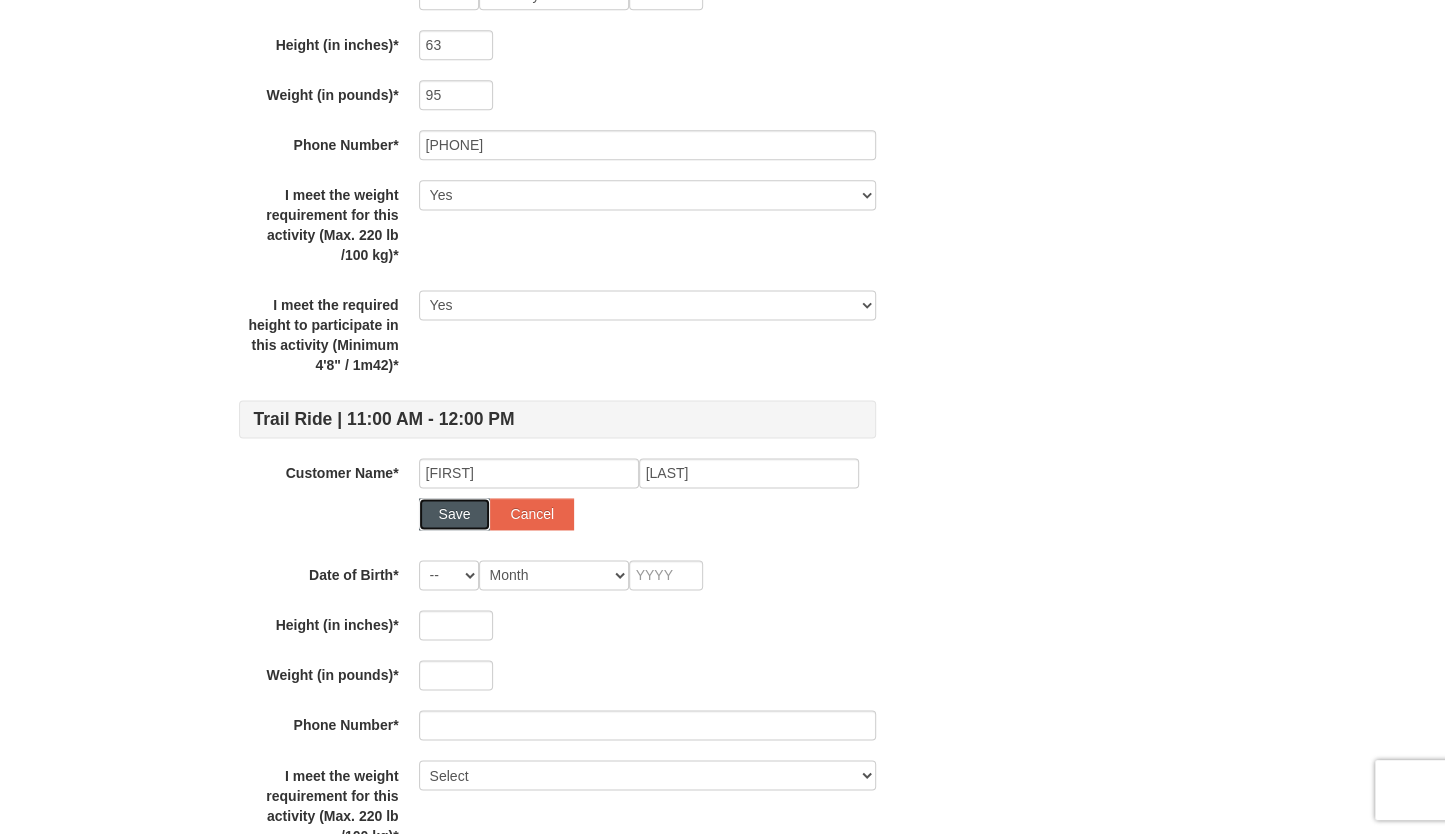 click on "Save" at bounding box center (455, 514) 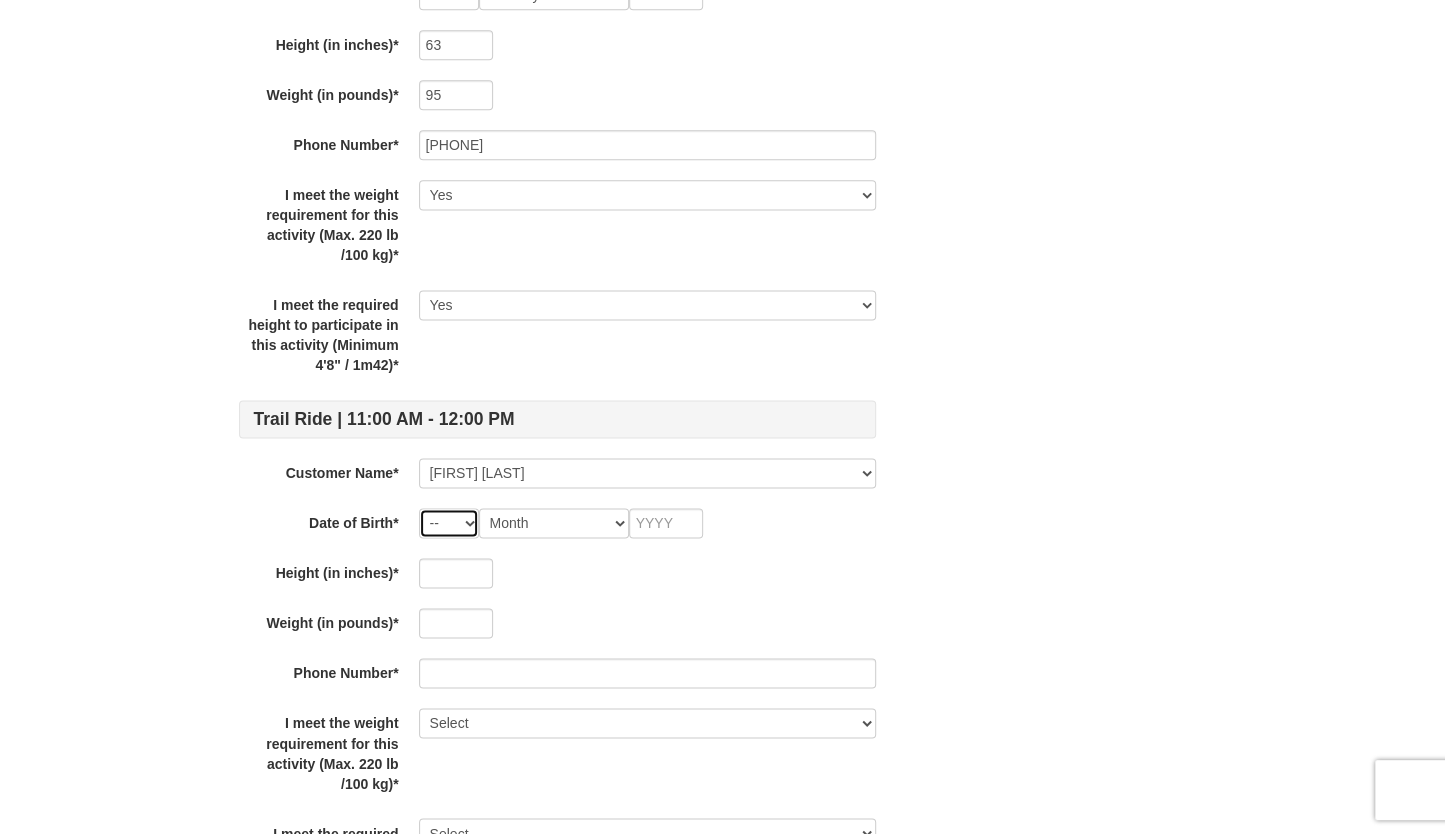 click on "-- 01 02 03 04 05 06 07 08 09 10 11 12 13 14 15 16 17 18 19 20 21 22 23 24 25 26 27 28 29 30 31" at bounding box center (449, 523) 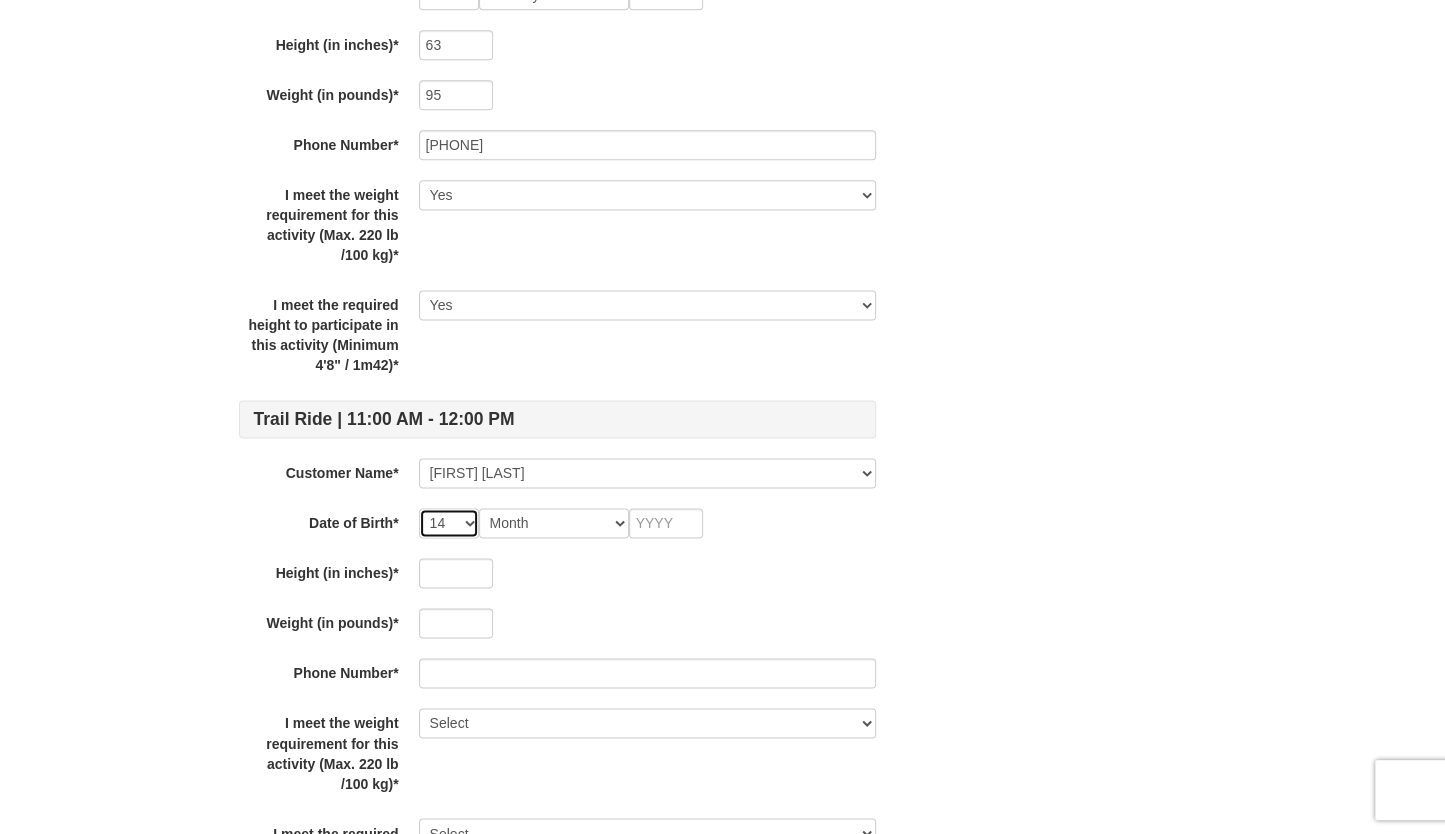 click on "-- 01 02 03 04 05 06 07 08 09 10 11 12 13 14 15 16 17 18 19 20 21 22 23 24 25 26 27 28 29 30 31" at bounding box center [449, 523] 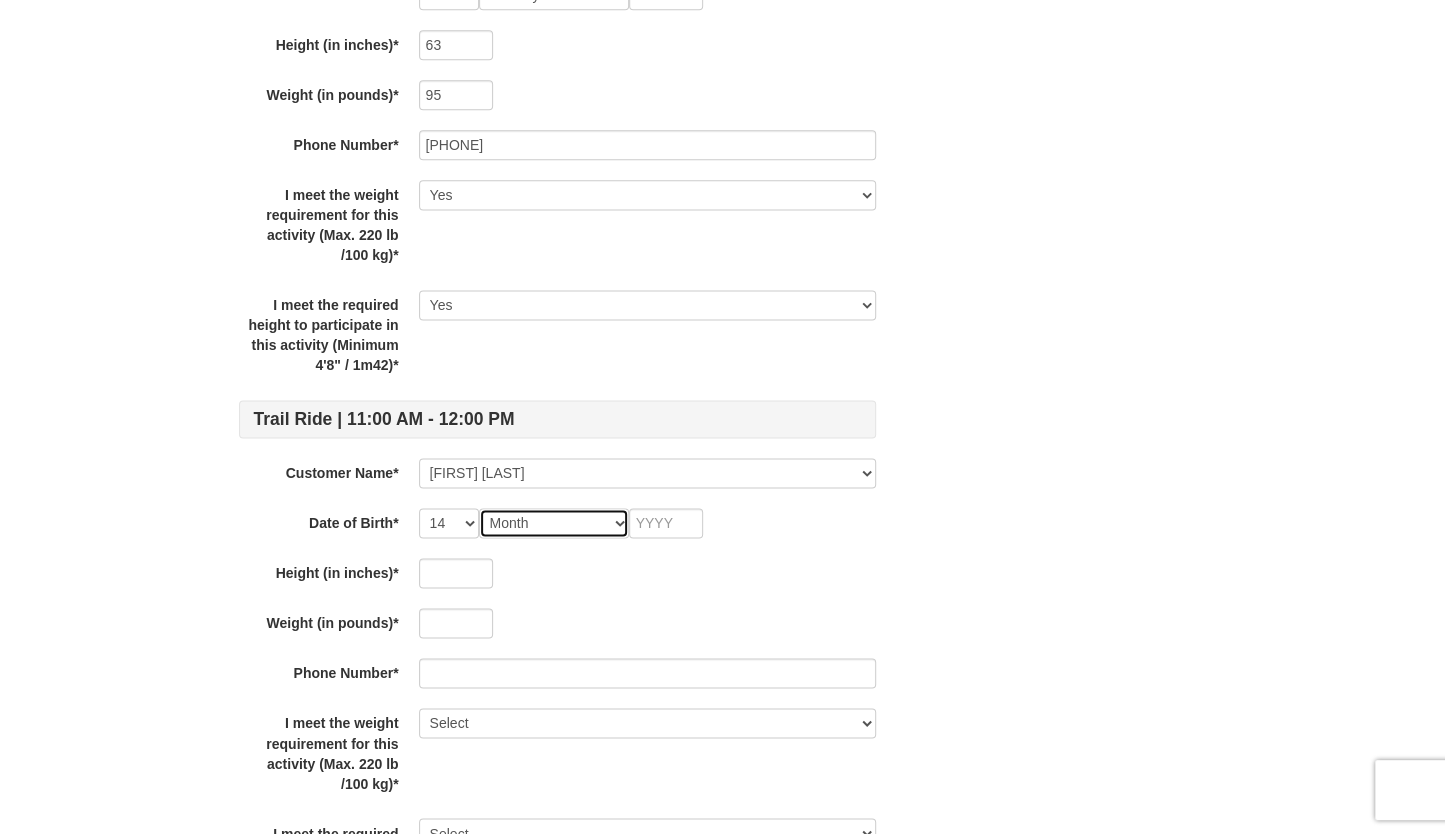 click on "Month January February March April May June July August September October November December" at bounding box center (554, 523) 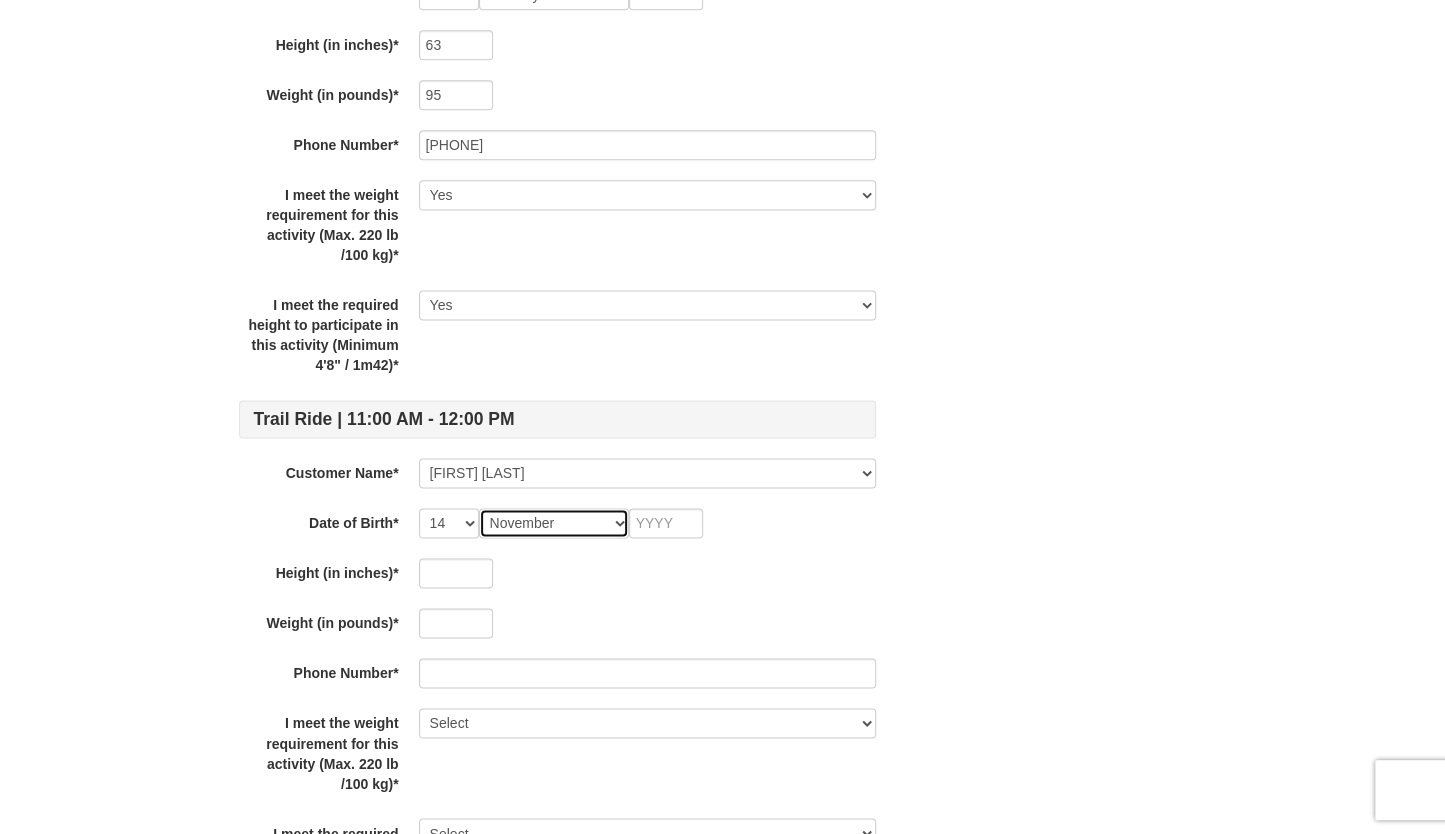 click on "Month January February March April May June July August September October November December" at bounding box center (554, 523) 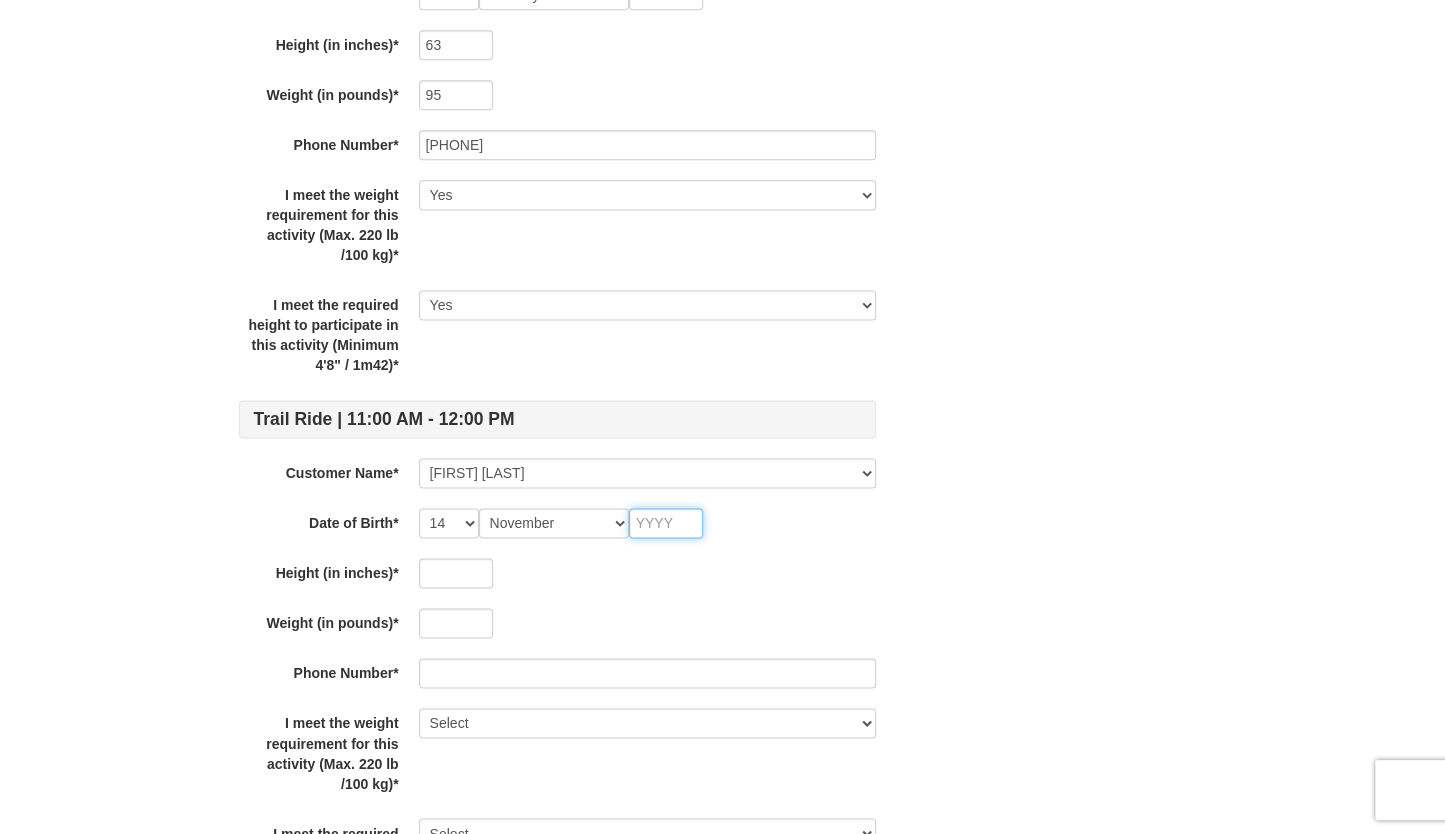 click at bounding box center [666, 523] 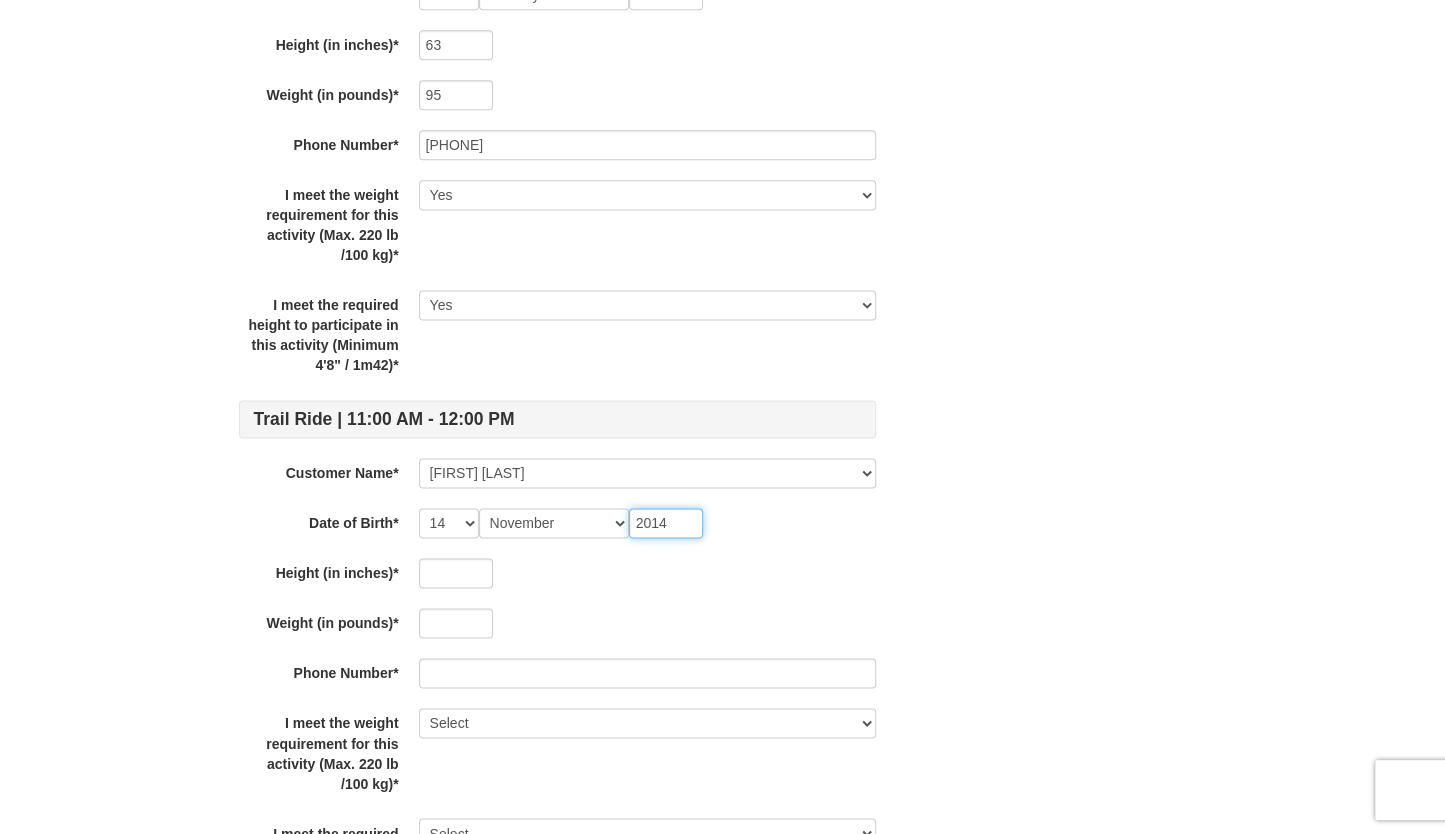 type on "2014" 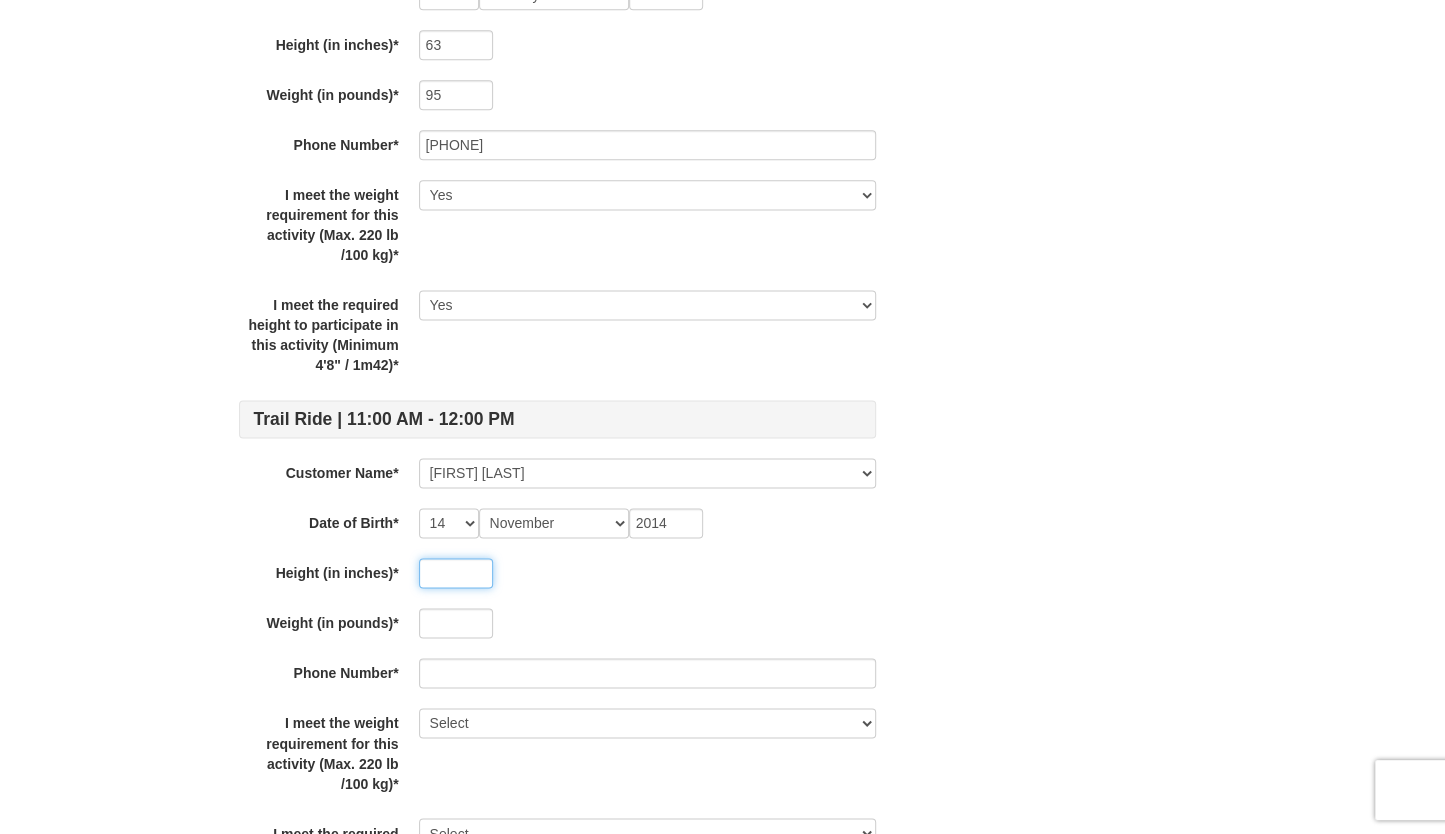 click at bounding box center (456, 573) 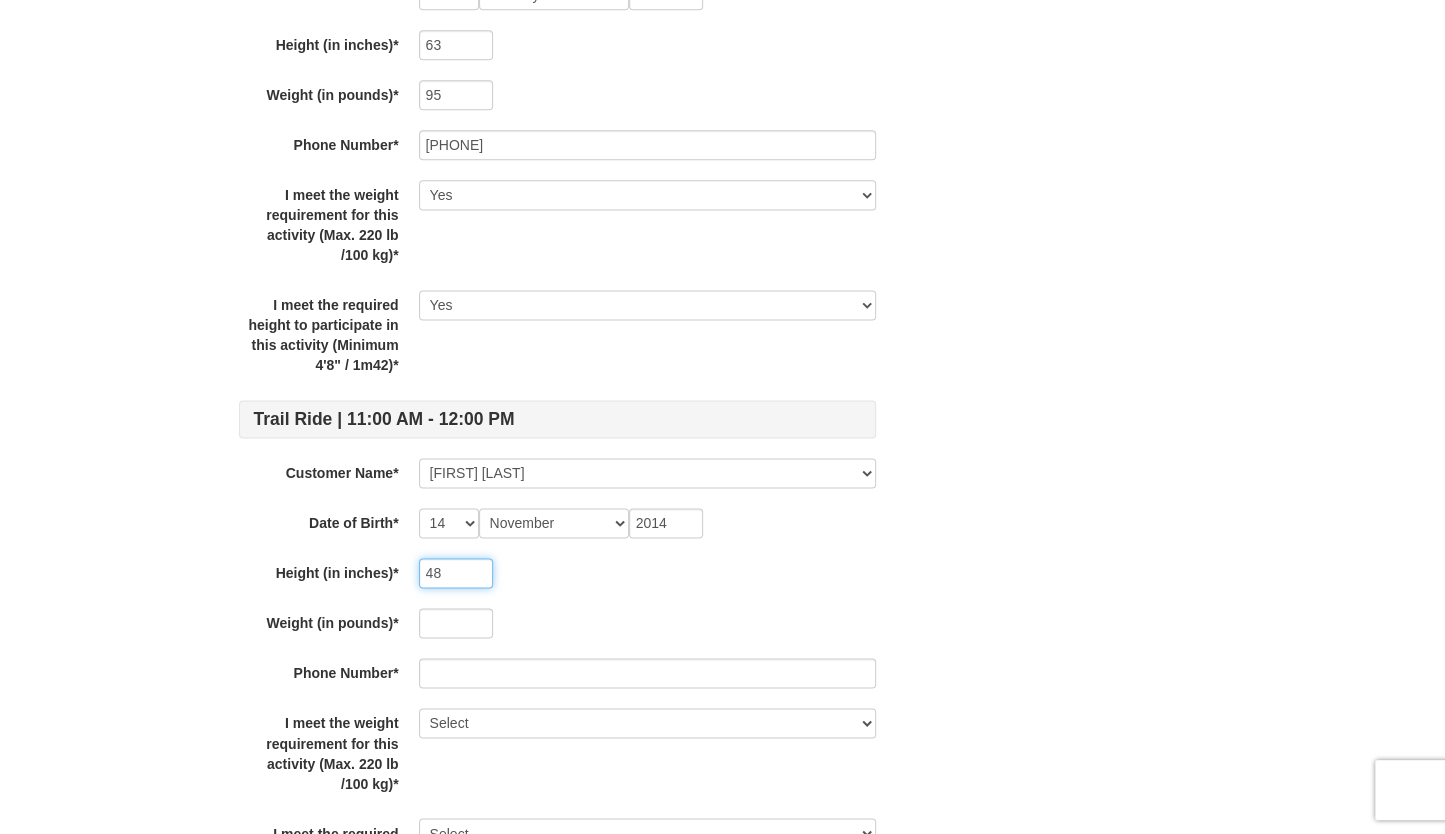 type on "48" 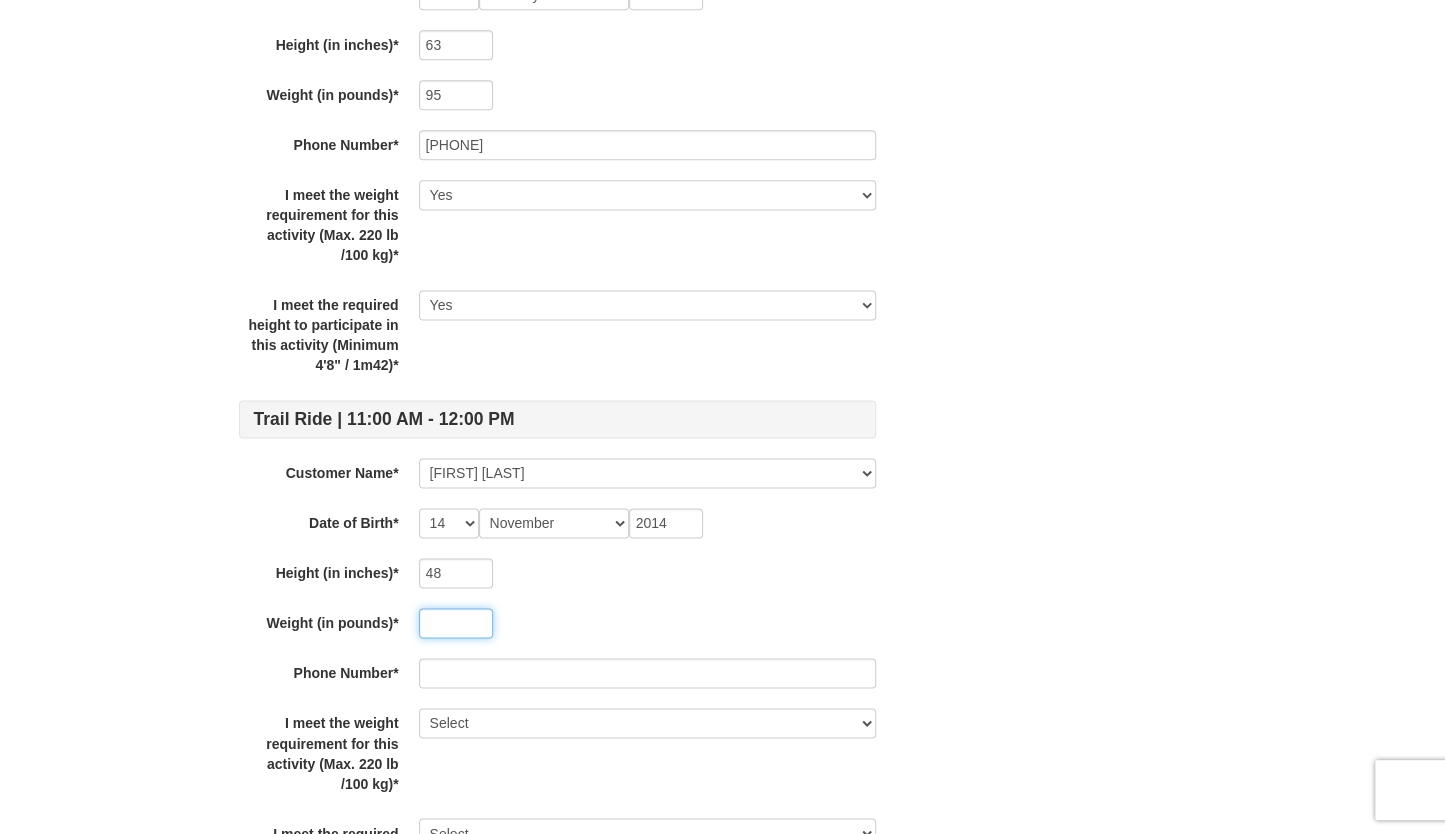 click at bounding box center (456, 623) 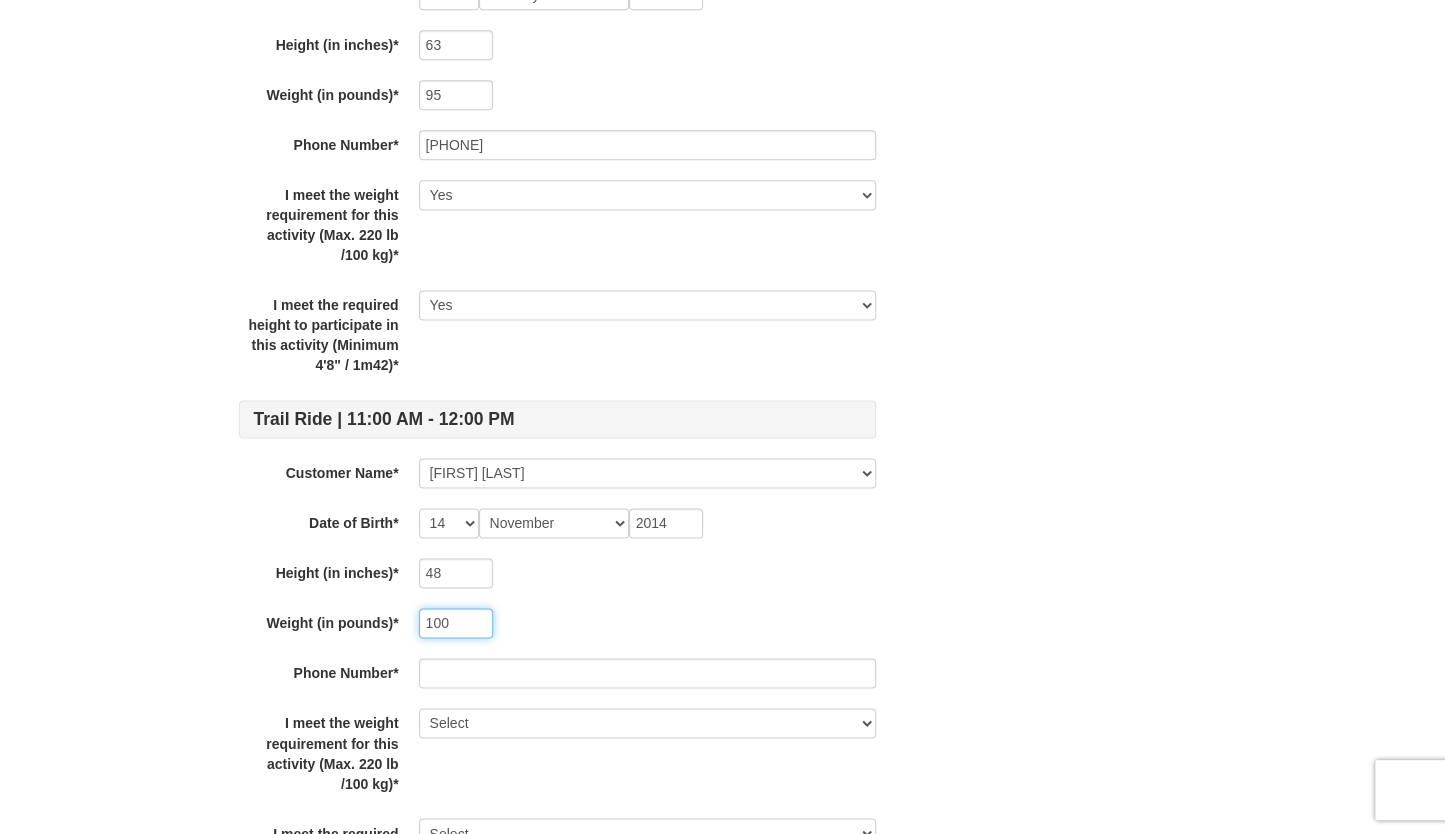 type on "100" 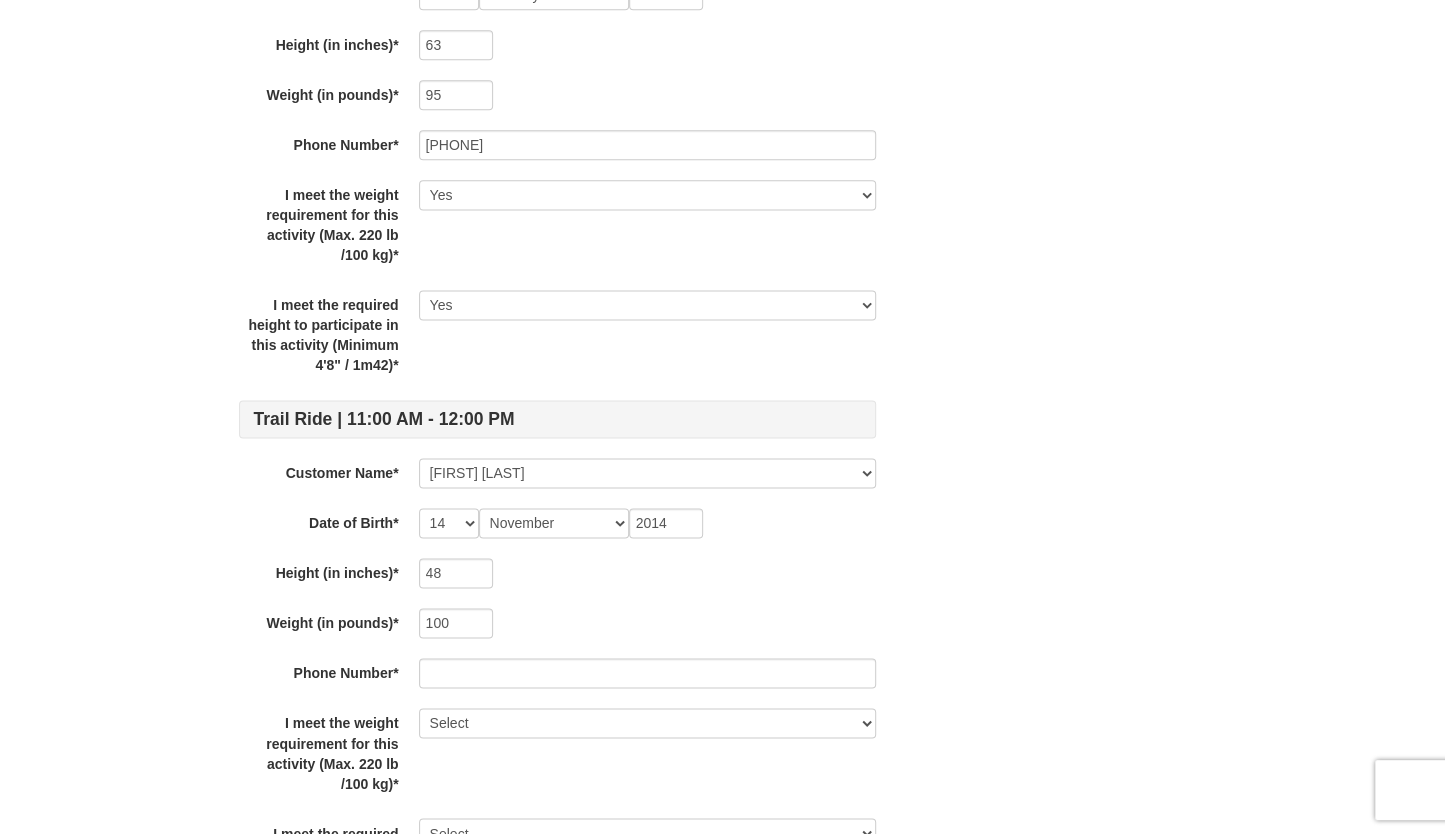 click on "48" at bounding box center (647, 573) 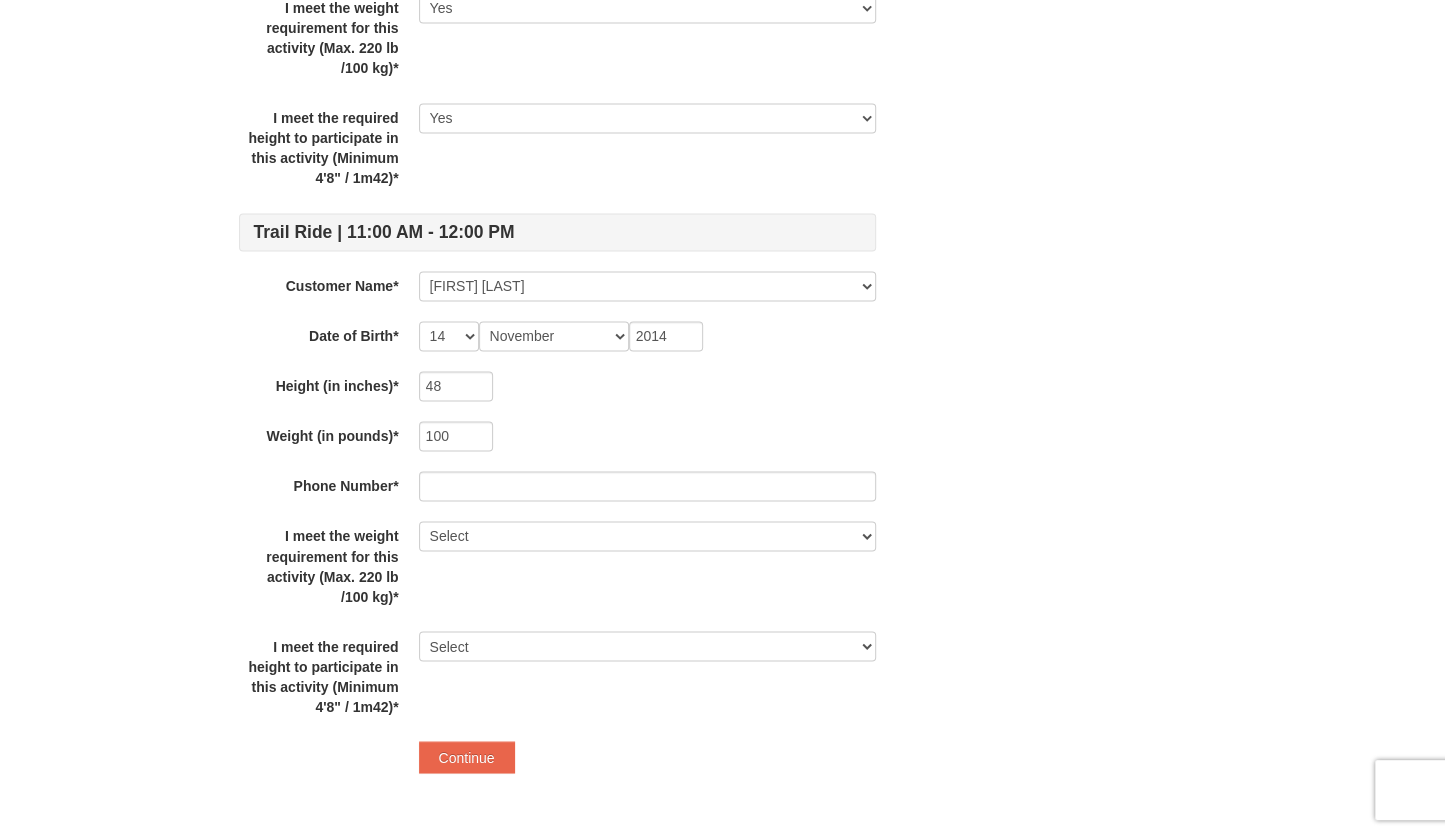 scroll, scrollTop: 1616, scrollLeft: 0, axis: vertical 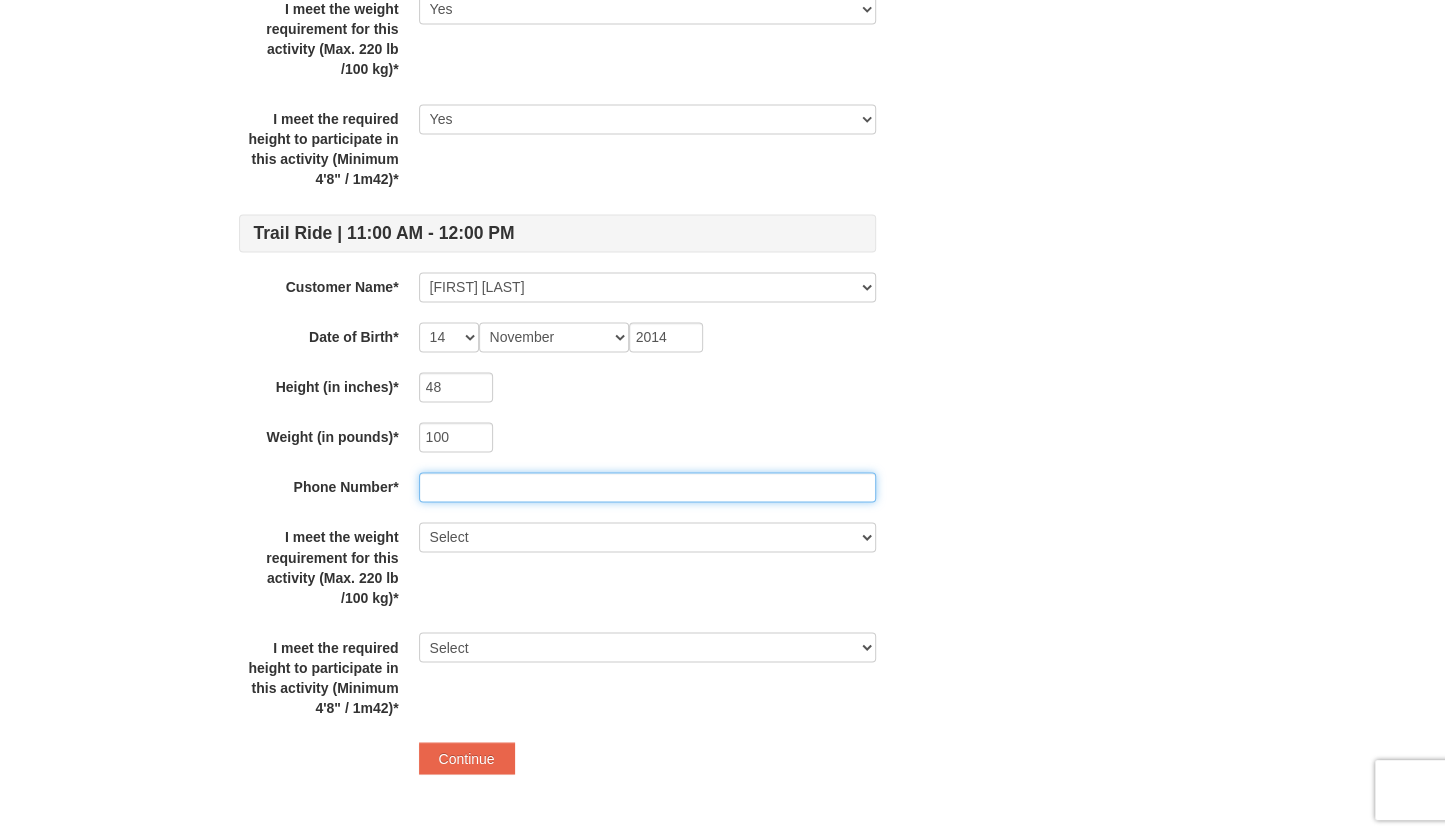 click at bounding box center (647, 487) 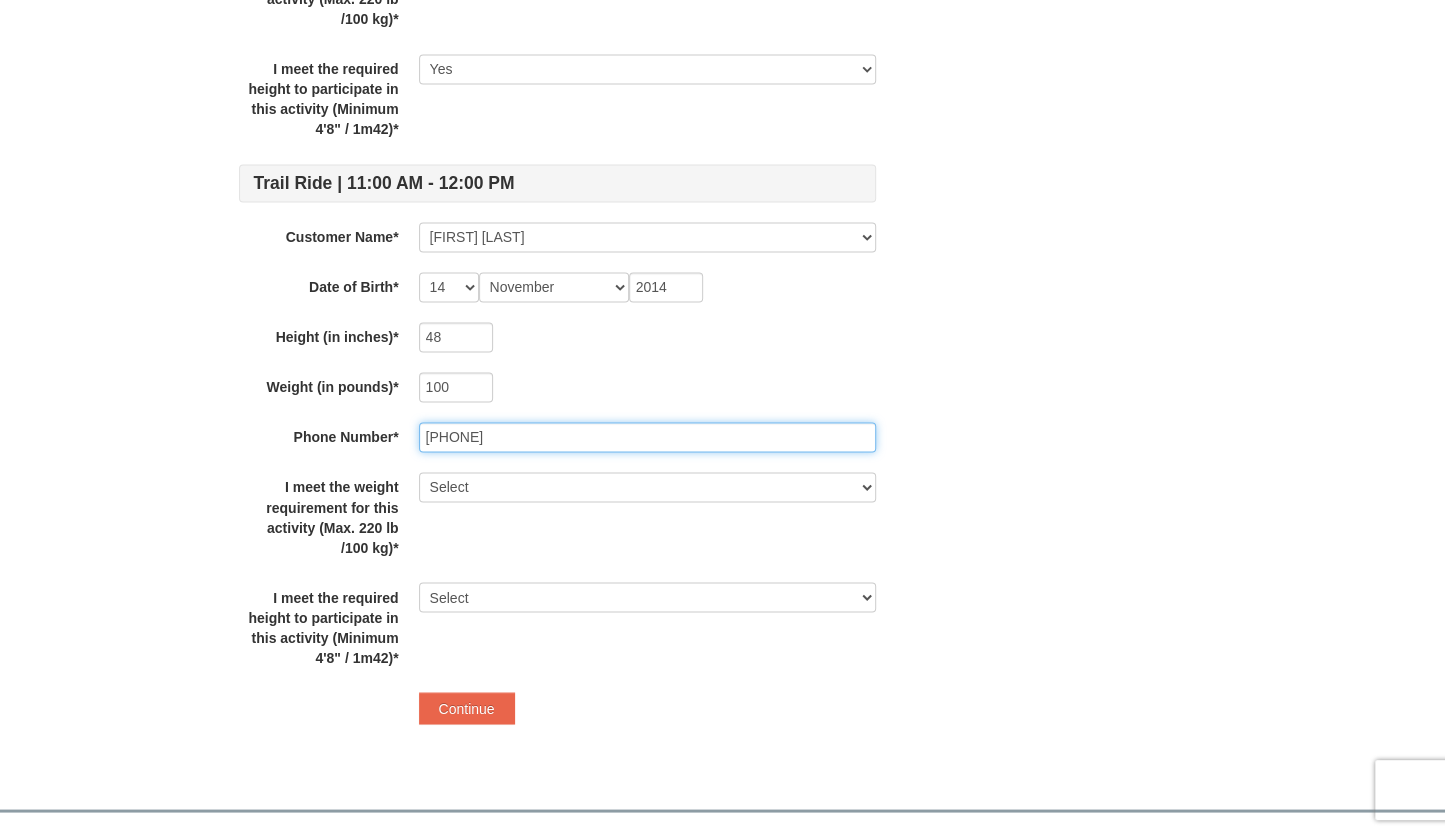 scroll, scrollTop: 1771, scrollLeft: 0, axis: vertical 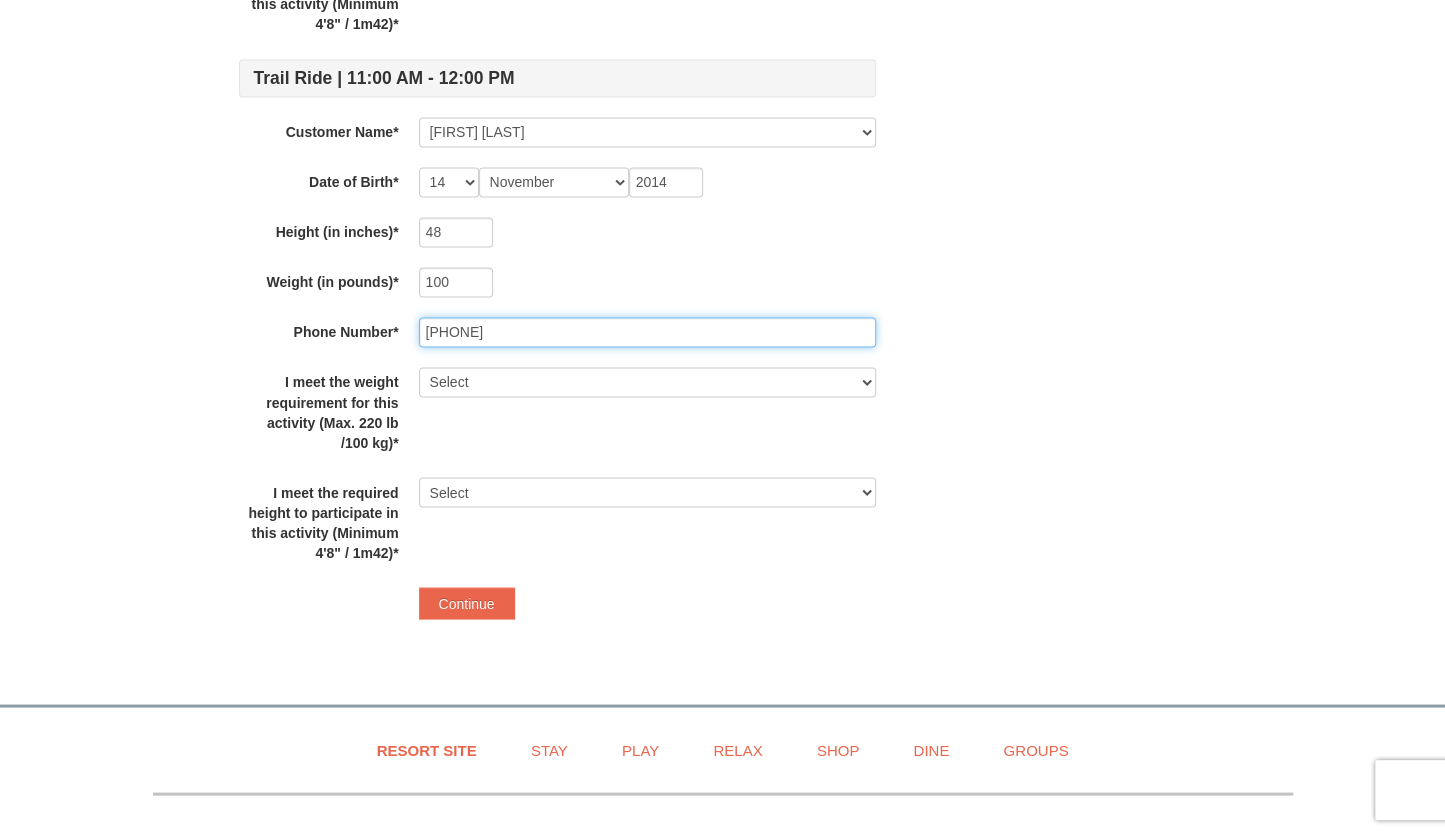 type on "813-732-8109" 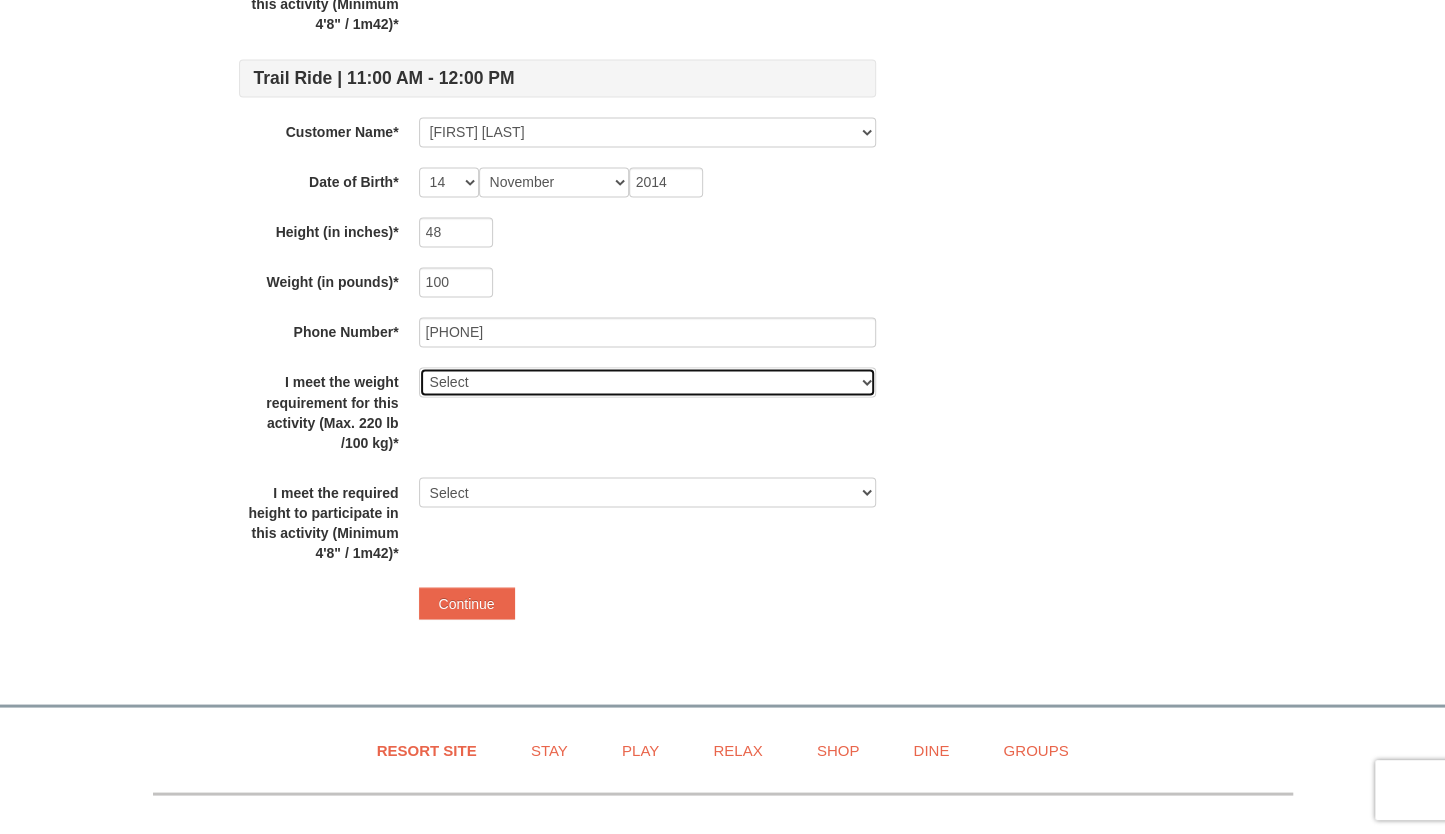 click on "Select Yes" at bounding box center [647, 382] 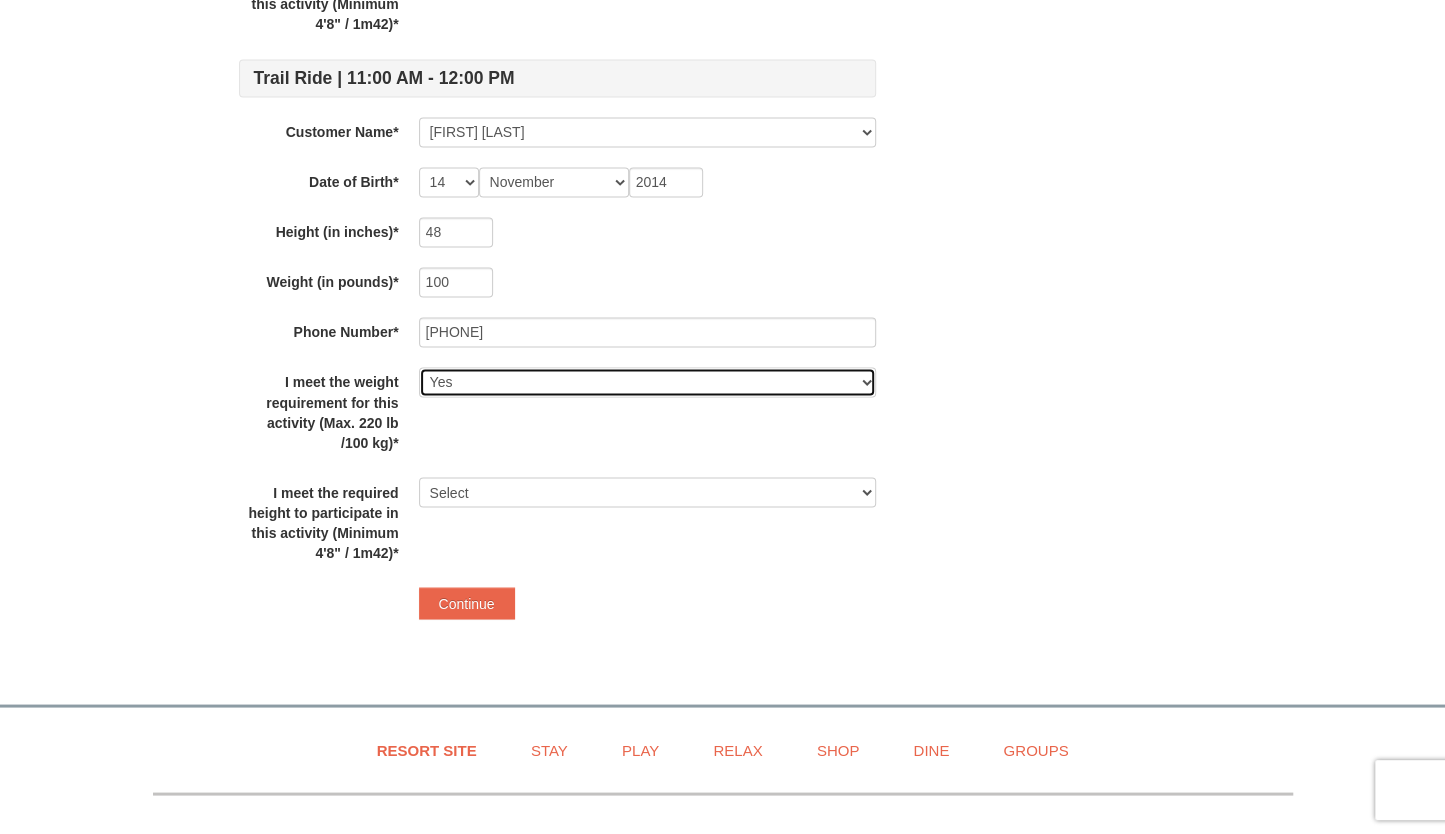 click on "Select Yes" at bounding box center (647, 382) 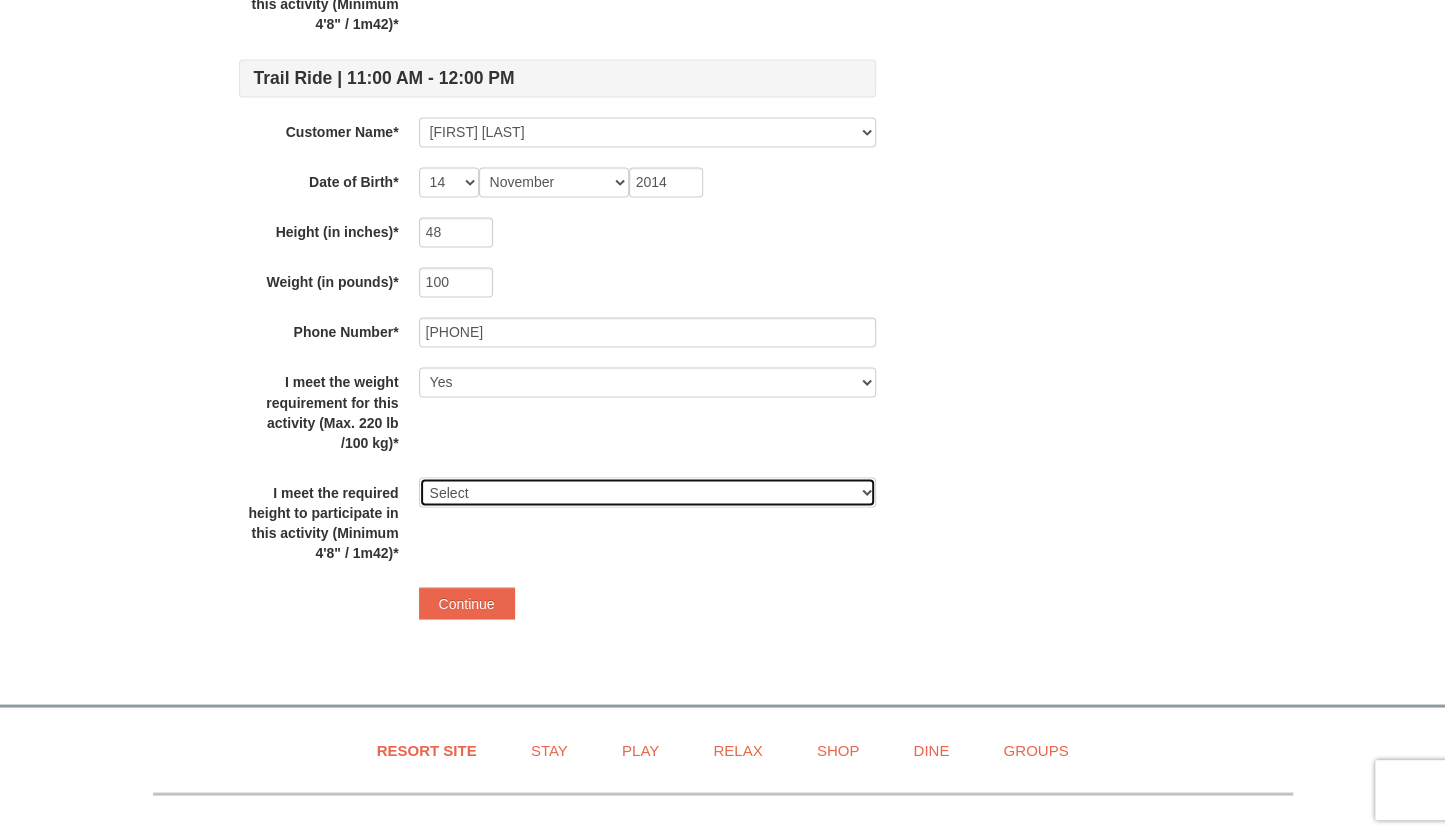 click on "Select Yes" at bounding box center [647, 492] 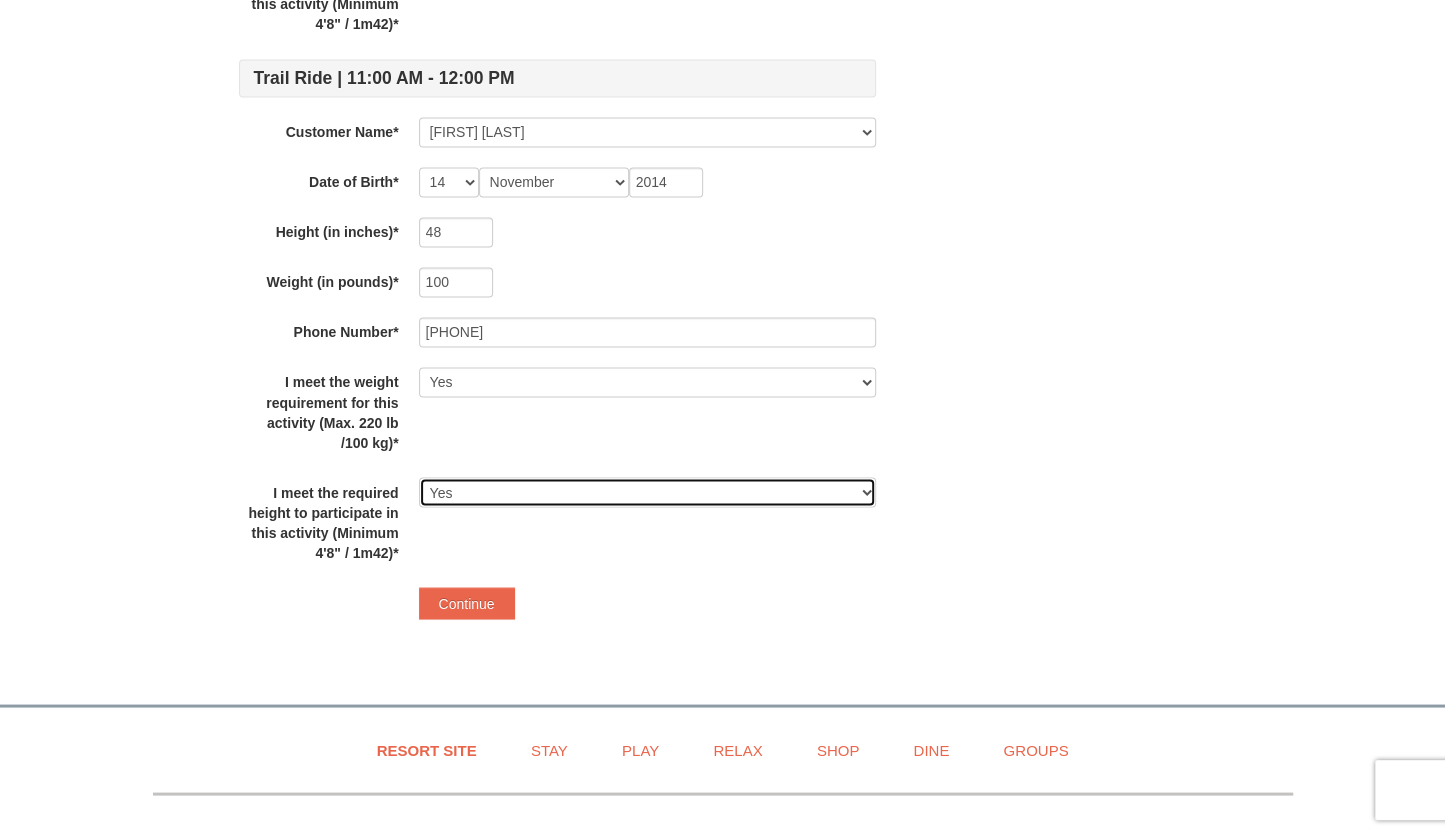 click on "Select Yes" at bounding box center [647, 492] 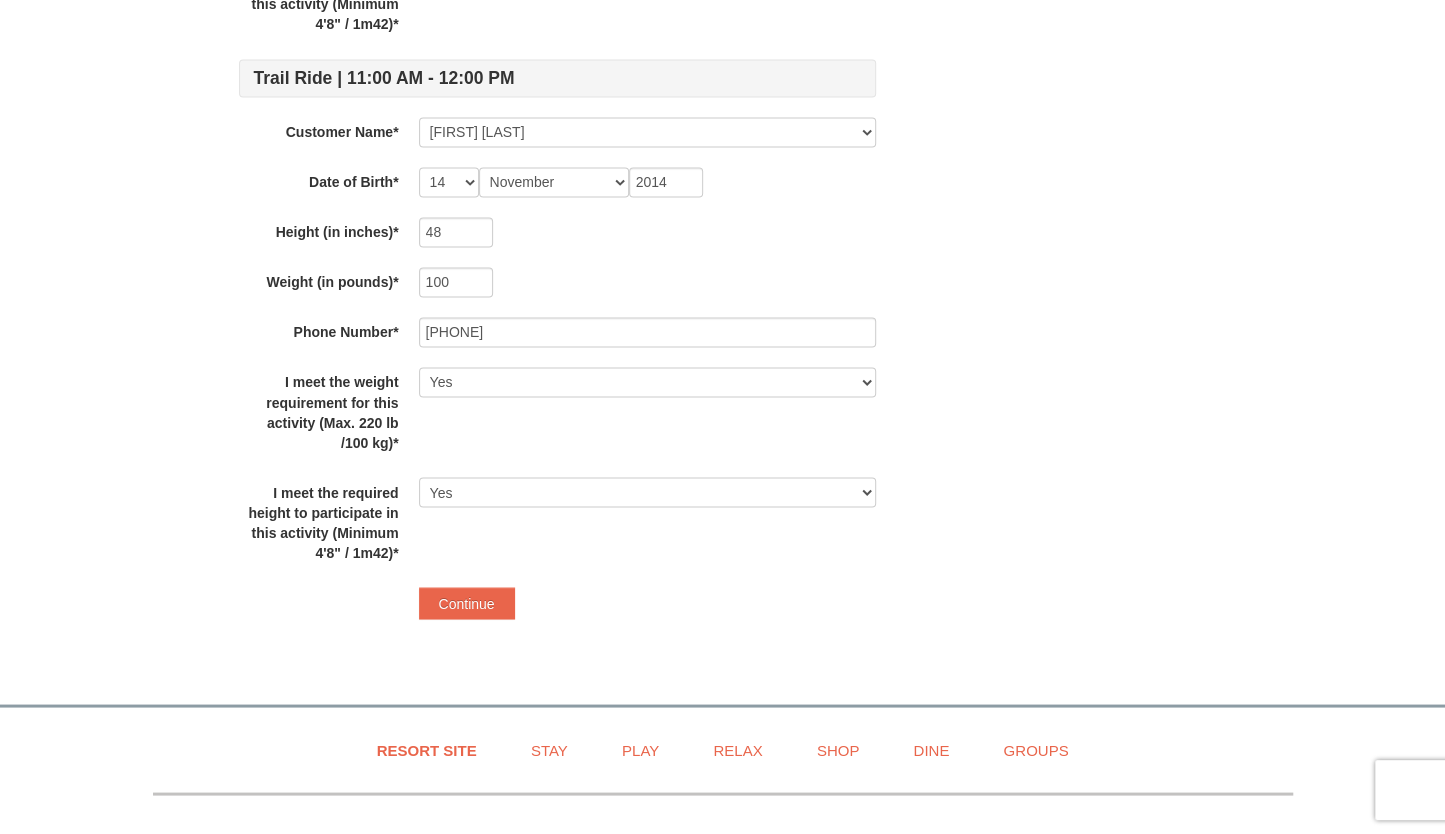 click on "Some of the items in your itinerary require some additional information. Please complete the information below. We will remember it for the next time you visit us!
Trail Ride | 11:00 AM - 12:00 PM Customer Name* Select... Anna Wanta Brad  Wanta Avery  Wanta Kate Wanta Add New... Save Cancel Date of Birth* -- 01 02 03 04 05 06 07 08 09 10 11 12 13 14 15 16 17 18 19 20 21 22 23 24 25 26 27 28 29 30 31 Month January February March April May June July August September October November December 1981 Height (in inches)* 63 Weight (in pounds)* 140 Phone Number* 813-732-8109 I meet the weight requirement for this activity (Max. 220 lb /100 kg)* Select Yes I meet the required height to participate in this activity (Minimum 4'8" / 1m42)* Select Yes Trail Ride | 11:00 AM - 12:00 PM Customer Name* Select... Anna Wanta Brad  Wanta Avery  Wanta Kate Wanta Add New... Brad Wanta Save Cancel Date of Birth* -- 01 02 03 04 05 06 07 08 09 10 11 12 13 14" at bounding box center [723, -482] 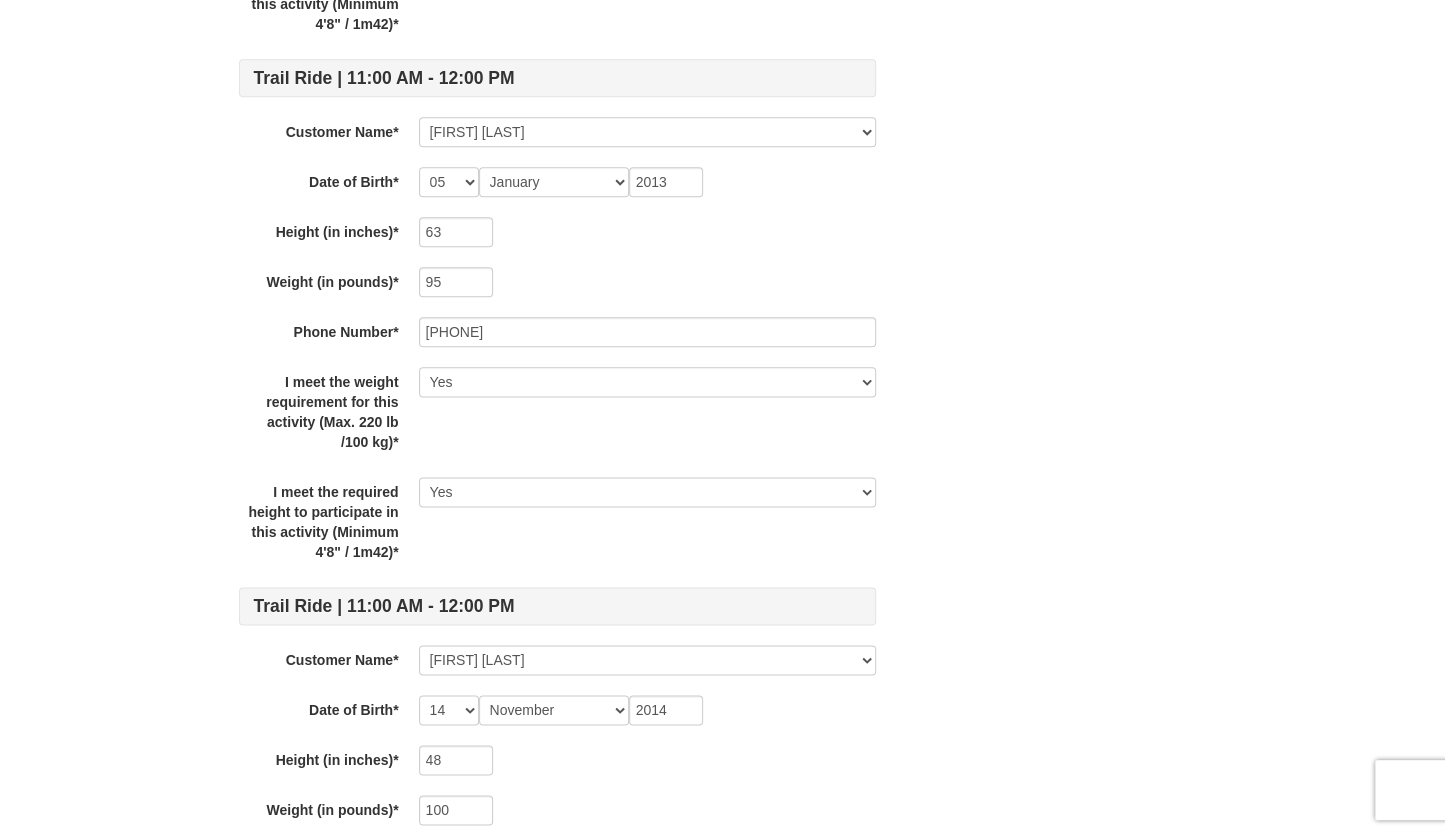 scroll, scrollTop: 1242, scrollLeft: 0, axis: vertical 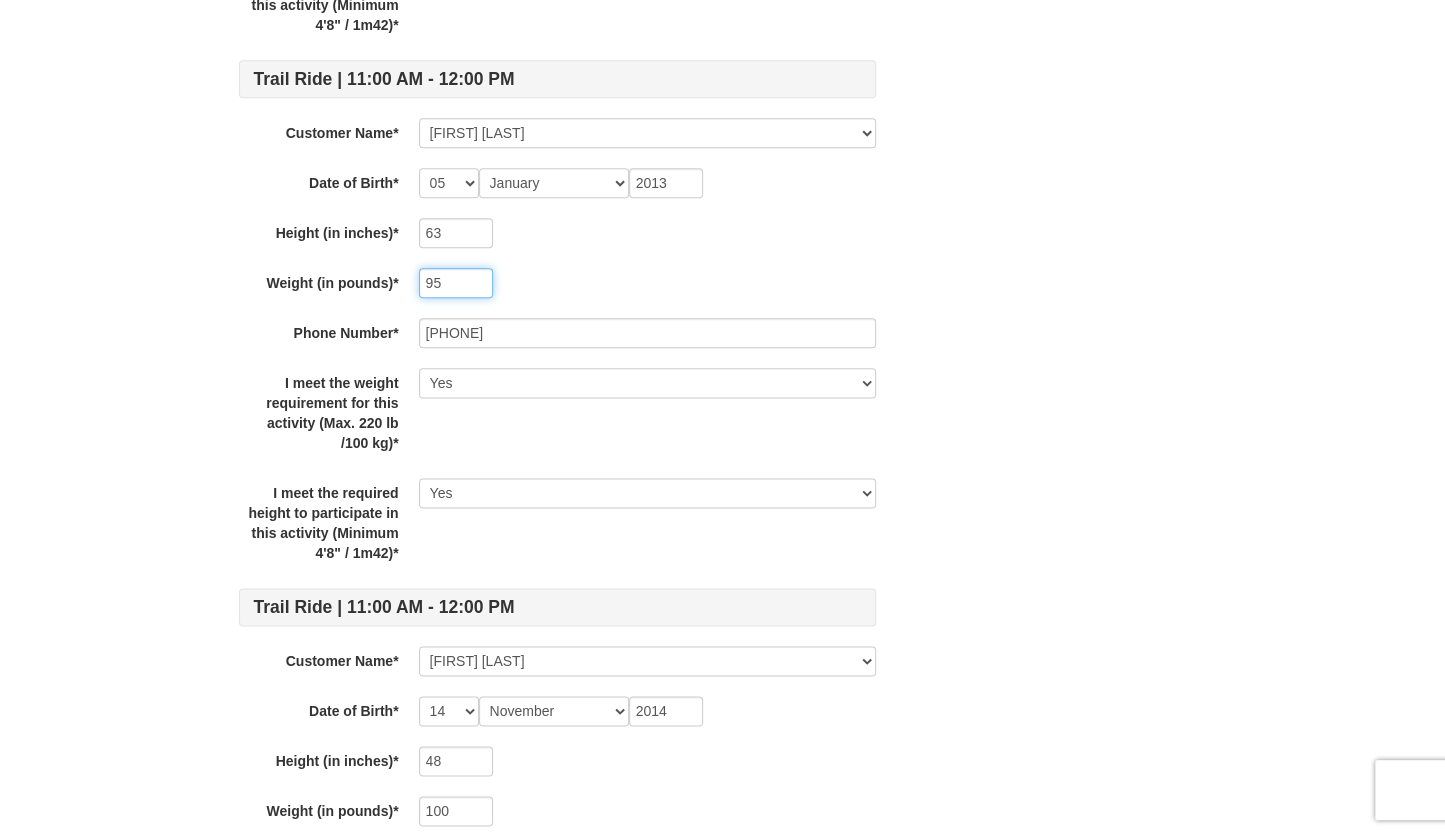 click on "95" at bounding box center (456, 283) 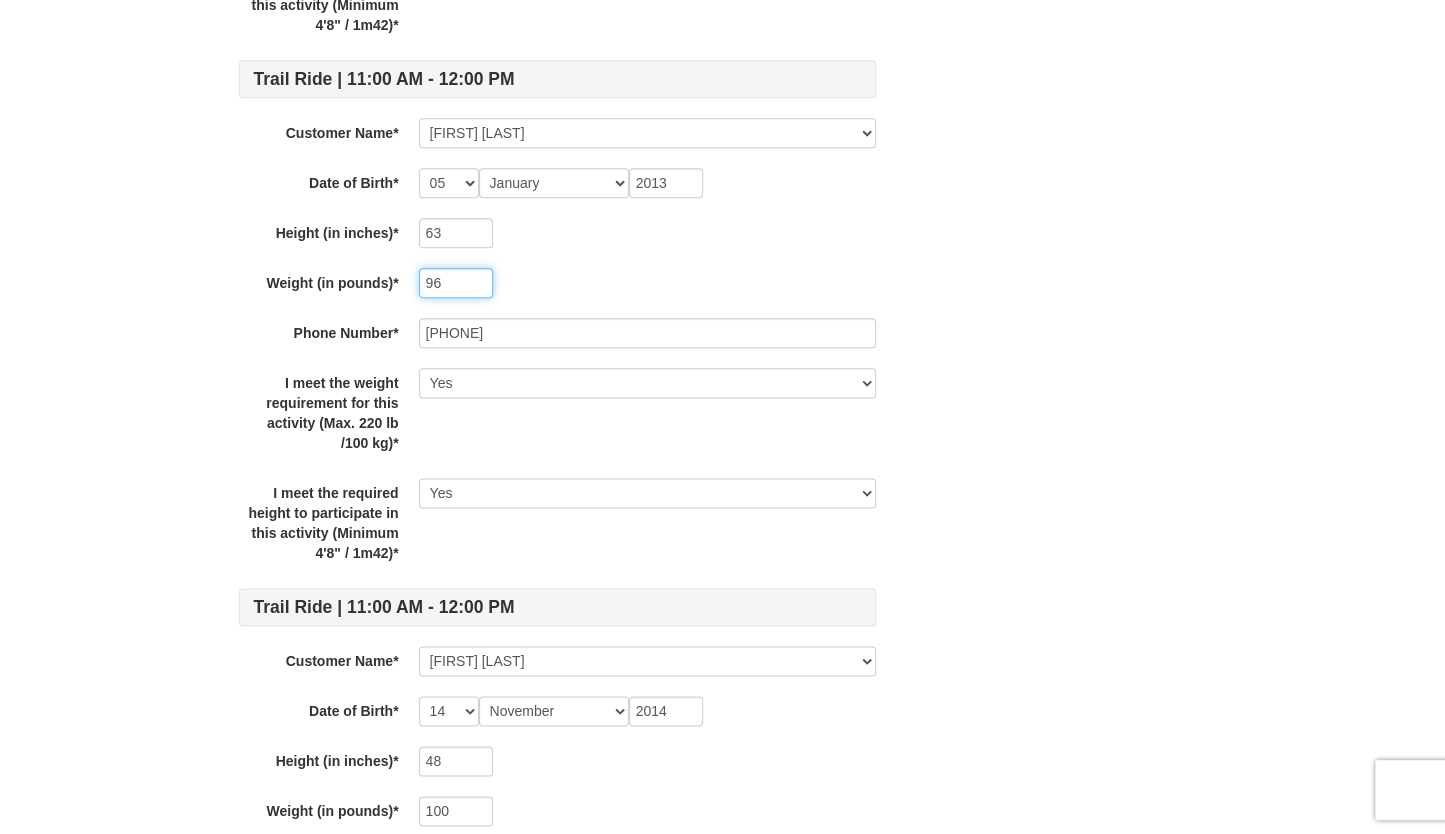 type on "96" 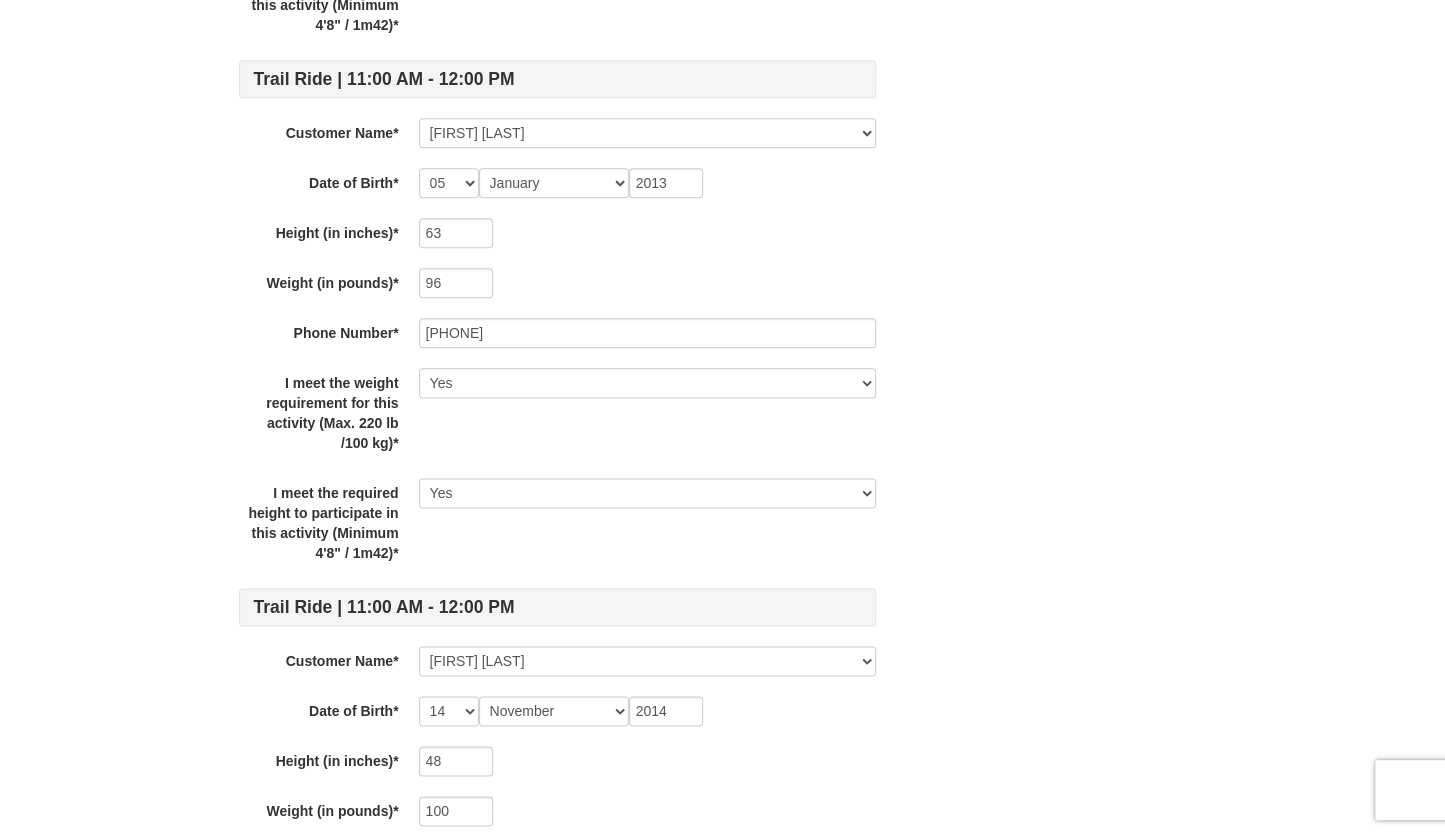 click on "1
) Sign In
2
) Billing Info
3
) Customer Info
) Review
×" at bounding box center [722, 20] 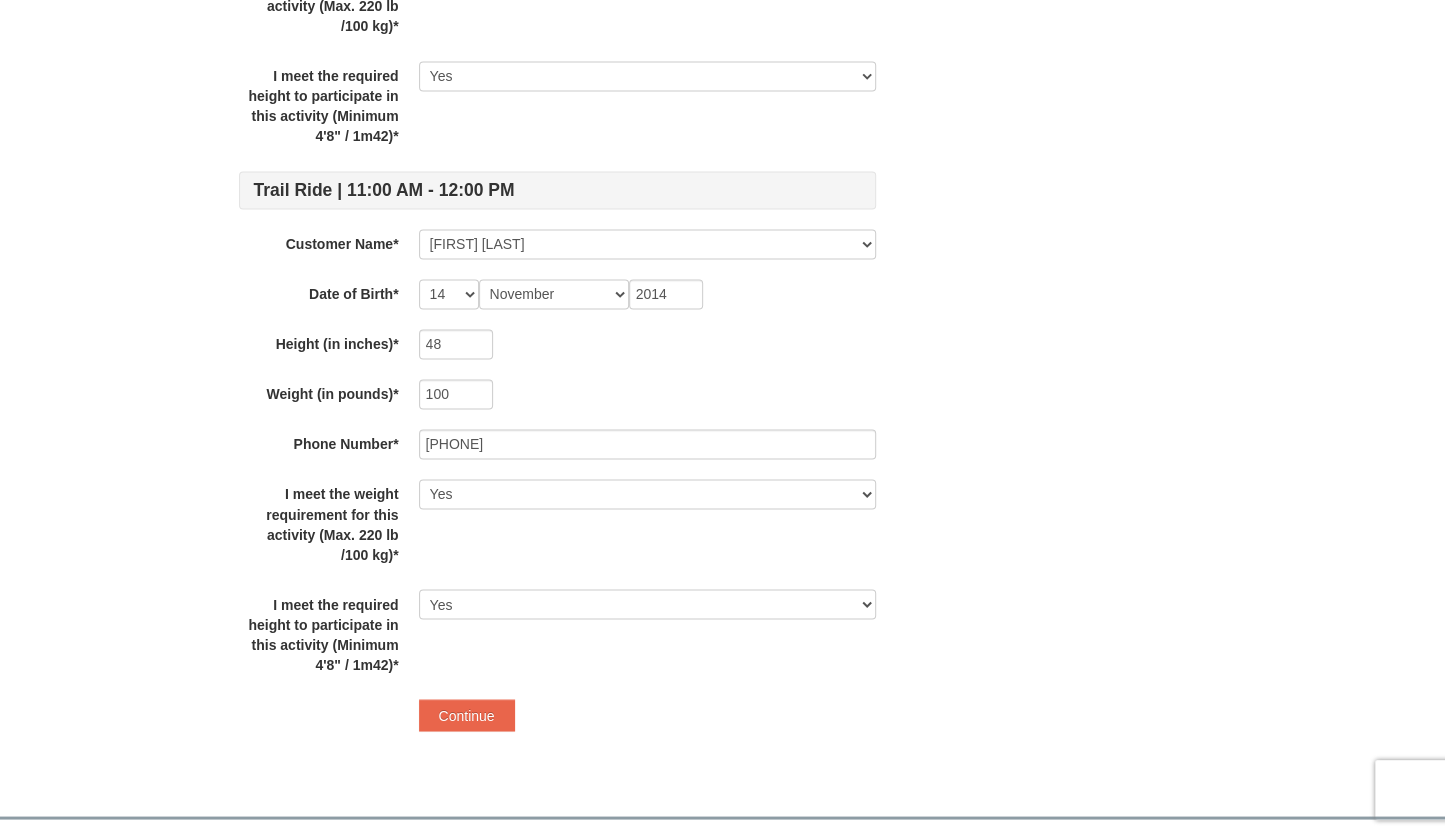 scroll, scrollTop: 1769, scrollLeft: 0, axis: vertical 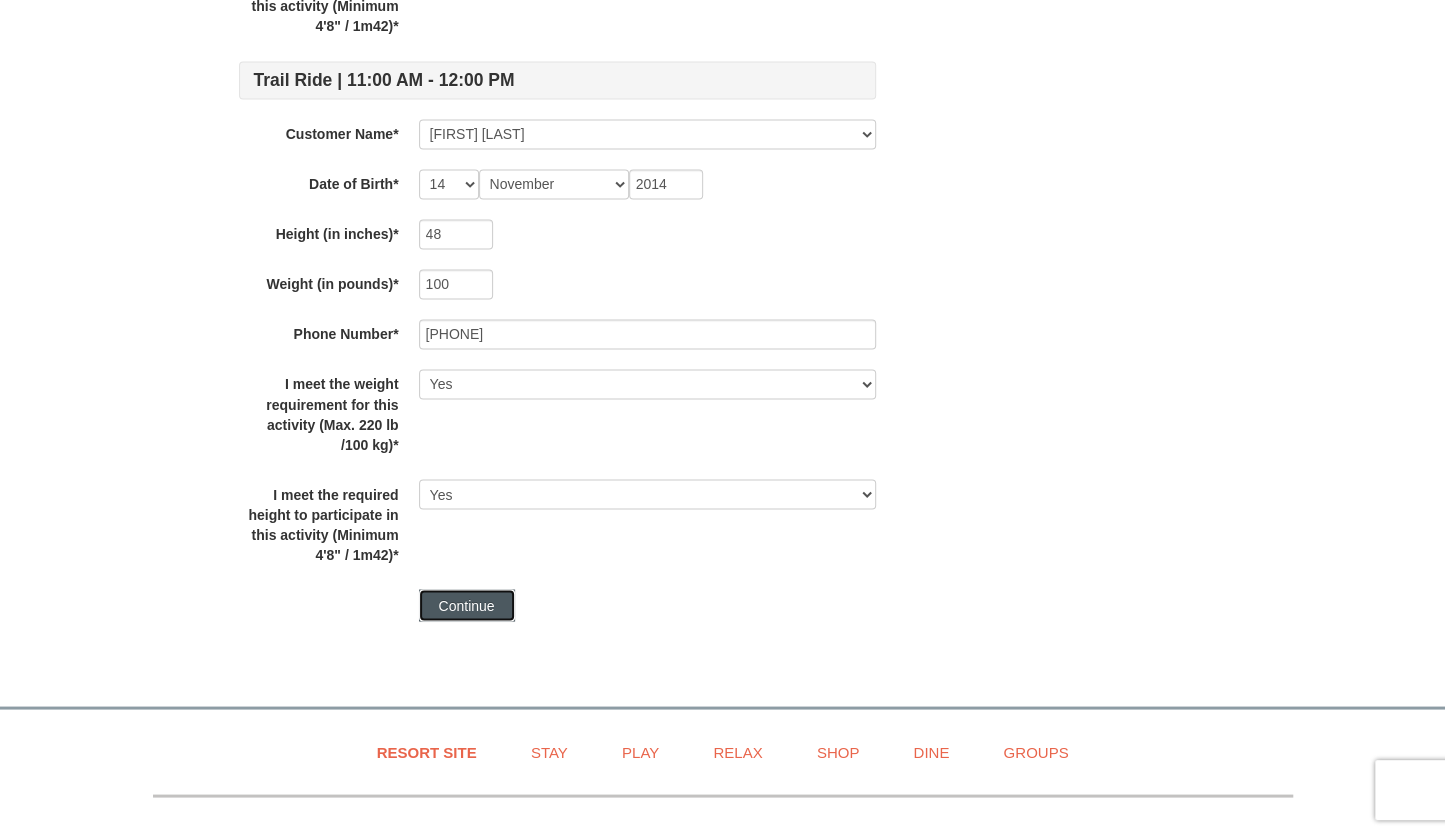 click on "Continue" at bounding box center (467, 605) 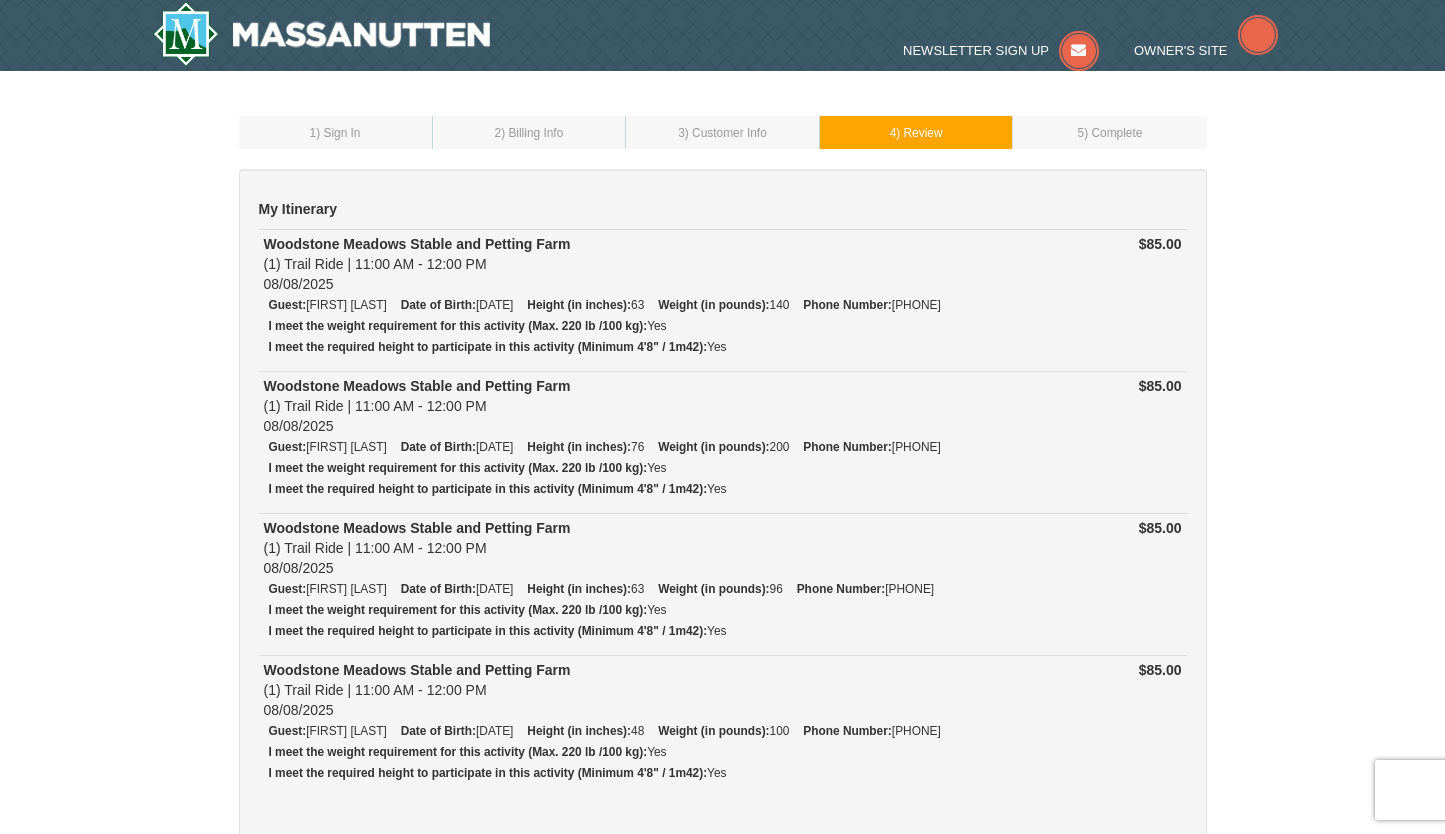 scroll, scrollTop: 0, scrollLeft: 0, axis: both 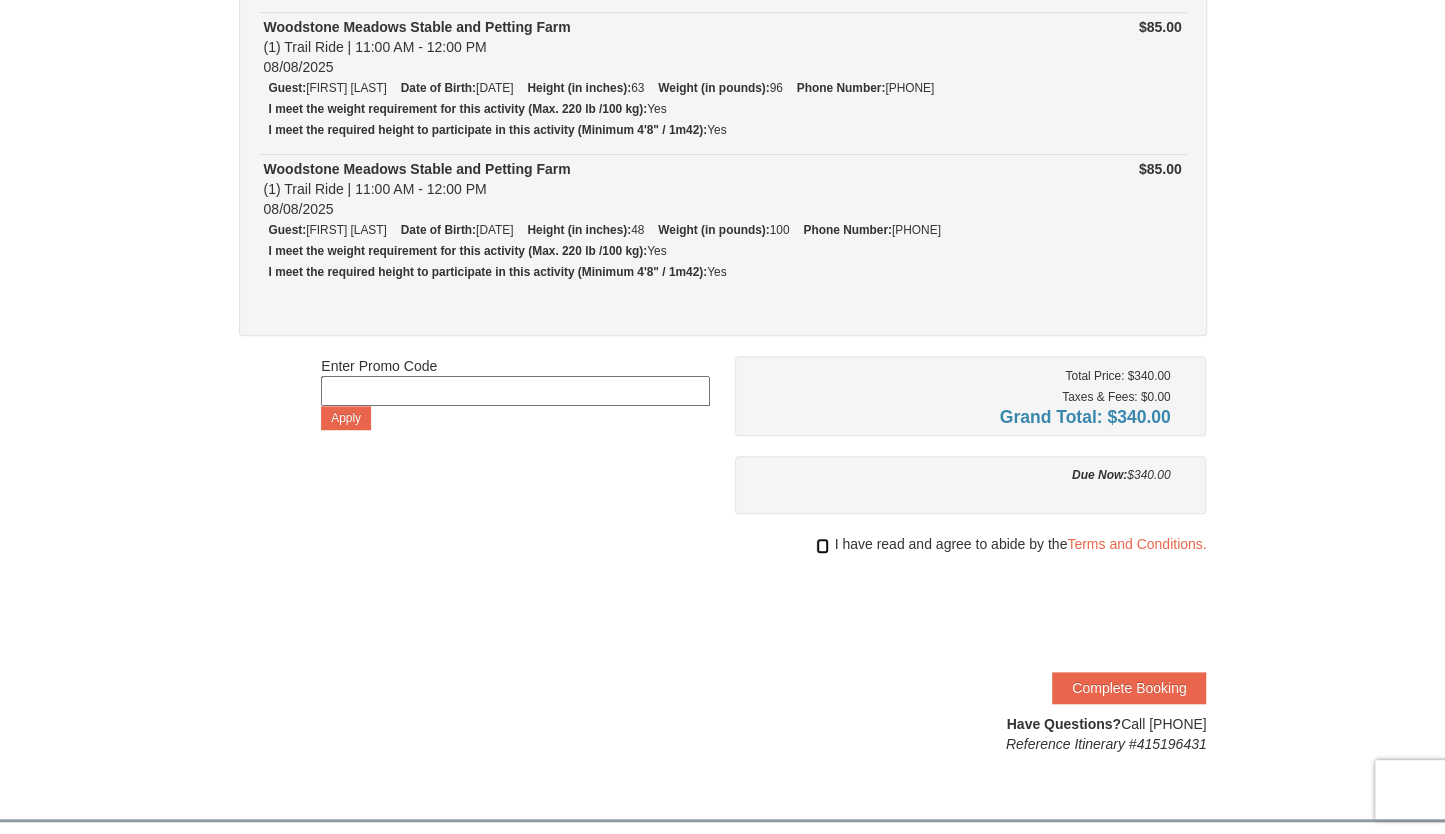 click at bounding box center (822, 546) 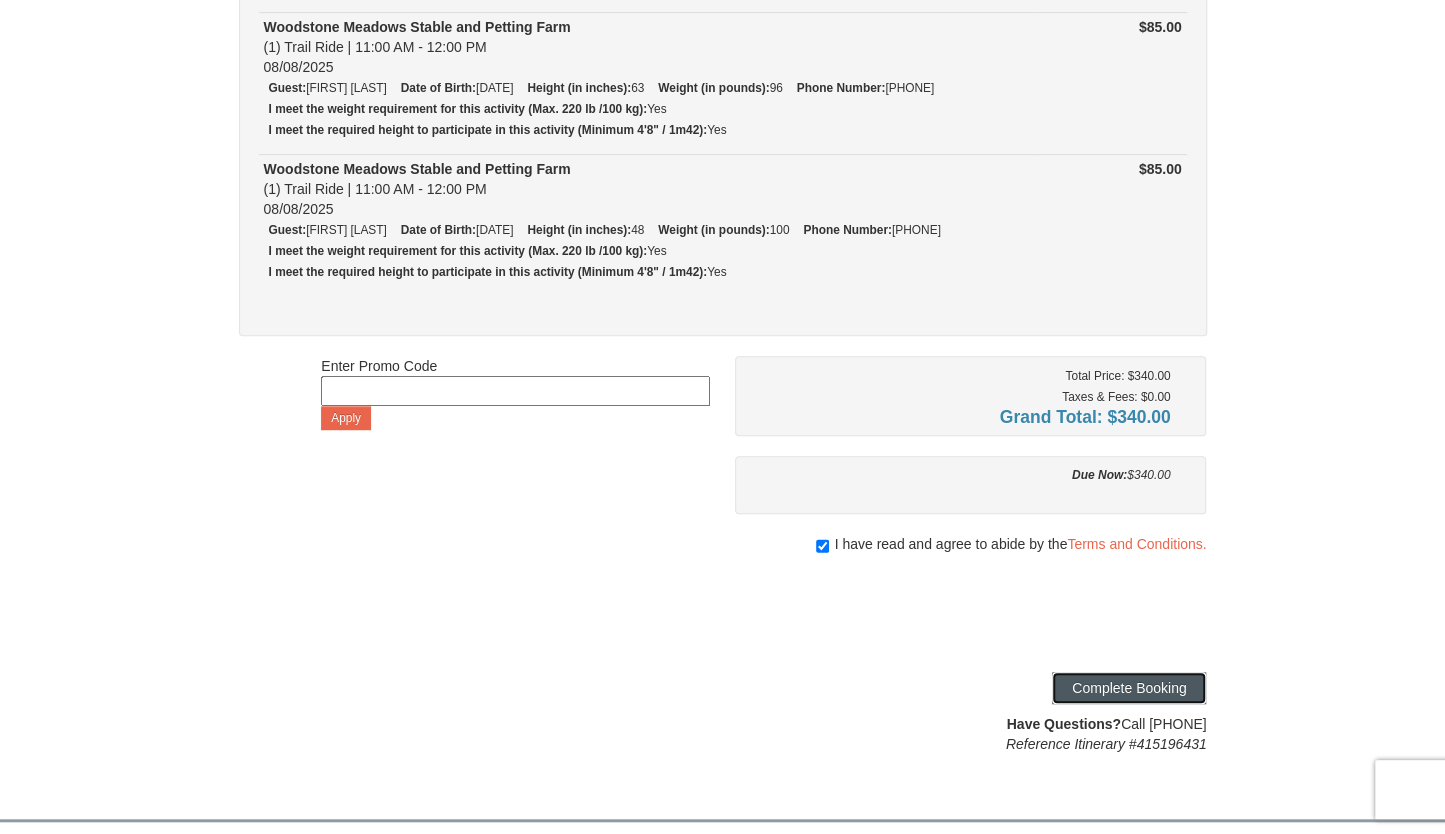 click on "Complete Booking" at bounding box center (1129, 688) 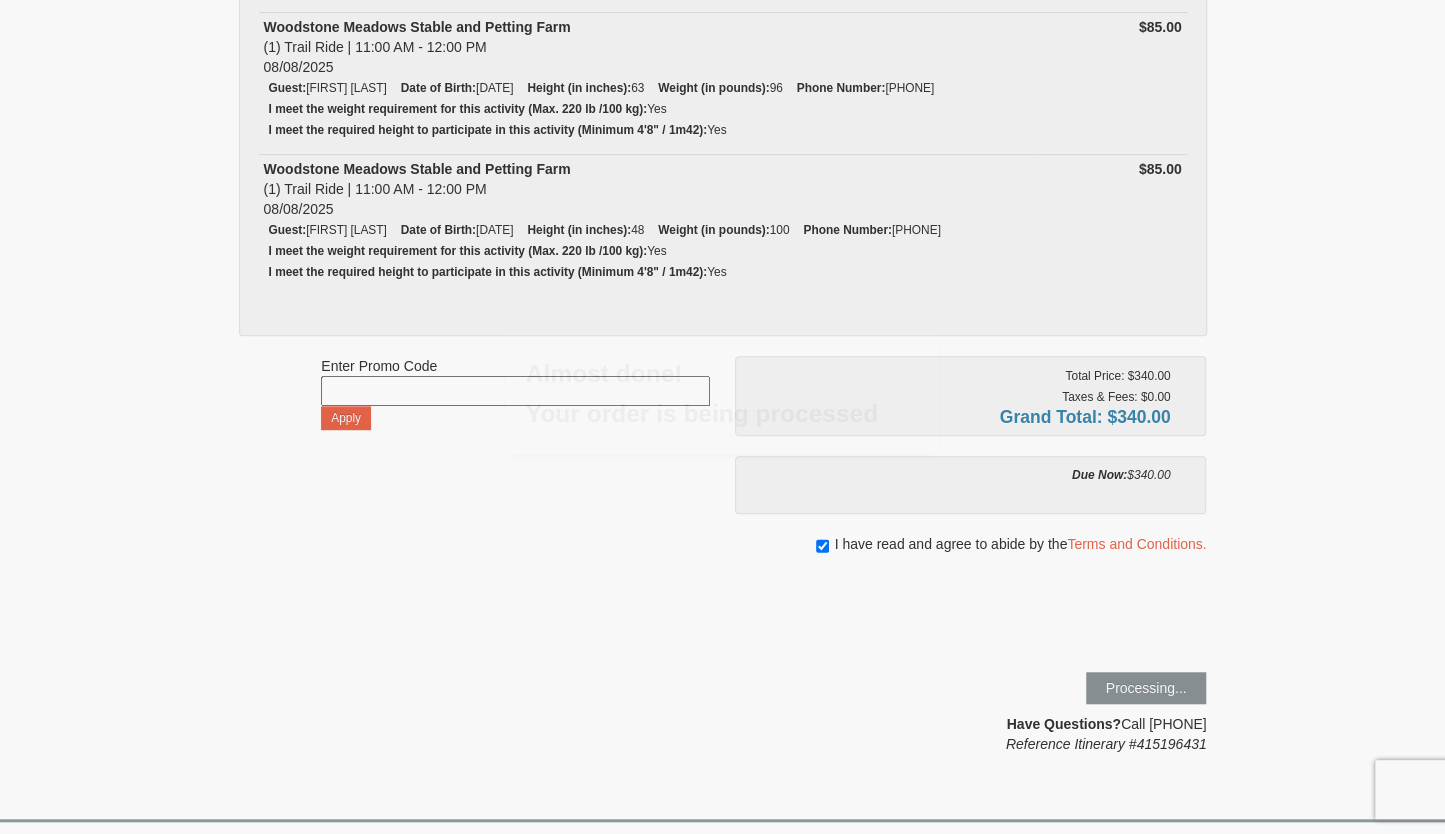 click at bounding box center (722, 417) 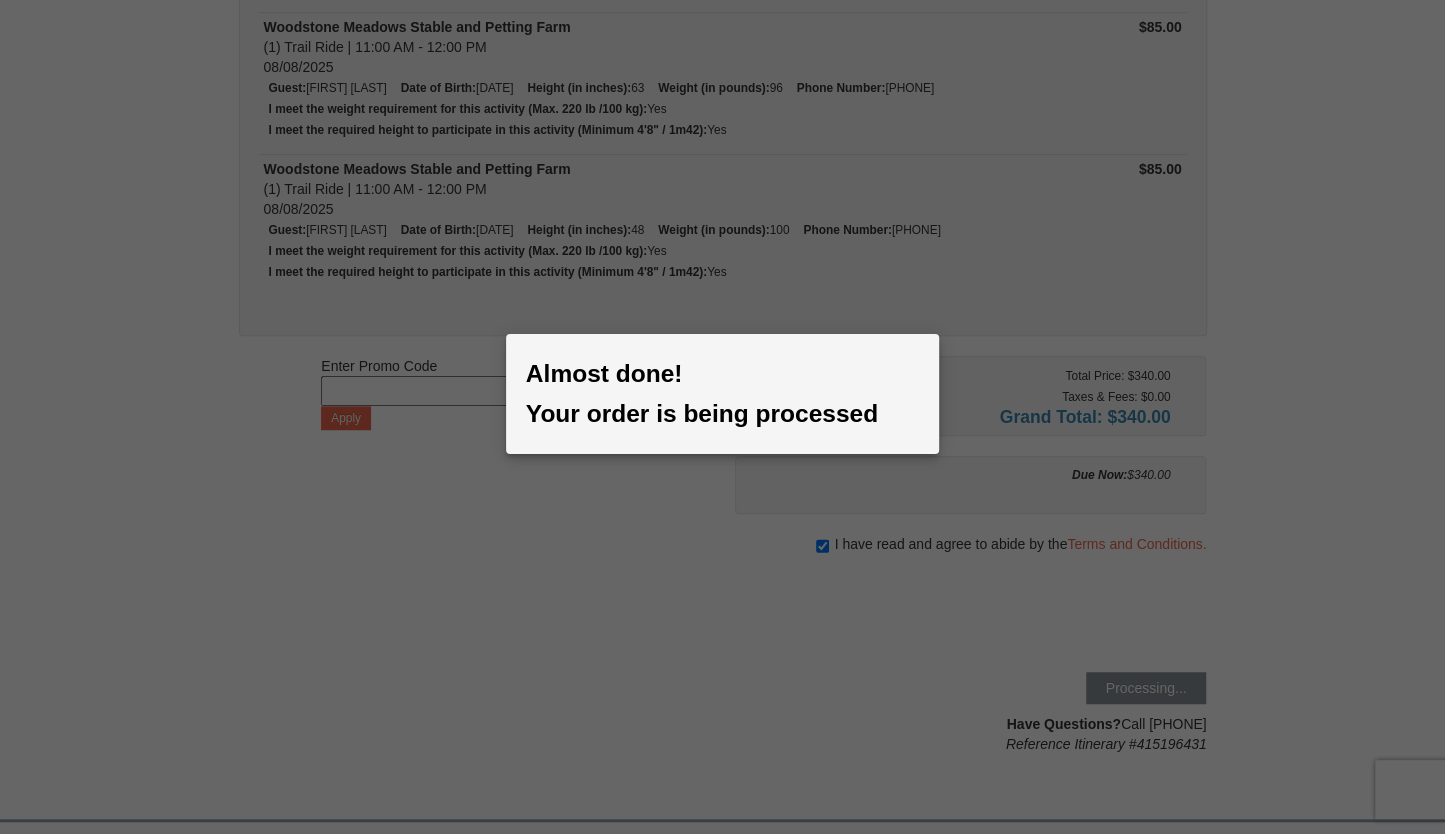 click at bounding box center (722, 417) 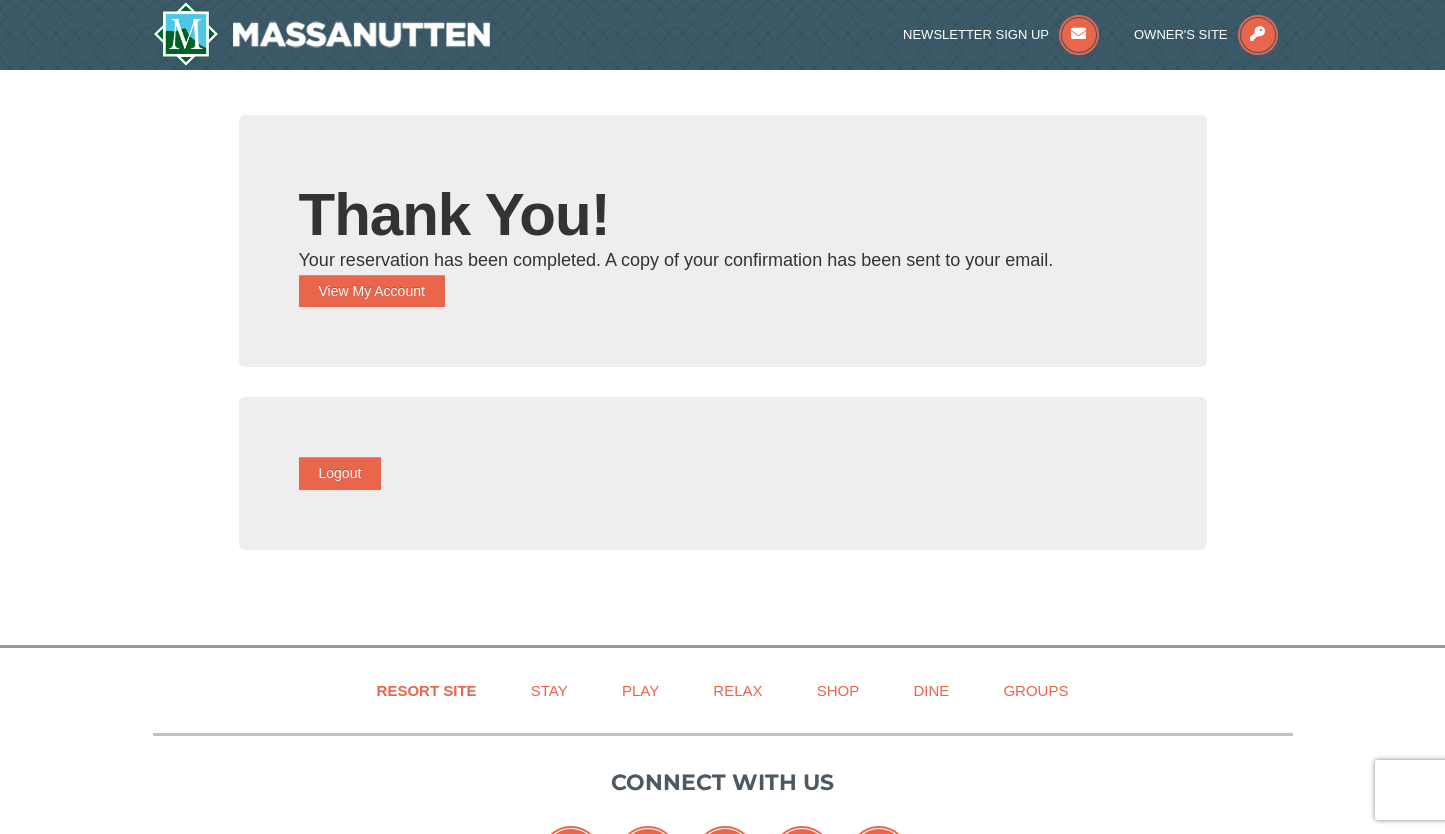 scroll, scrollTop: 0, scrollLeft: 0, axis: both 